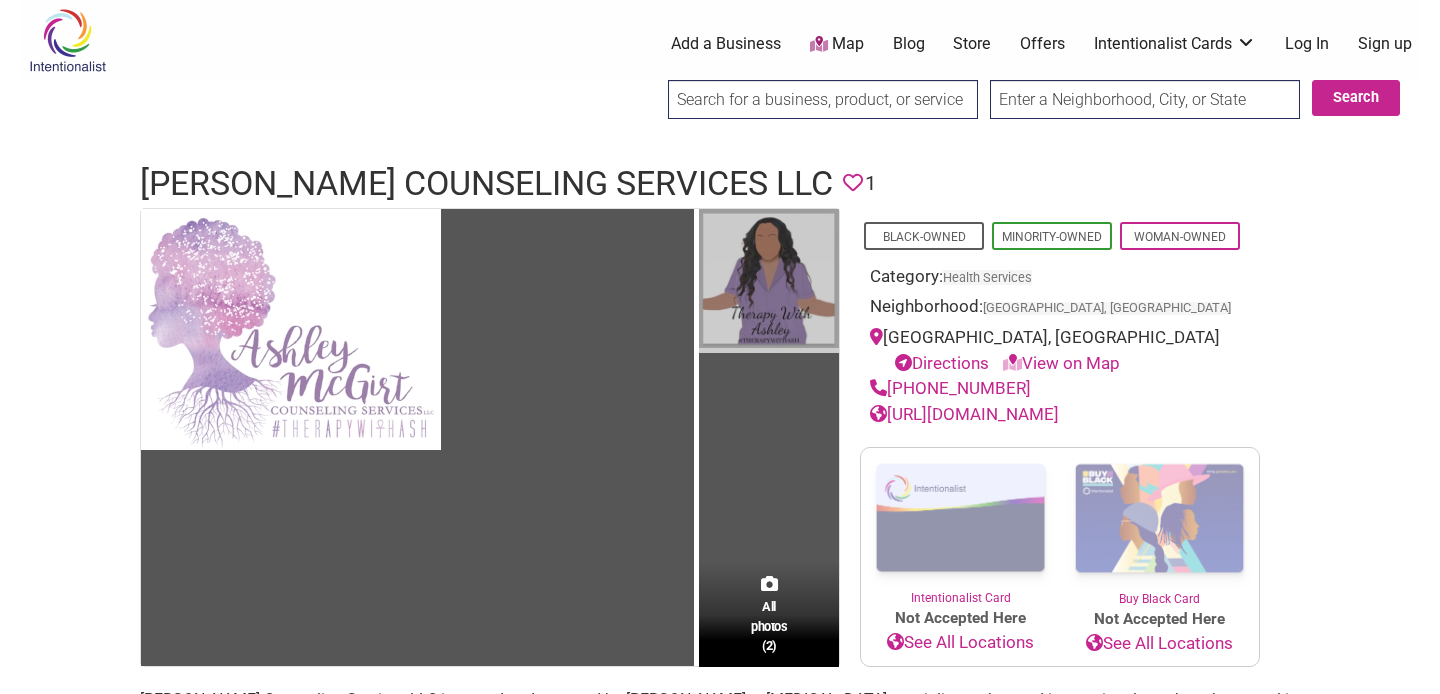 scroll, scrollTop: 0, scrollLeft: 0, axis: both 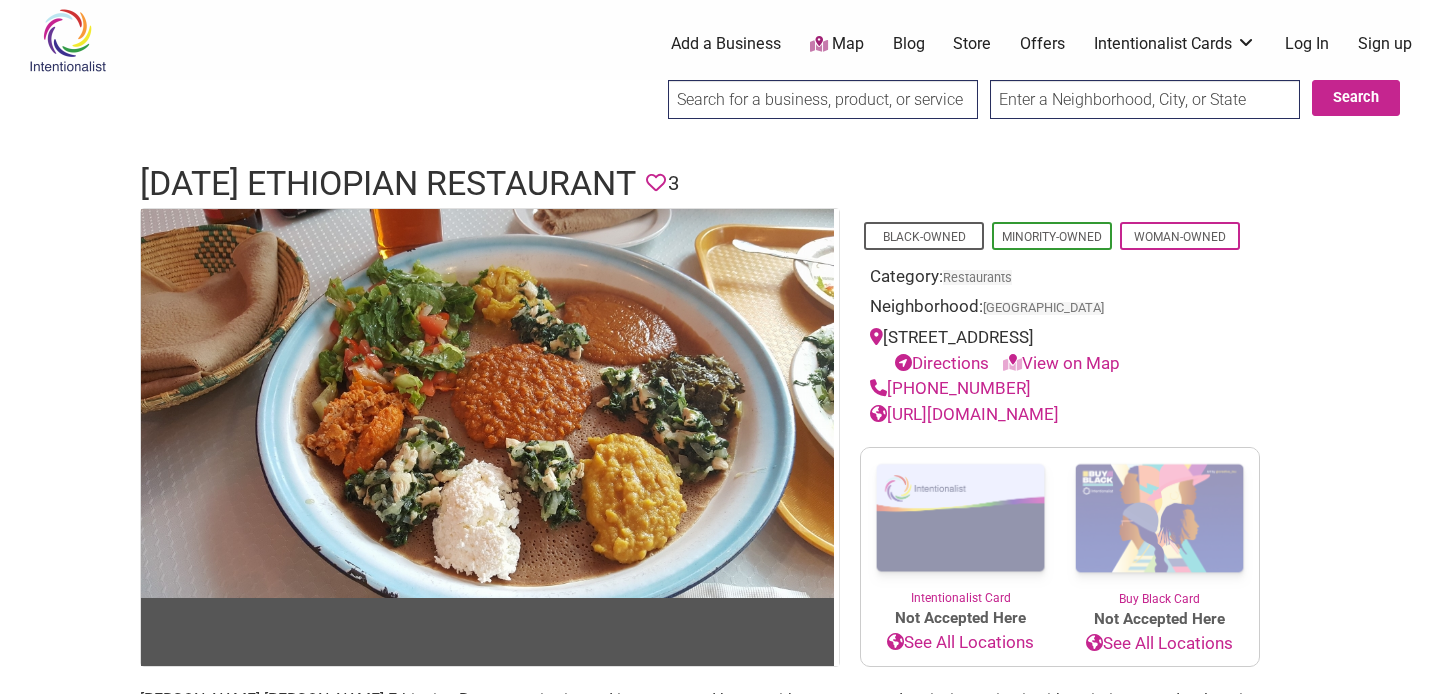 click on "https://meskelethiopian.com/" at bounding box center (964, 414) 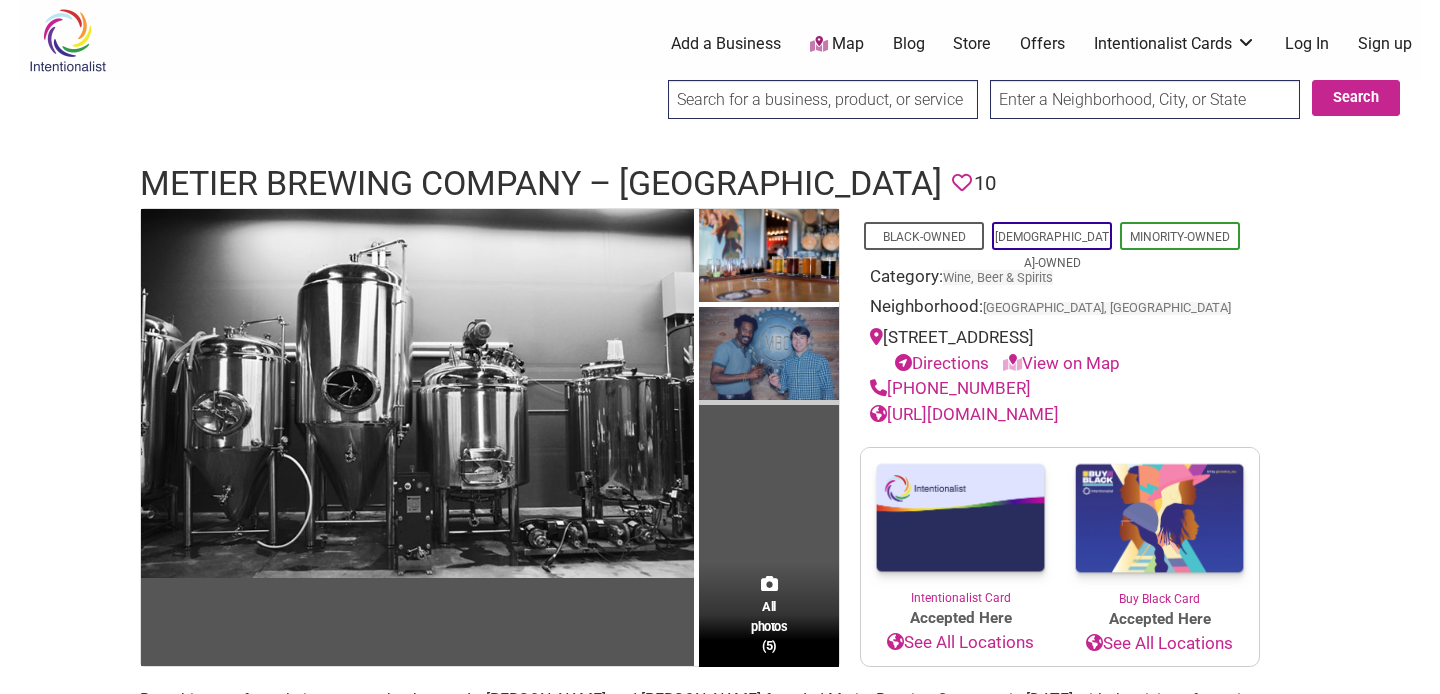 scroll, scrollTop: 0, scrollLeft: 0, axis: both 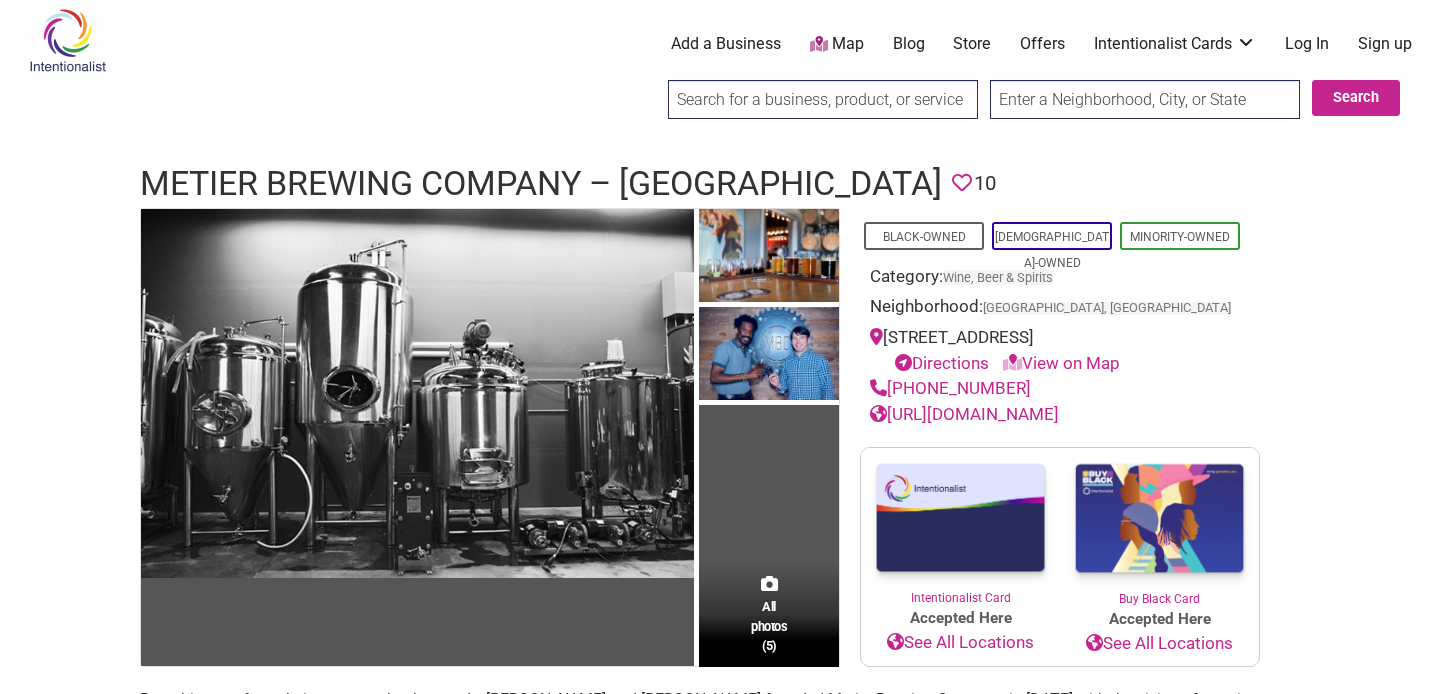 click on "[URL][DOMAIN_NAME]" at bounding box center (964, 414) 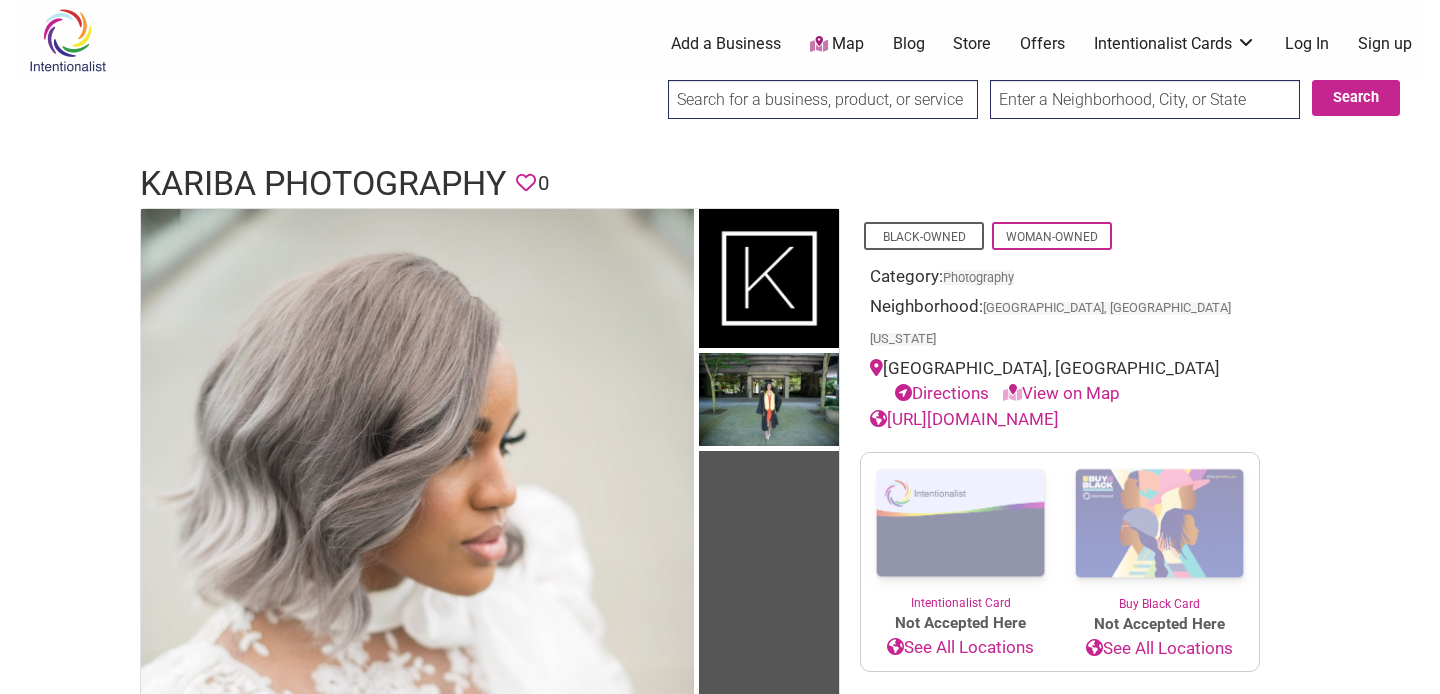scroll, scrollTop: 0, scrollLeft: 0, axis: both 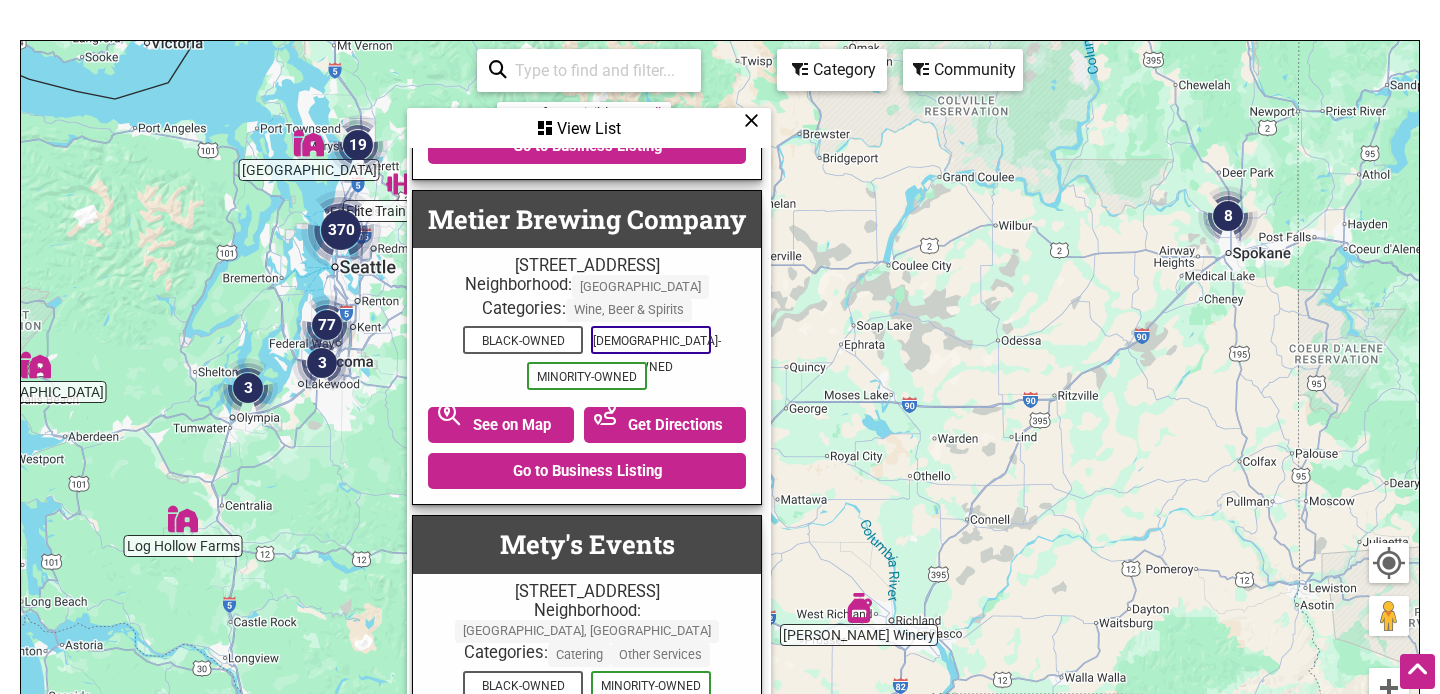 click on "Go to Business Listing" at bounding box center [587, 1141] 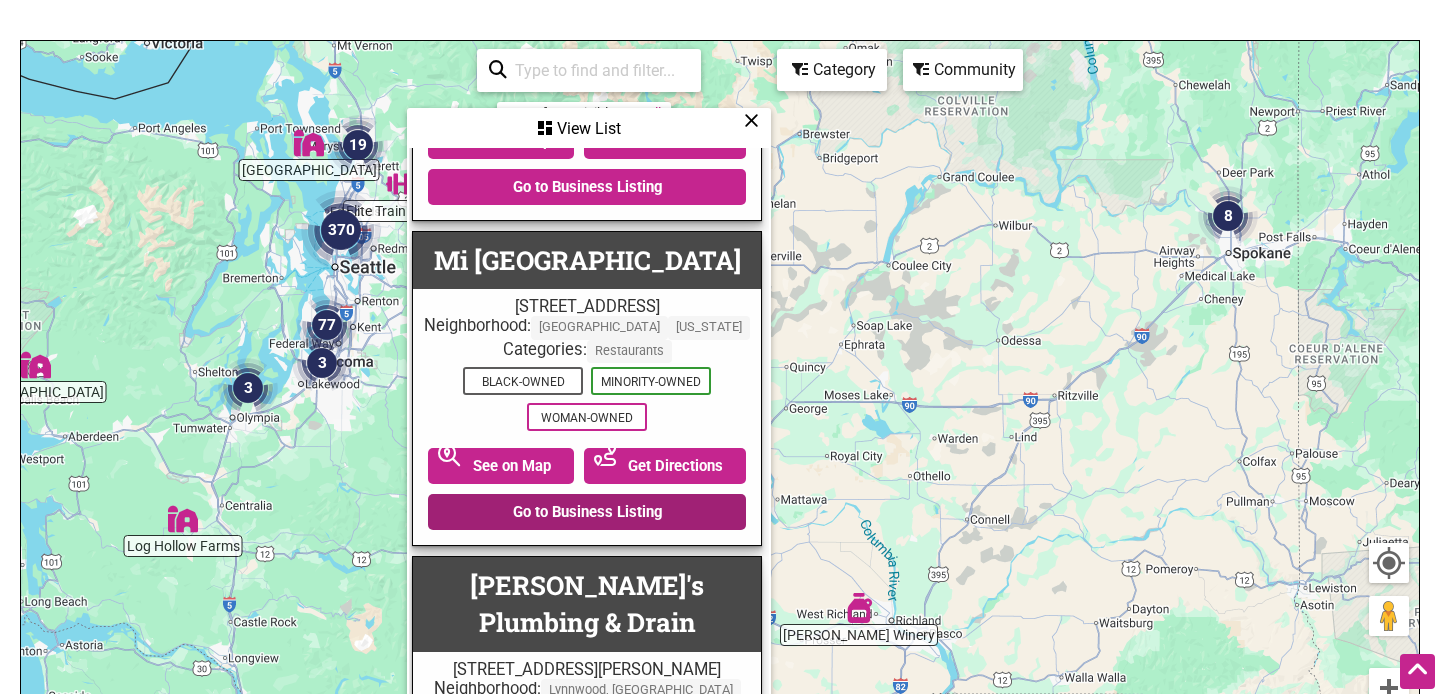 scroll, scrollTop: 24944, scrollLeft: 2, axis: both 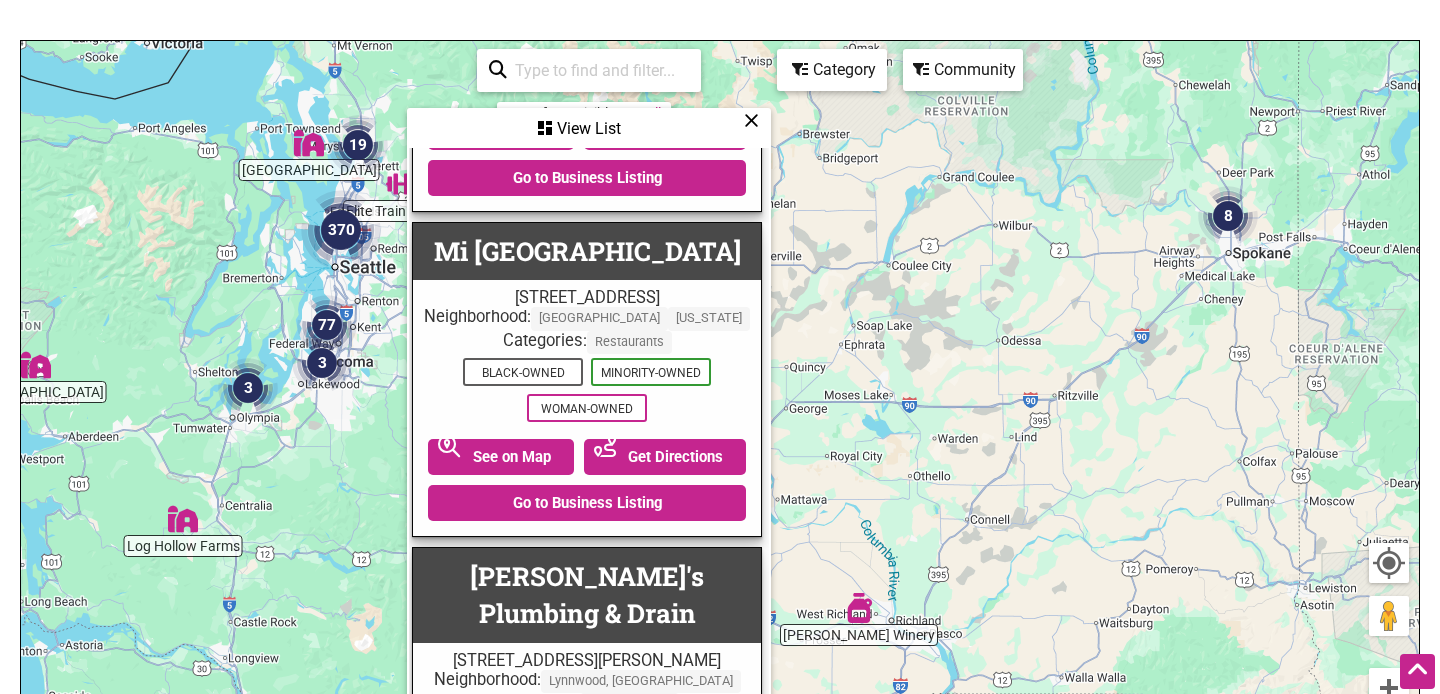 click on "Go to Business Listing" at bounding box center (587, 1211) 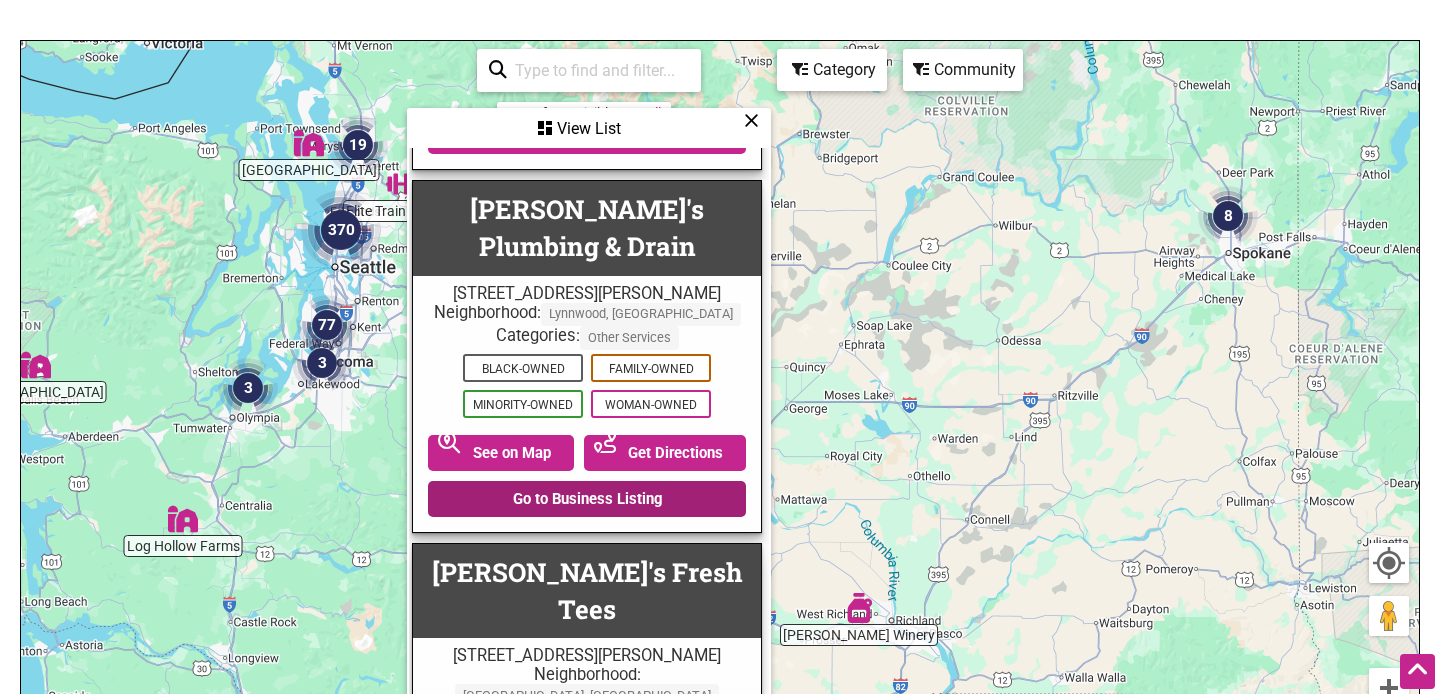 scroll, scrollTop: 25312, scrollLeft: 2, axis: both 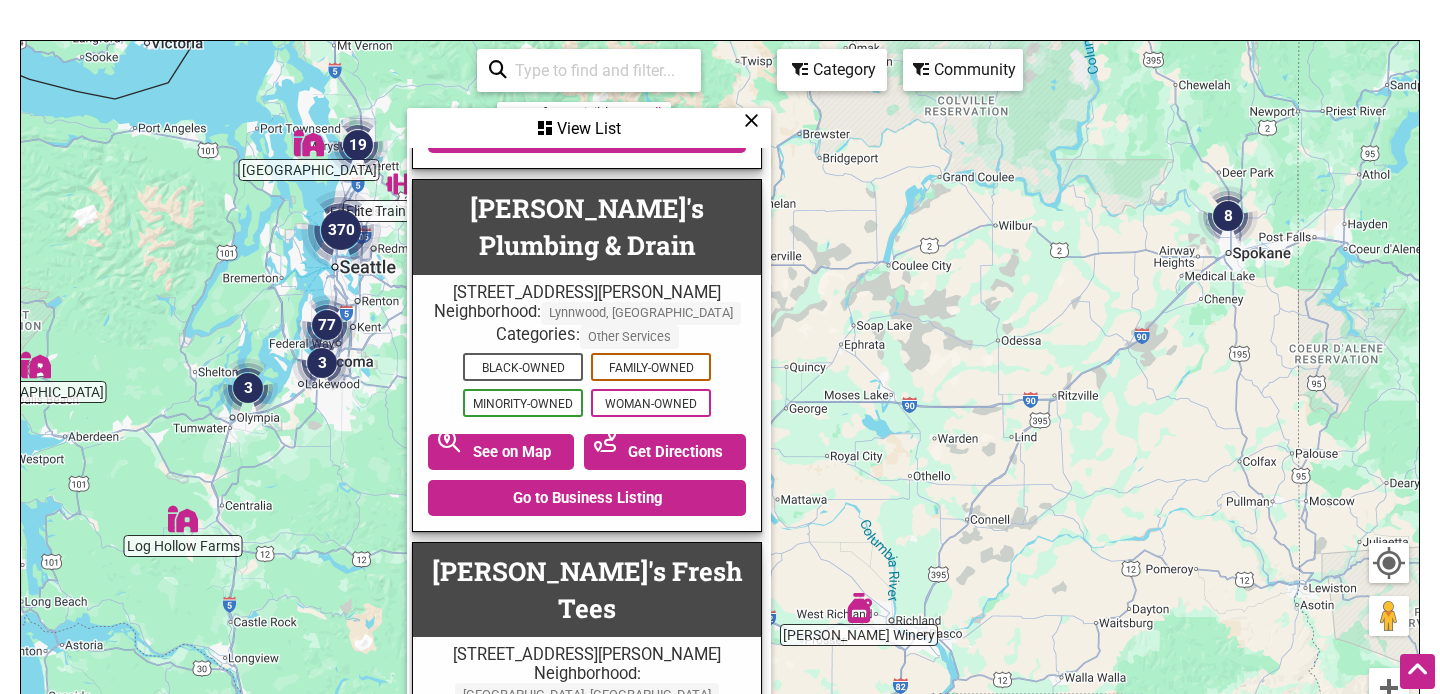 click on "Go to Business Listing" at bounding box center (587, 1152) 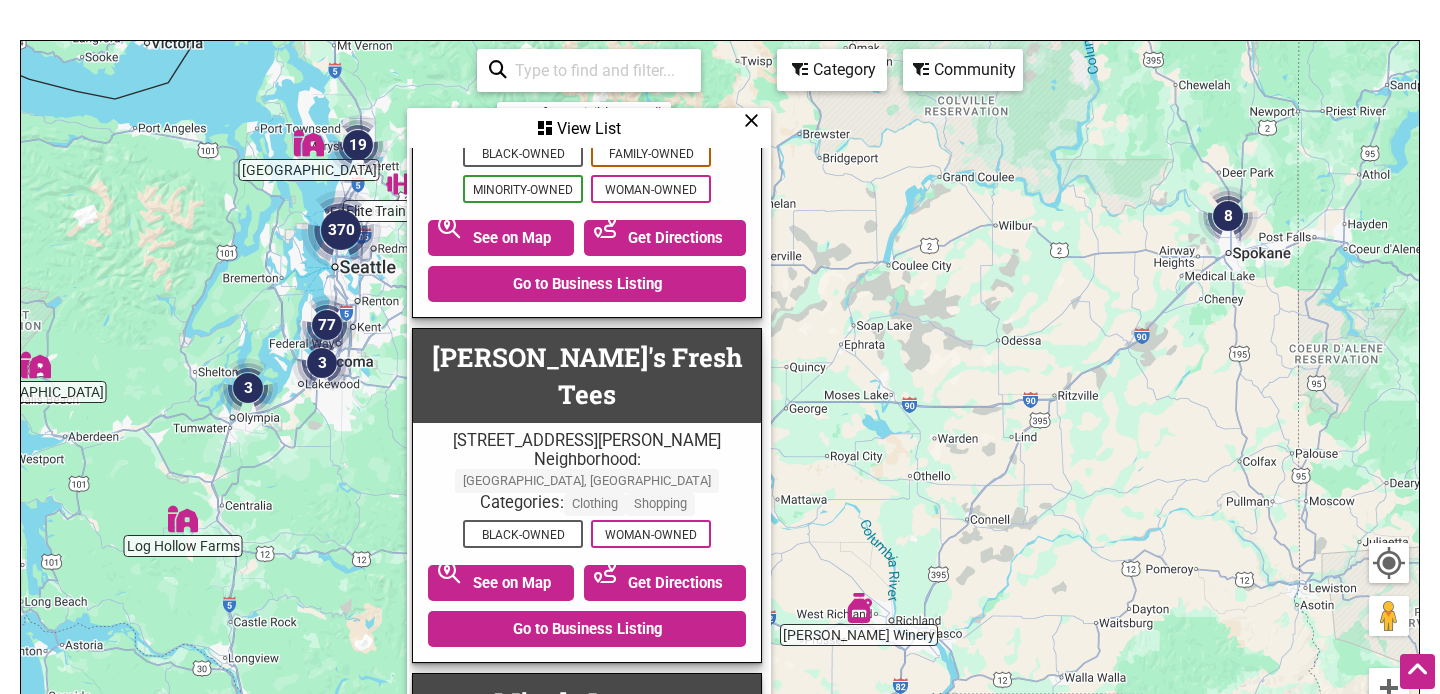 scroll, scrollTop: 25691, scrollLeft: 2, axis: both 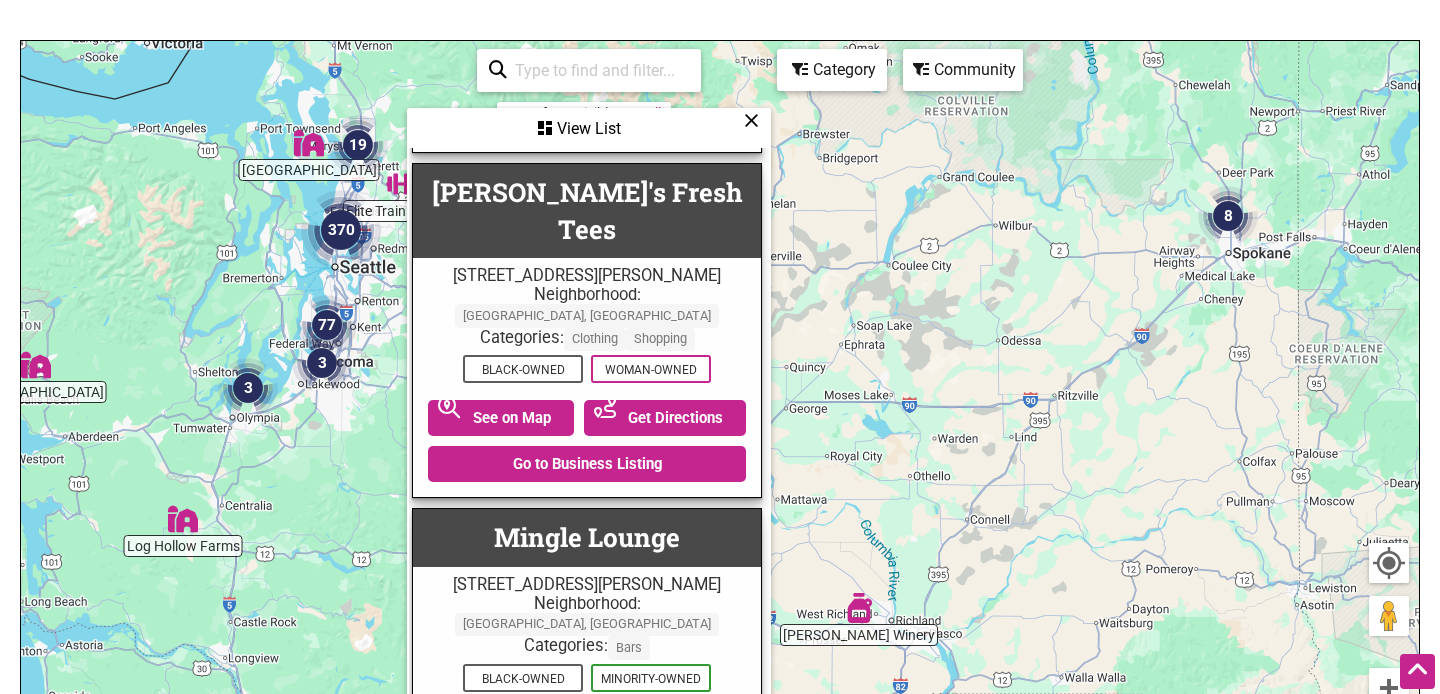click on "Go to Business Listing" at bounding box center [587, 1153] 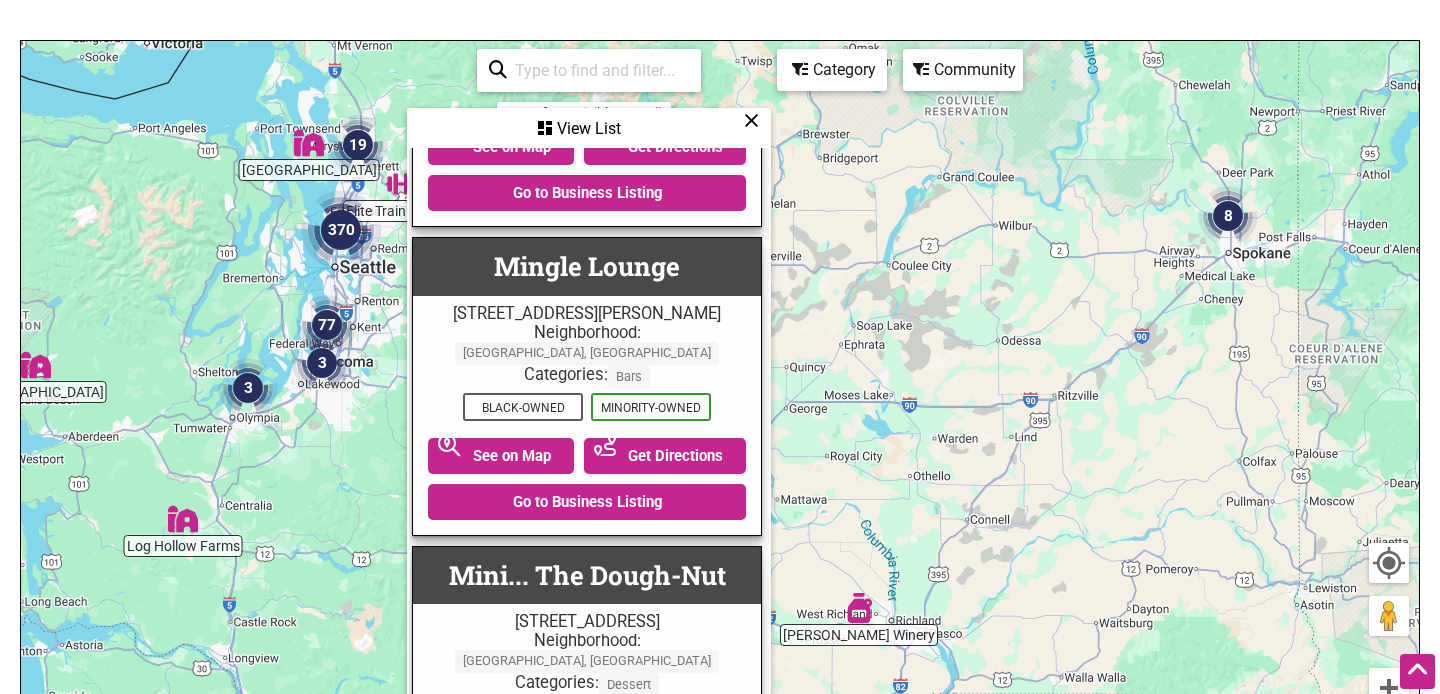scroll, scrollTop: 25966, scrollLeft: 2, axis: both 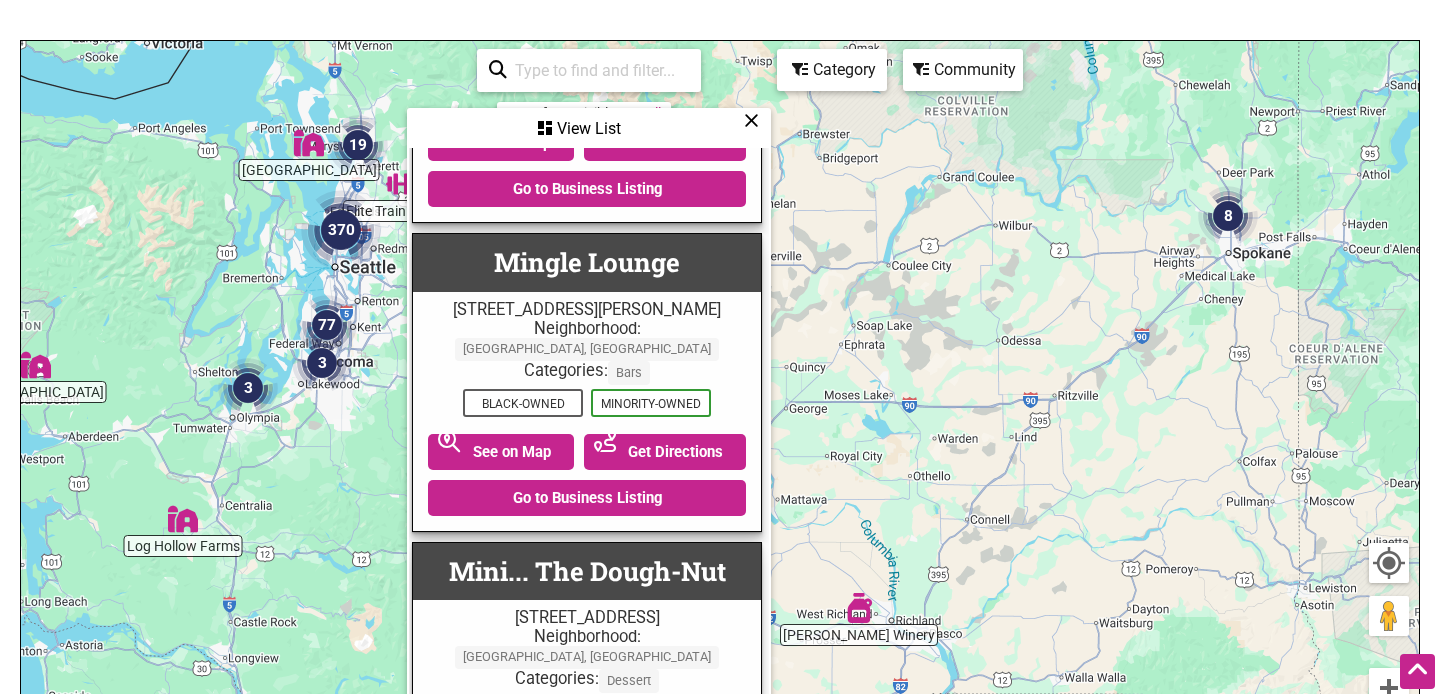 click on "Go to Business Listing" at bounding box center (587, 1258) 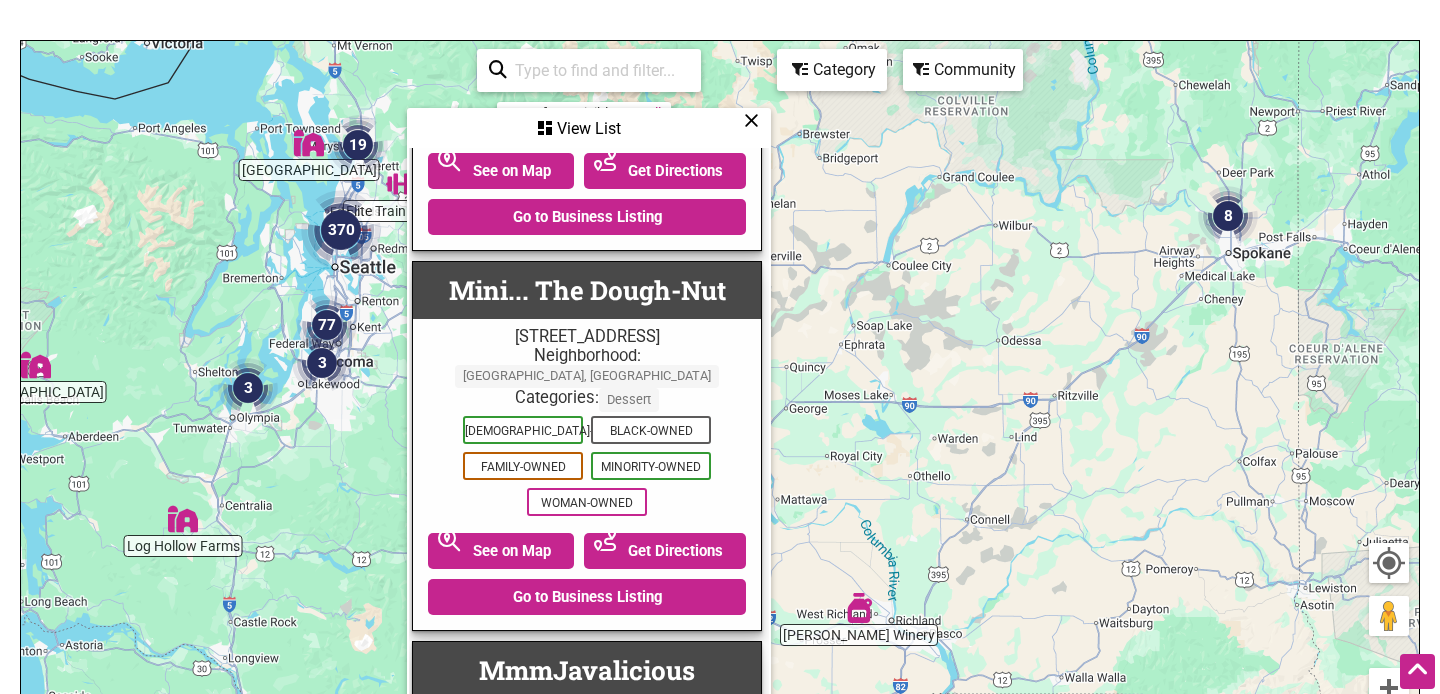 scroll, scrollTop: 26259, scrollLeft: 2, axis: both 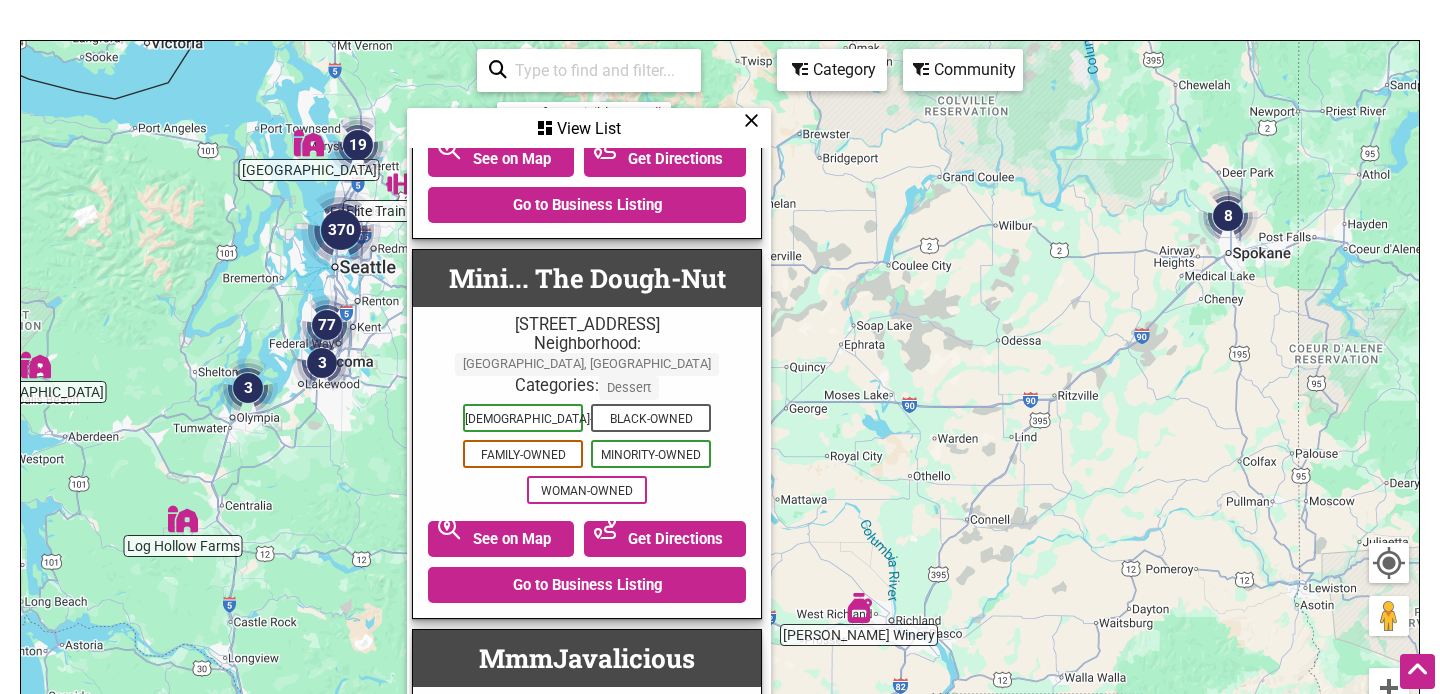 click on "Go to Business Listing" at bounding box center [587, 1278] 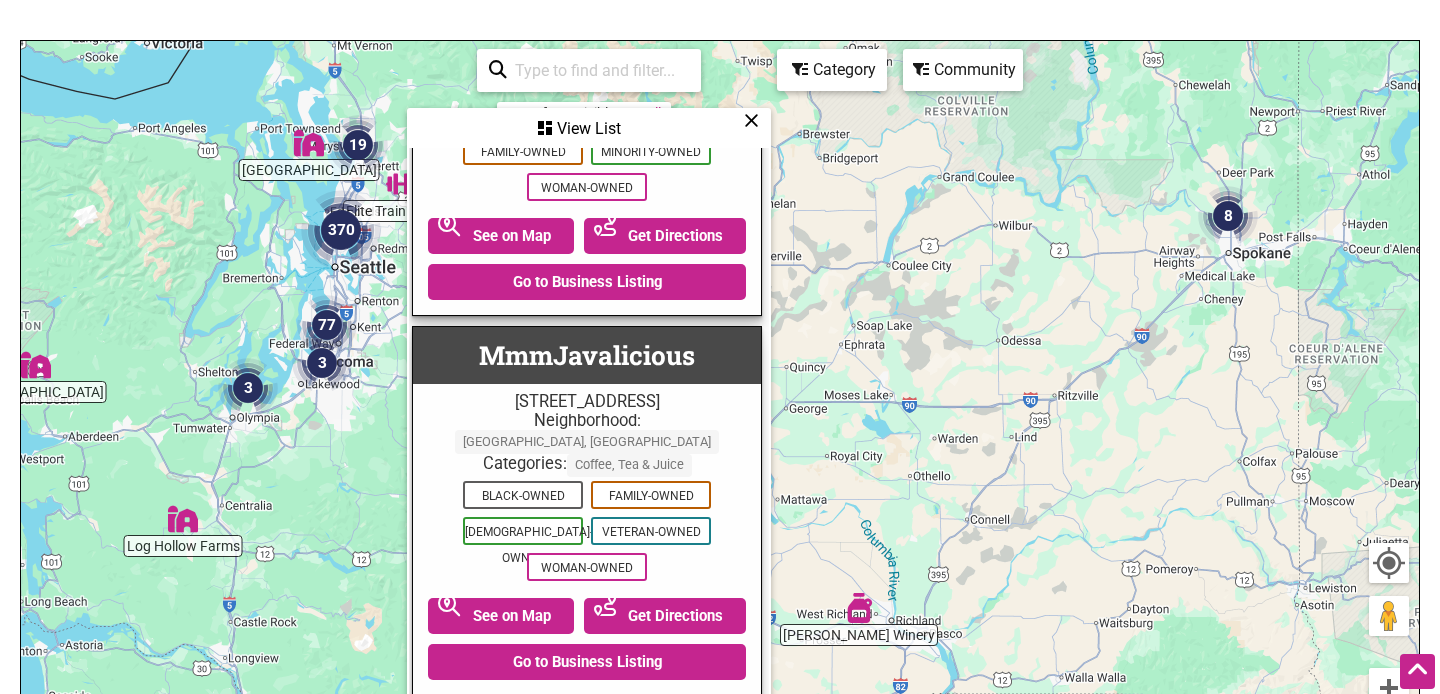 scroll, scrollTop: 26580, scrollLeft: 2, axis: both 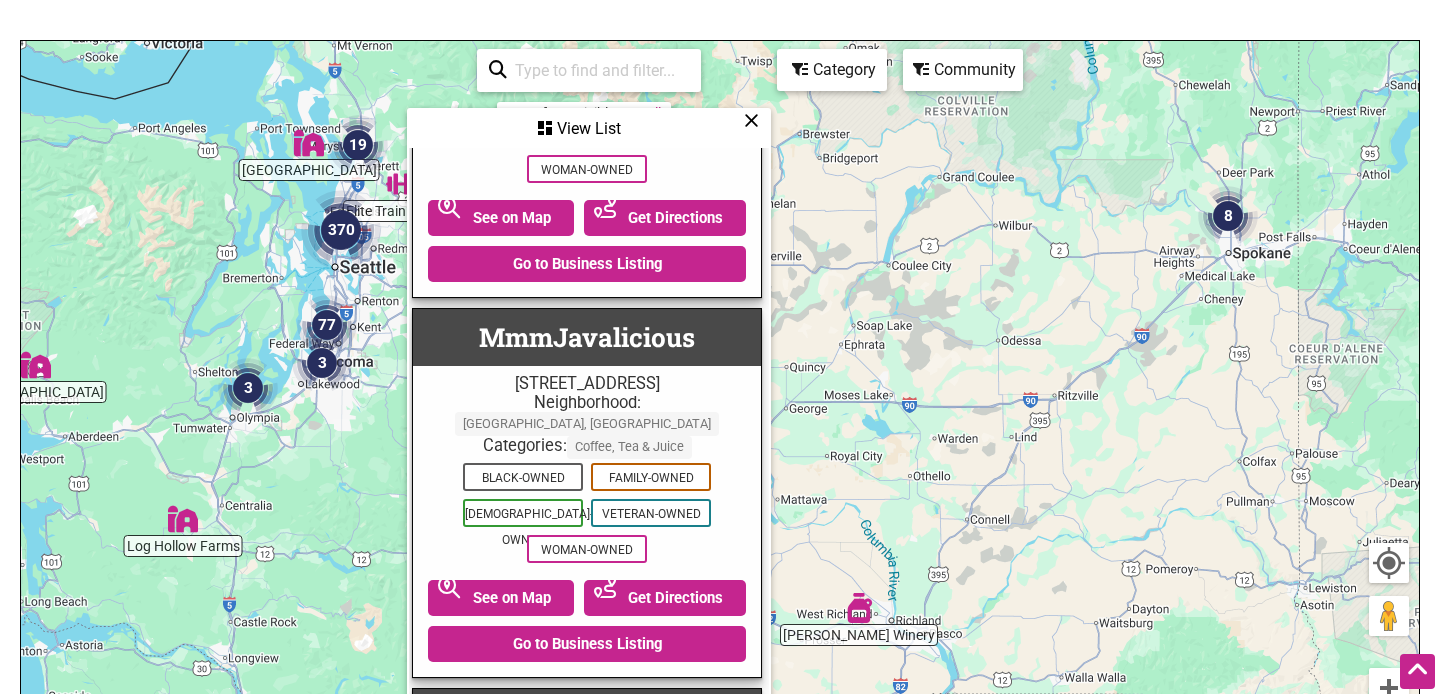 click on "Go to Business Listing" at bounding box center [587, 1246] 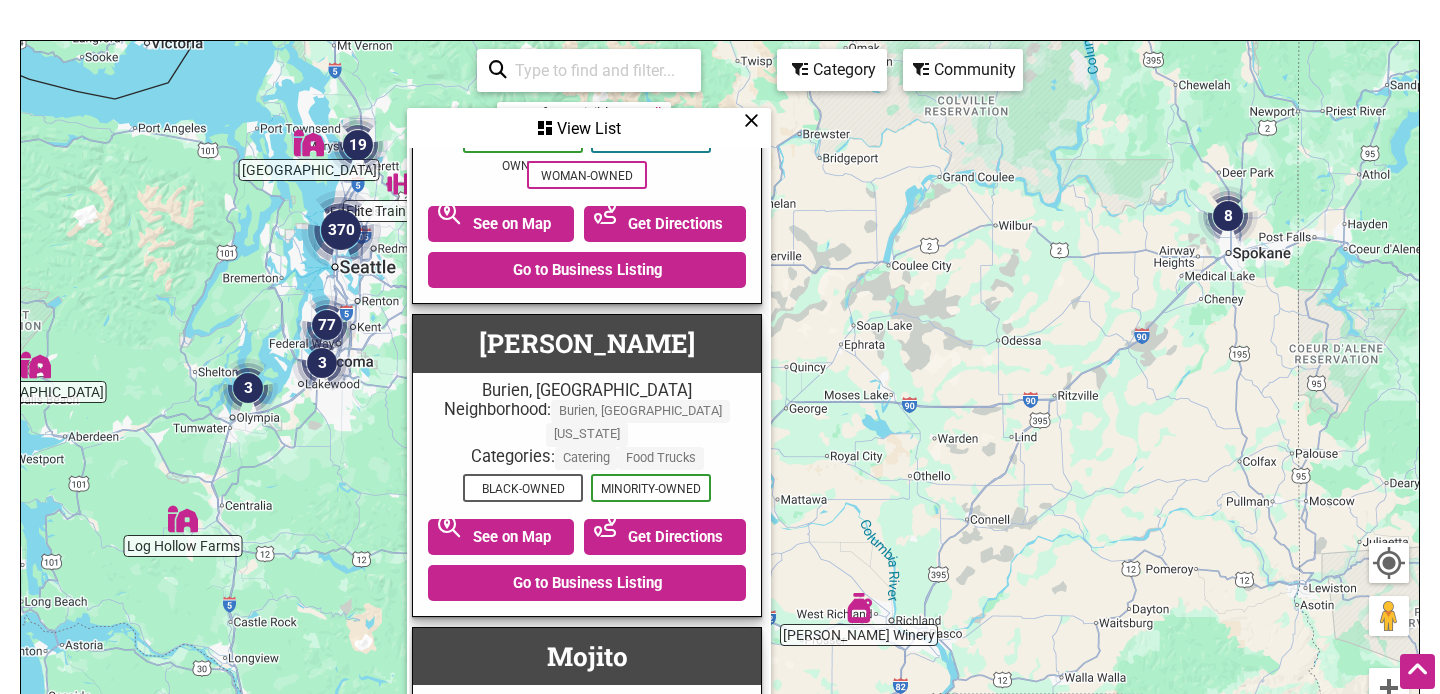scroll, scrollTop: 26967, scrollLeft: 2, axis: both 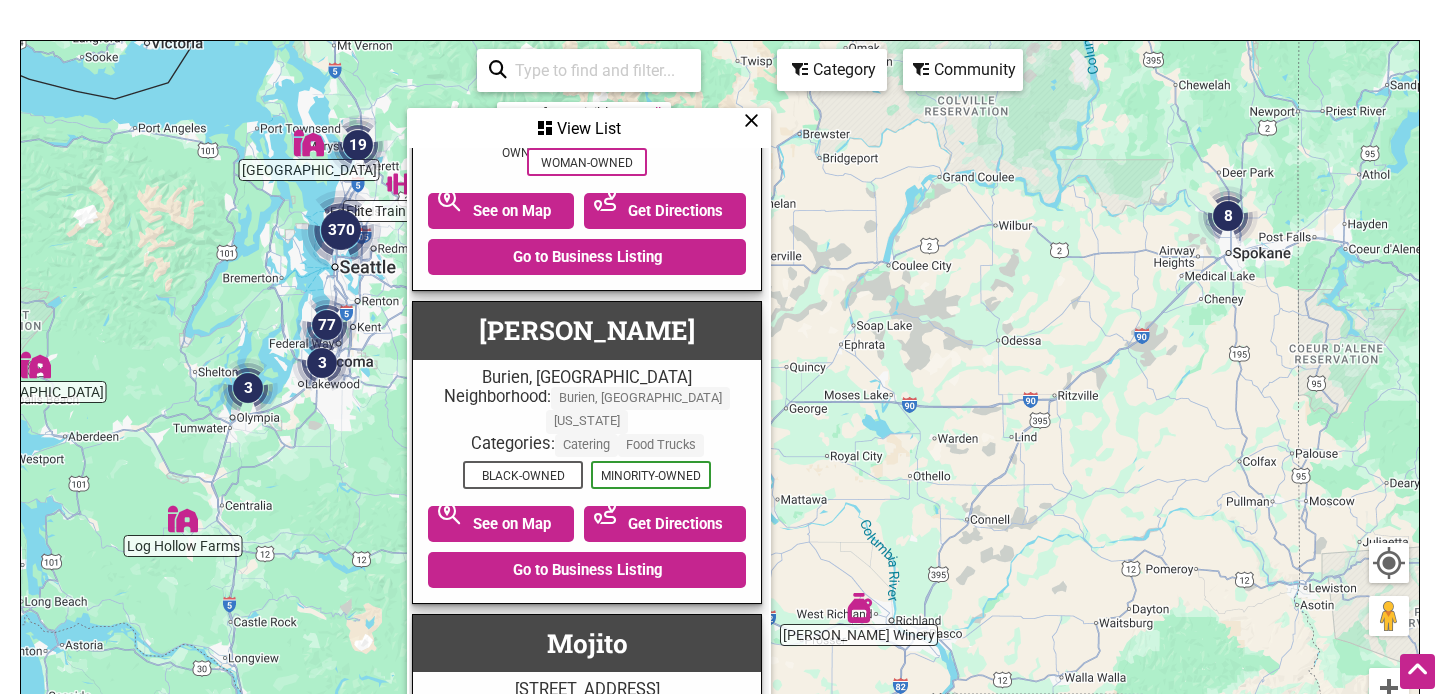 click on "Go to Business Listing" at bounding box center [587, 1222] 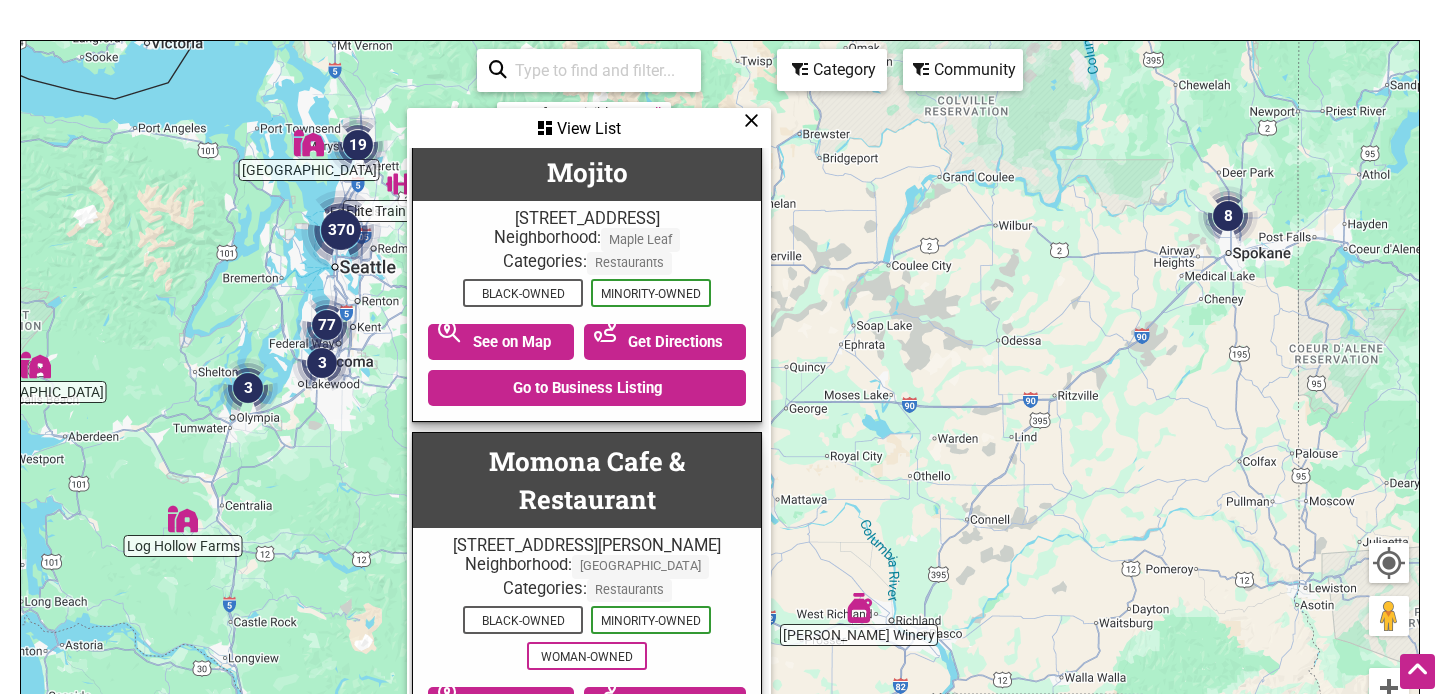 scroll, scrollTop: 27494, scrollLeft: 2, axis: both 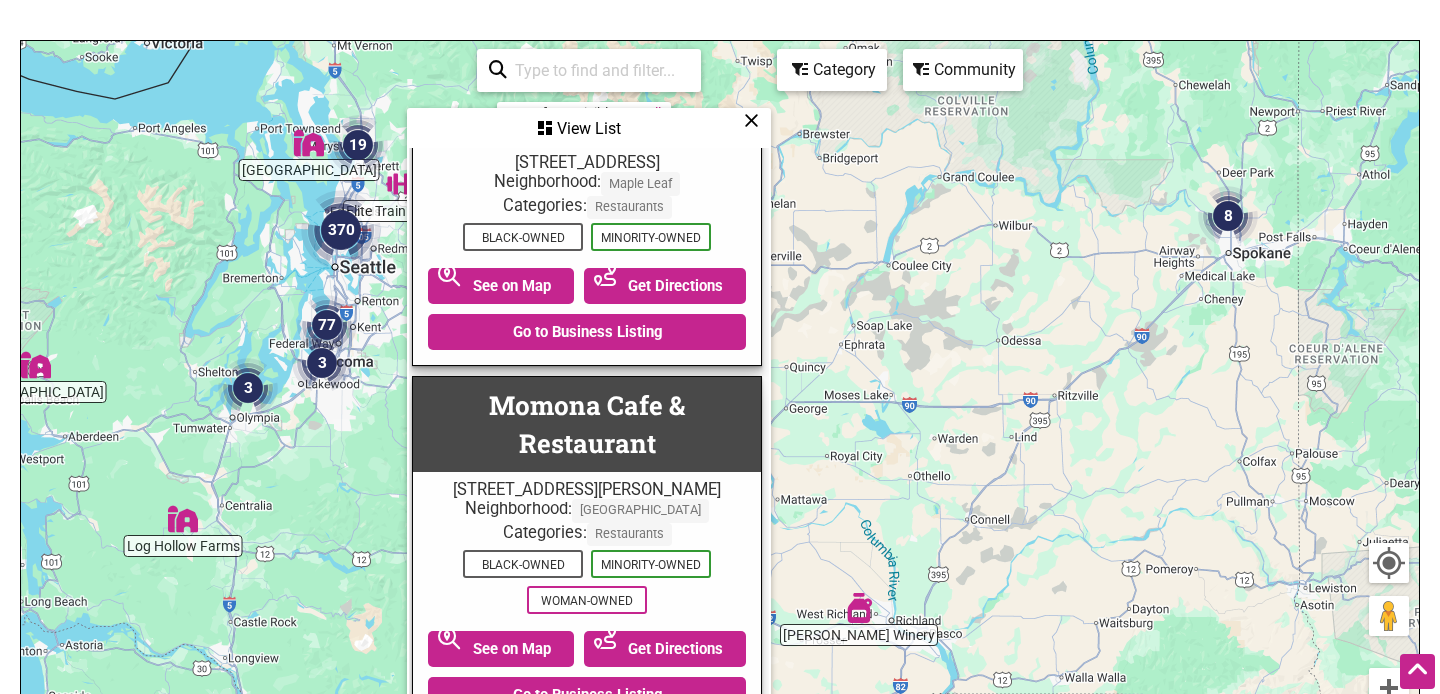 click on "Go to Business Listing" at bounding box center (587, 1058) 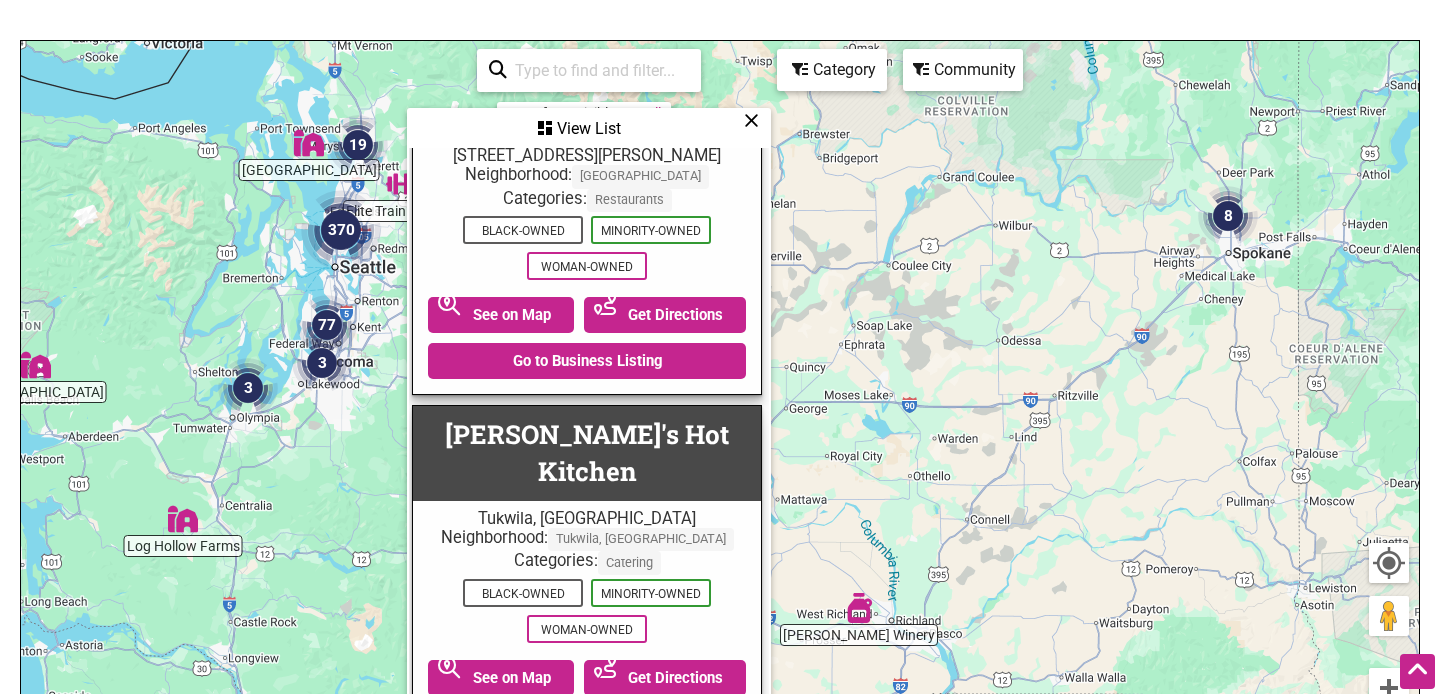scroll, scrollTop: 27835, scrollLeft: 2, axis: both 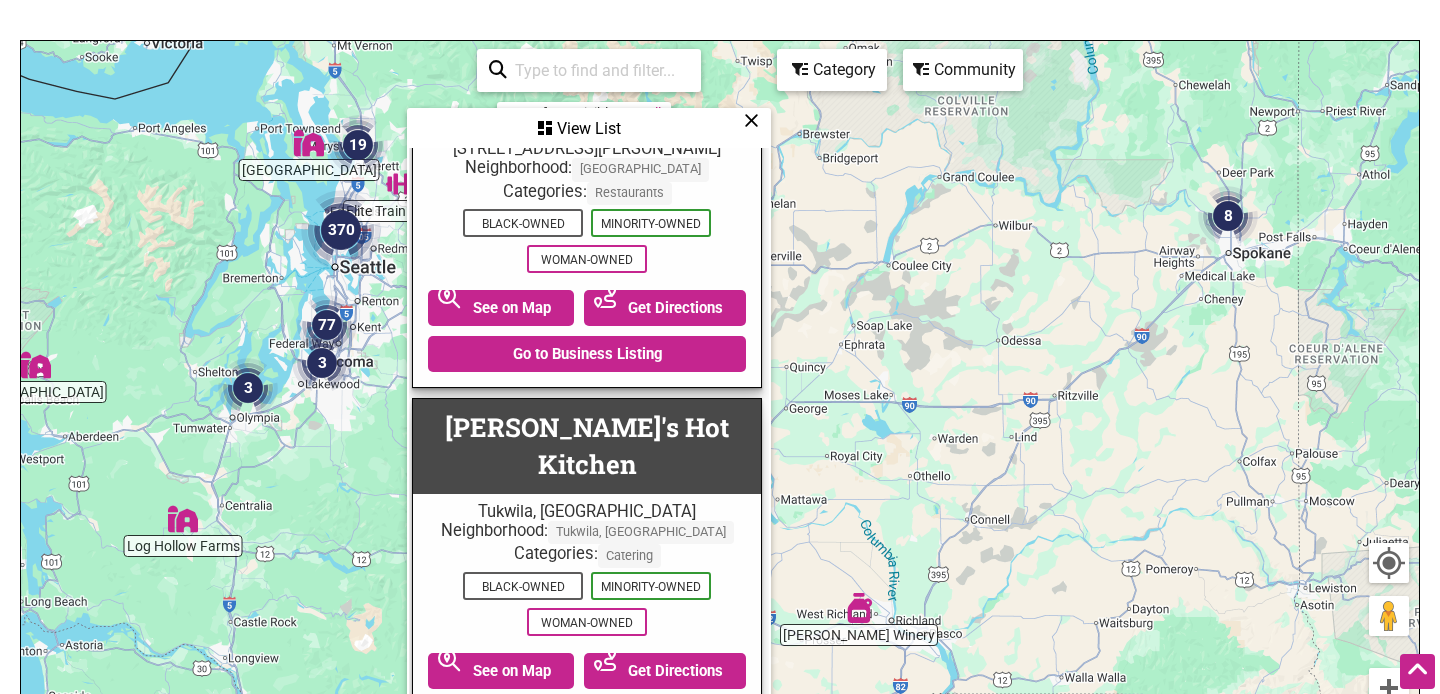 click on "Go to Business Listing" at bounding box center (587, 1418) 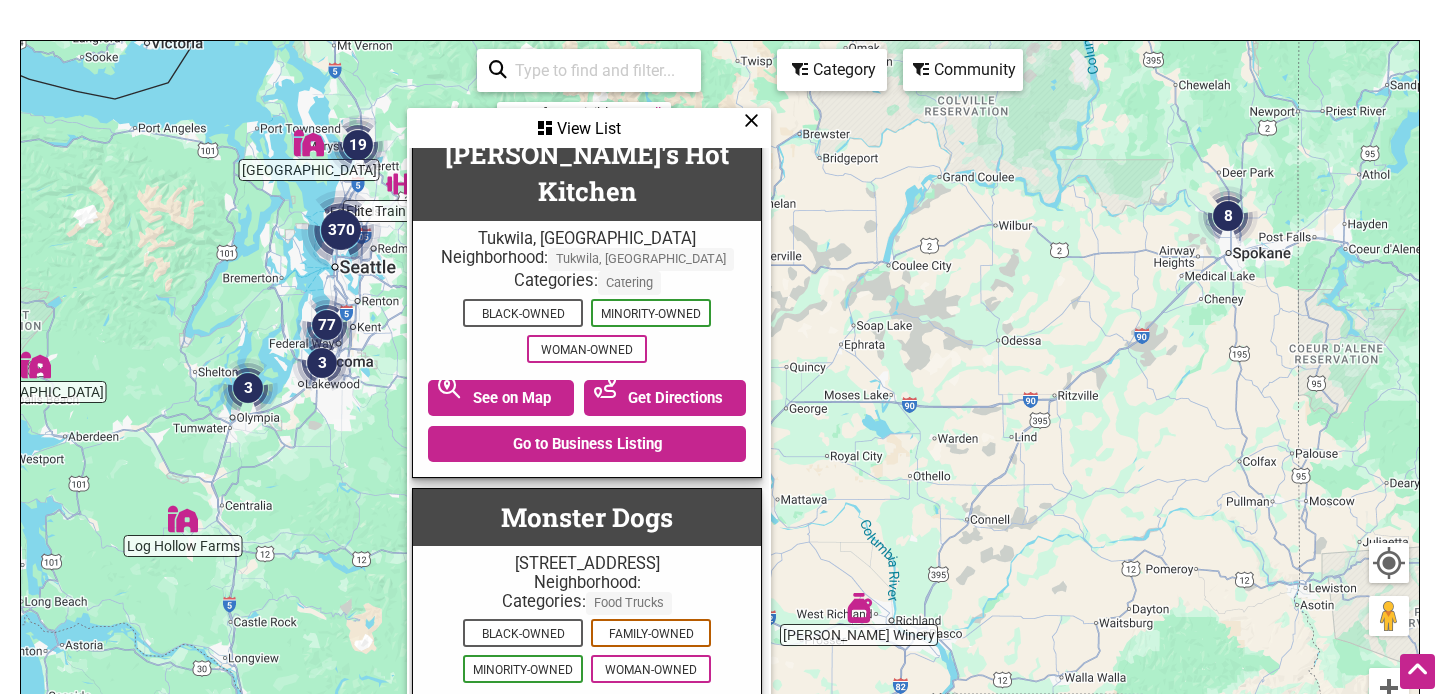 scroll, scrollTop: 28125, scrollLeft: 2, axis: both 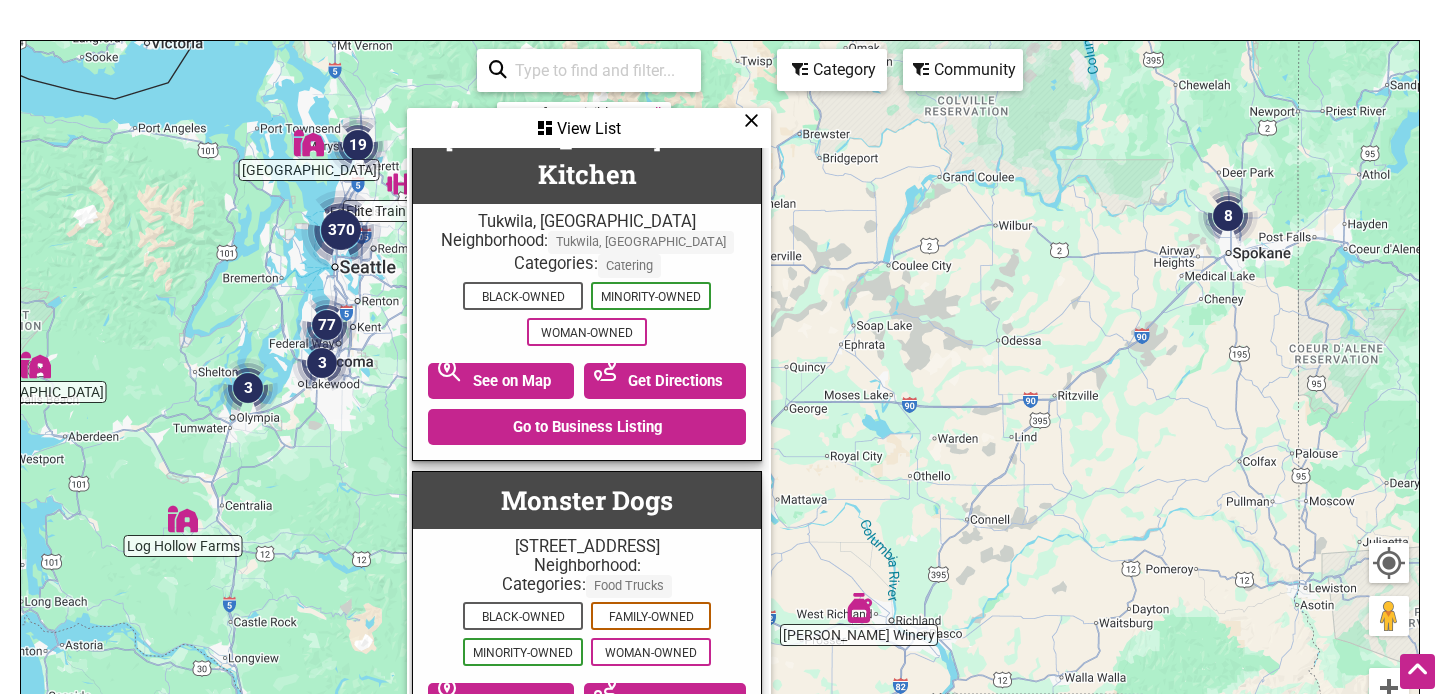 click on "Go to Business Listing" at bounding box center (587, 1417) 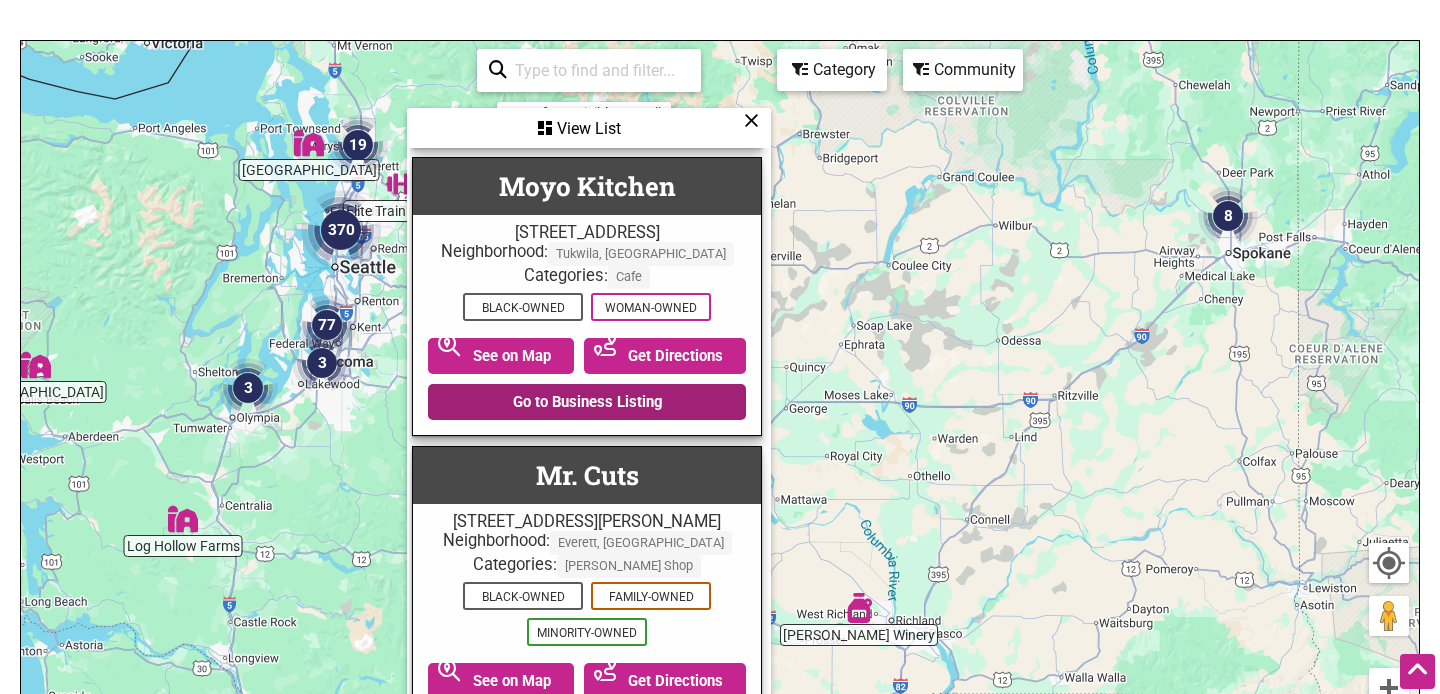 scroll, scrollTop: 29174, scrollLeft: 2, axis: both 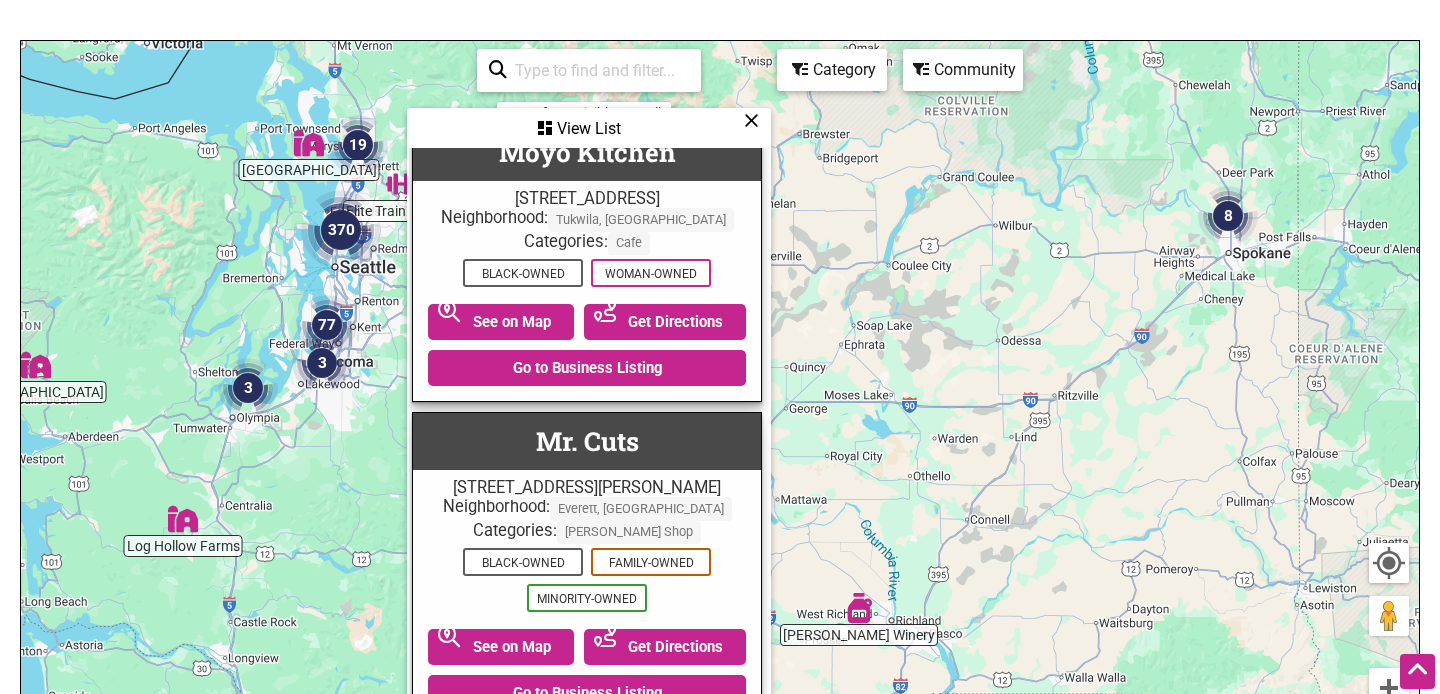 click on "See on Map
Get Directions
Go to Business Listing" at bounding box center [587, 1287] 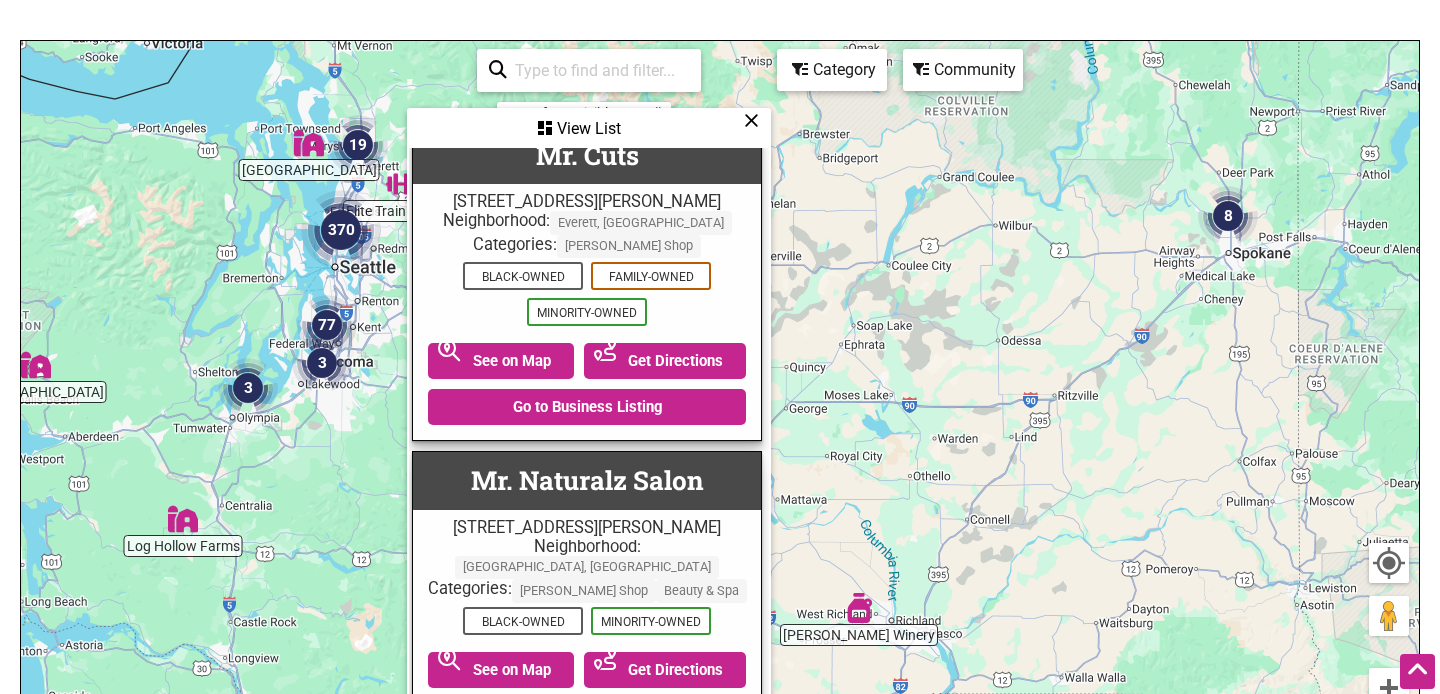 scroll, scrollTop: 29474, scrollLeft: 2, axis: both 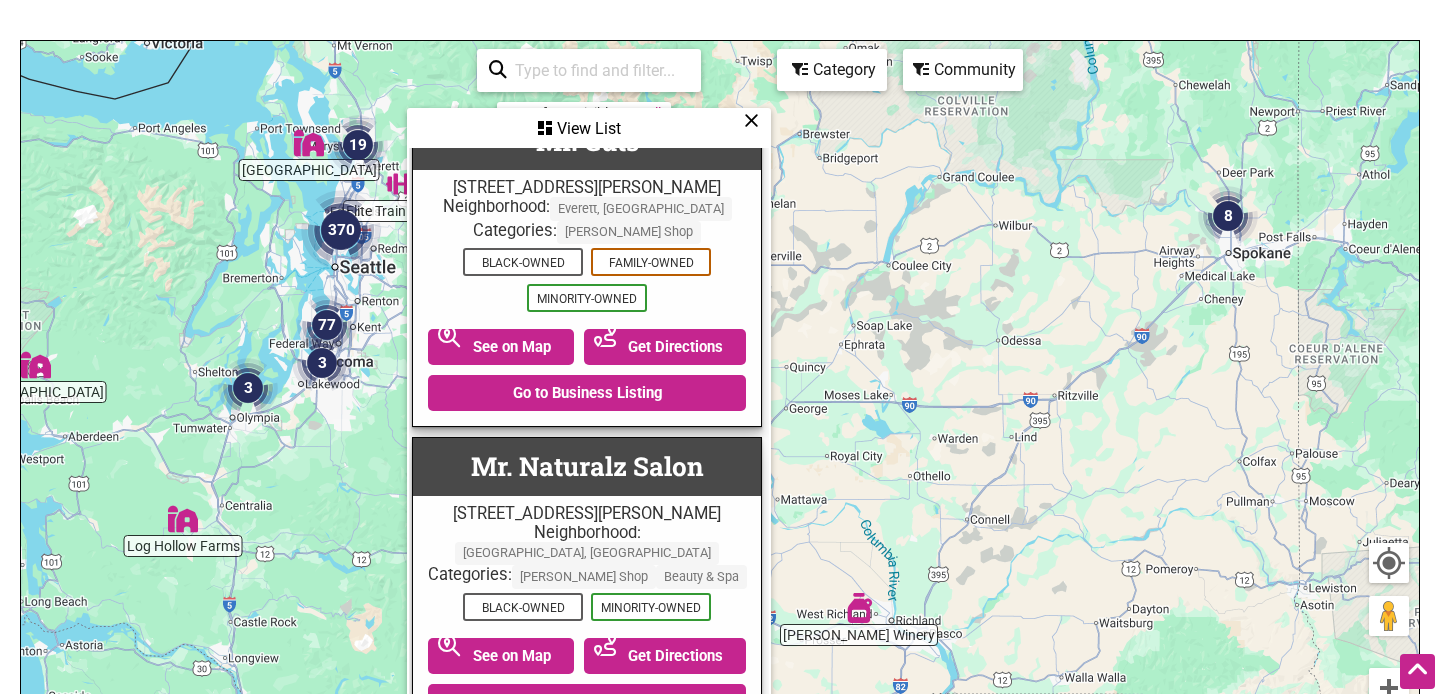 click on "Go to Business Listing" at bounding box center [587, 1304] 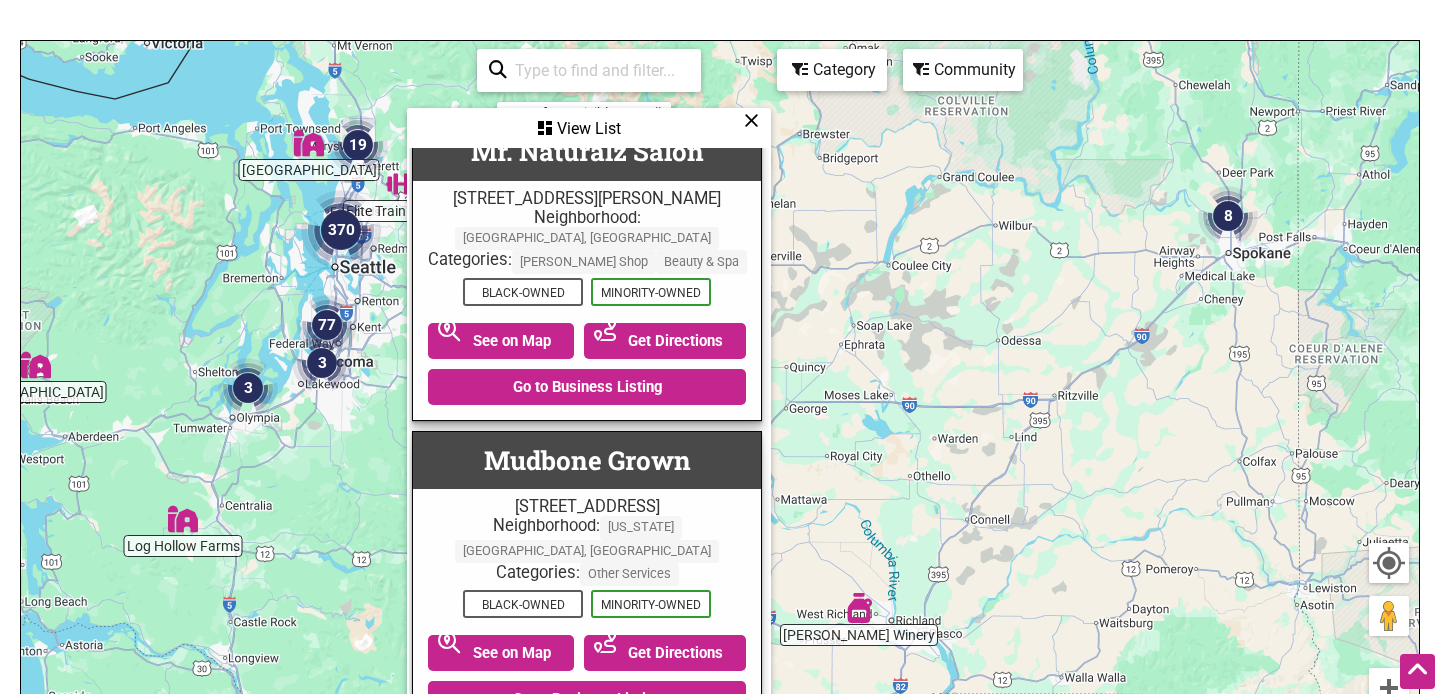 scroll, scrollTop: 29795, scrollLeft: 2, axis: both 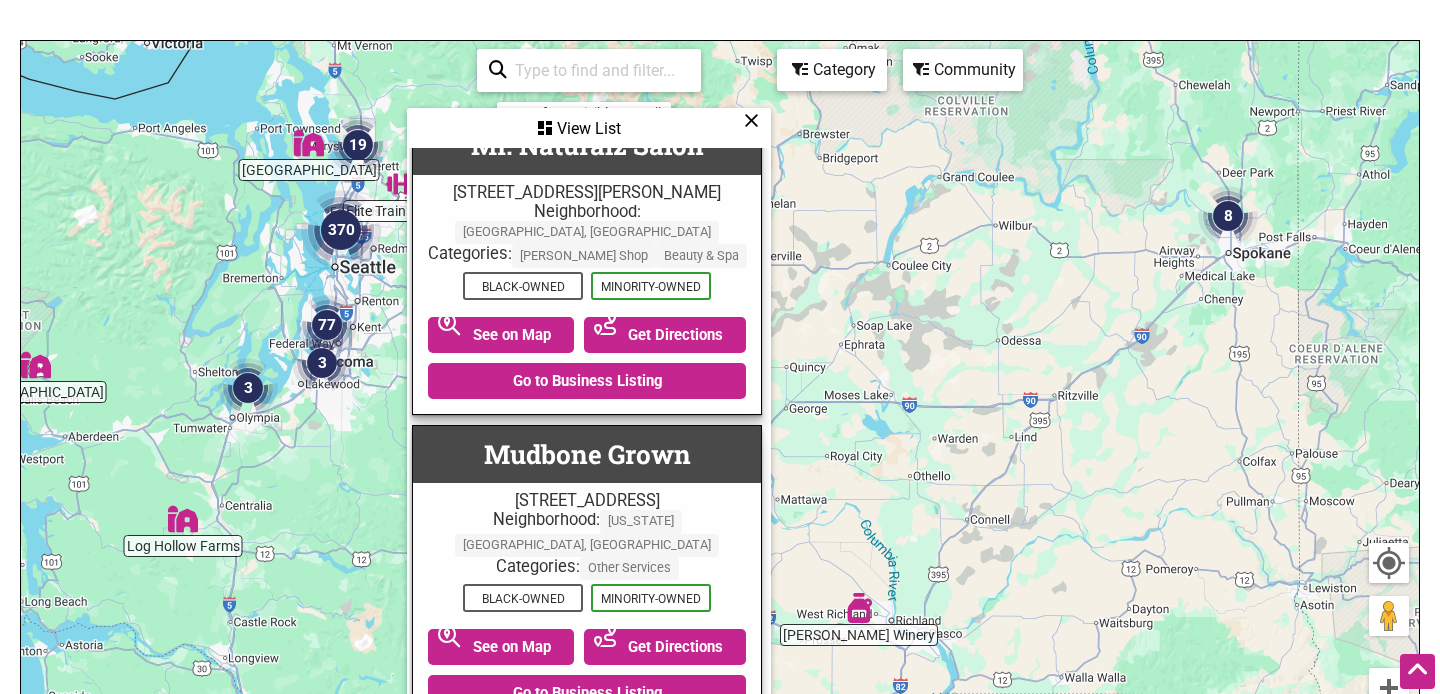 click on "Go to Business Listing" at bounding box center [587, 1308] 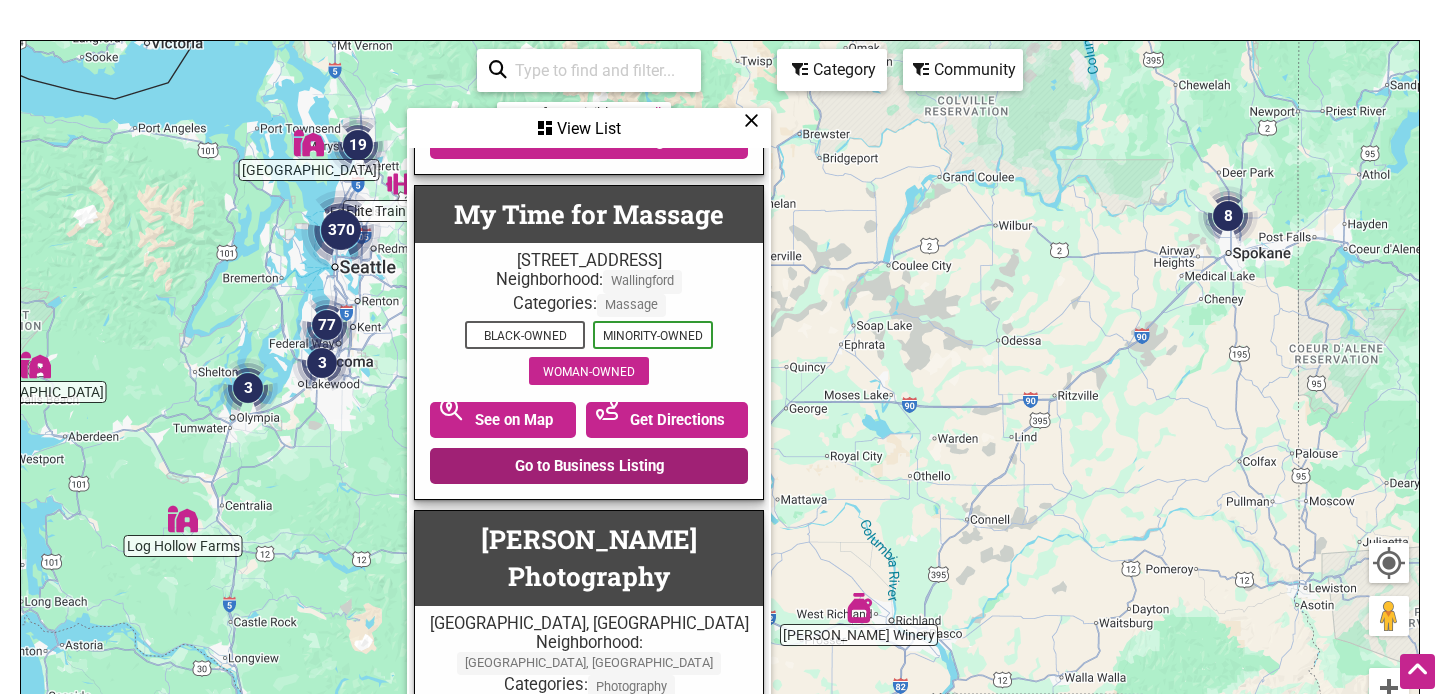 scroll, scrollTop: 30638, scrollLeft: 0, axis: vertical 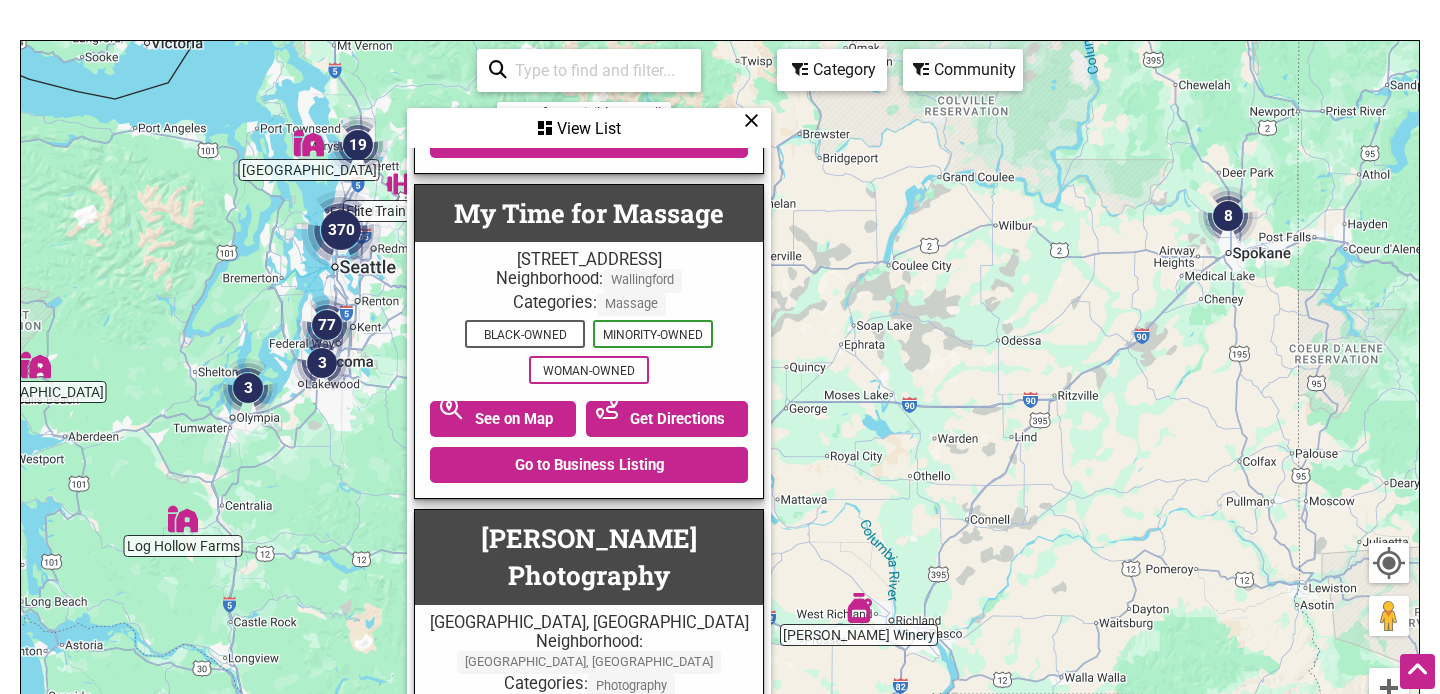 click on "Go to Business Listing" at bounding box center (589, 1191) 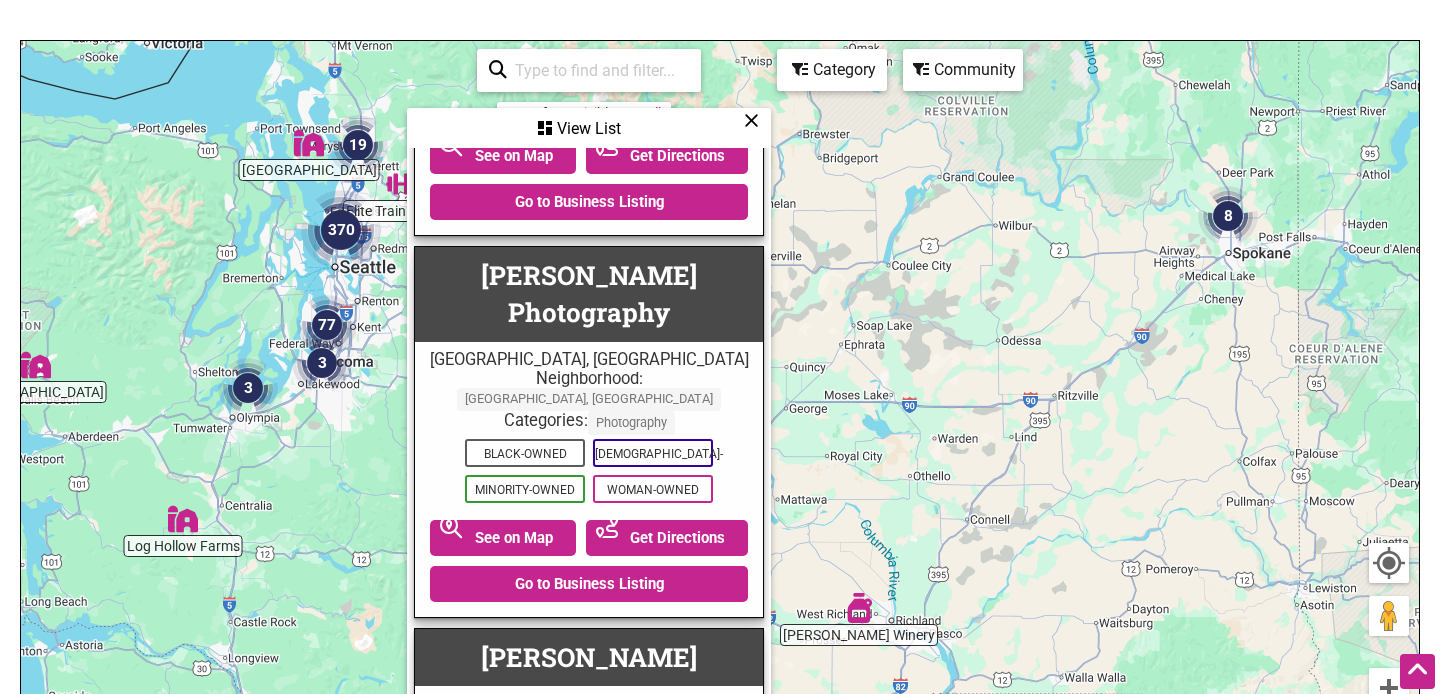 scroll, scrollTop: 30905, scrollLeft: 0, axis: vertical 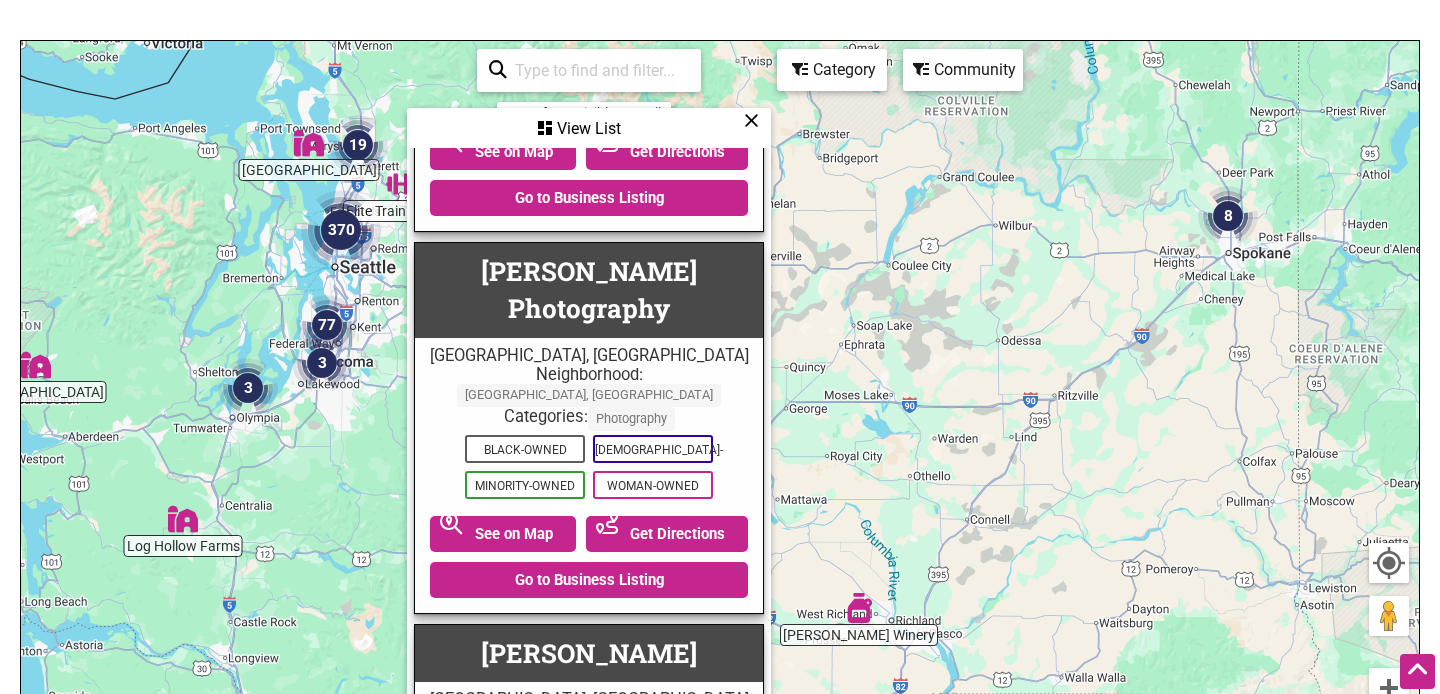 click on "Go to Business Listing" at bounding box center (589, 1306) 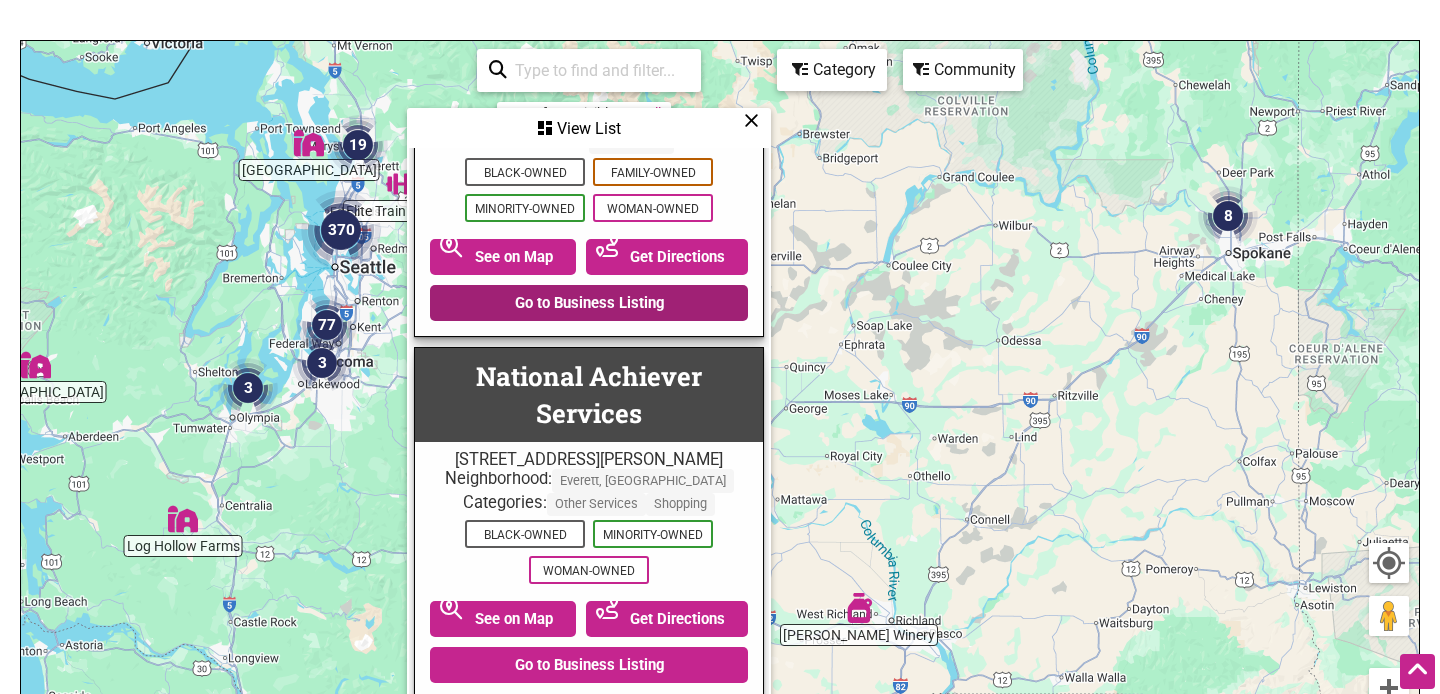 scroll, scrollTop: 31911, scrollLeft: 0, axis: vertical 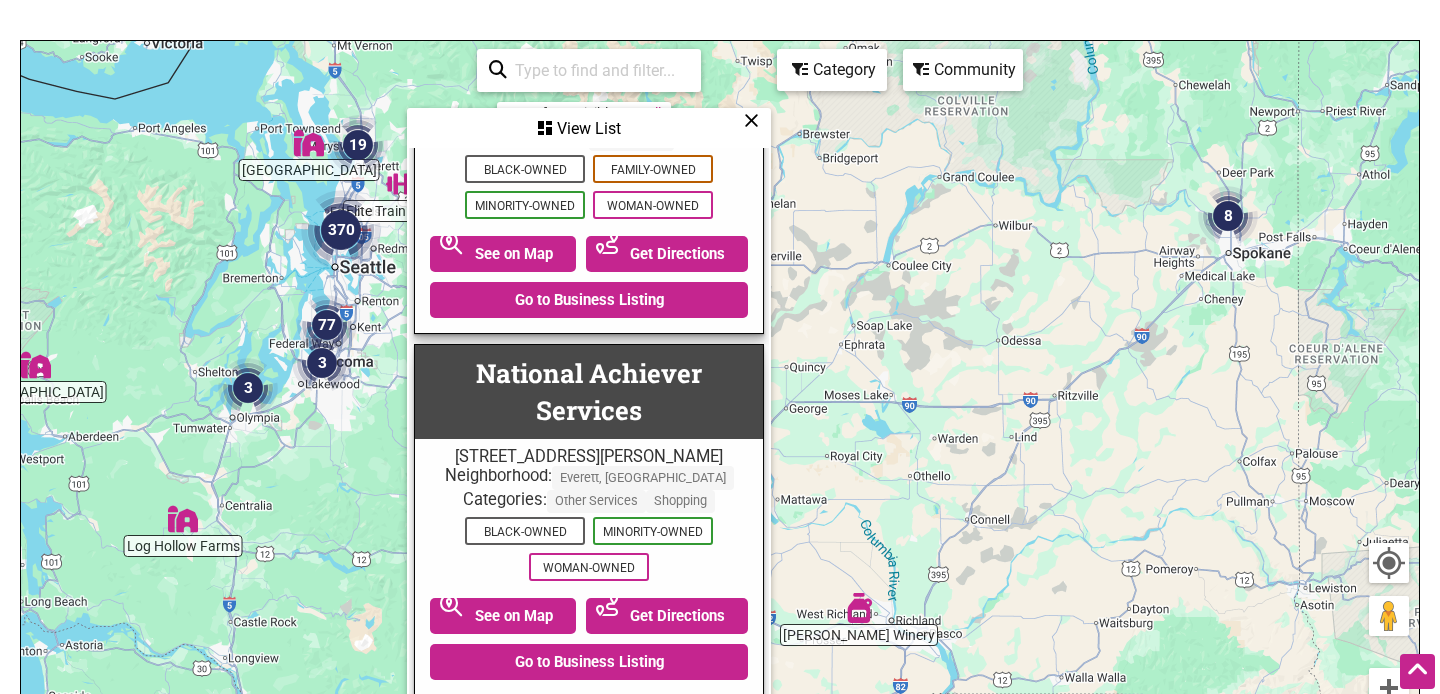 click on "Go to Business Listing" at bounding box center [589, 1374] 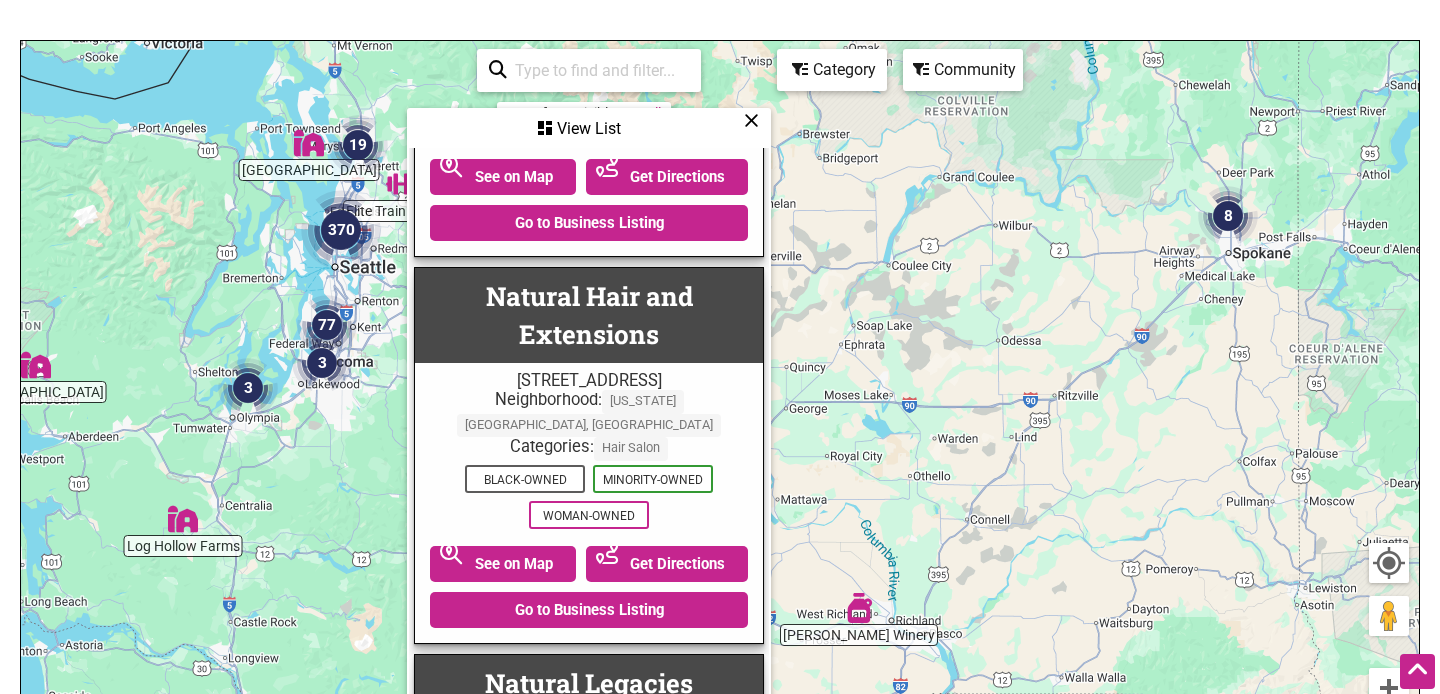 scroll, scrollTop: 32351, scrollLeft: 0, axis: vertical 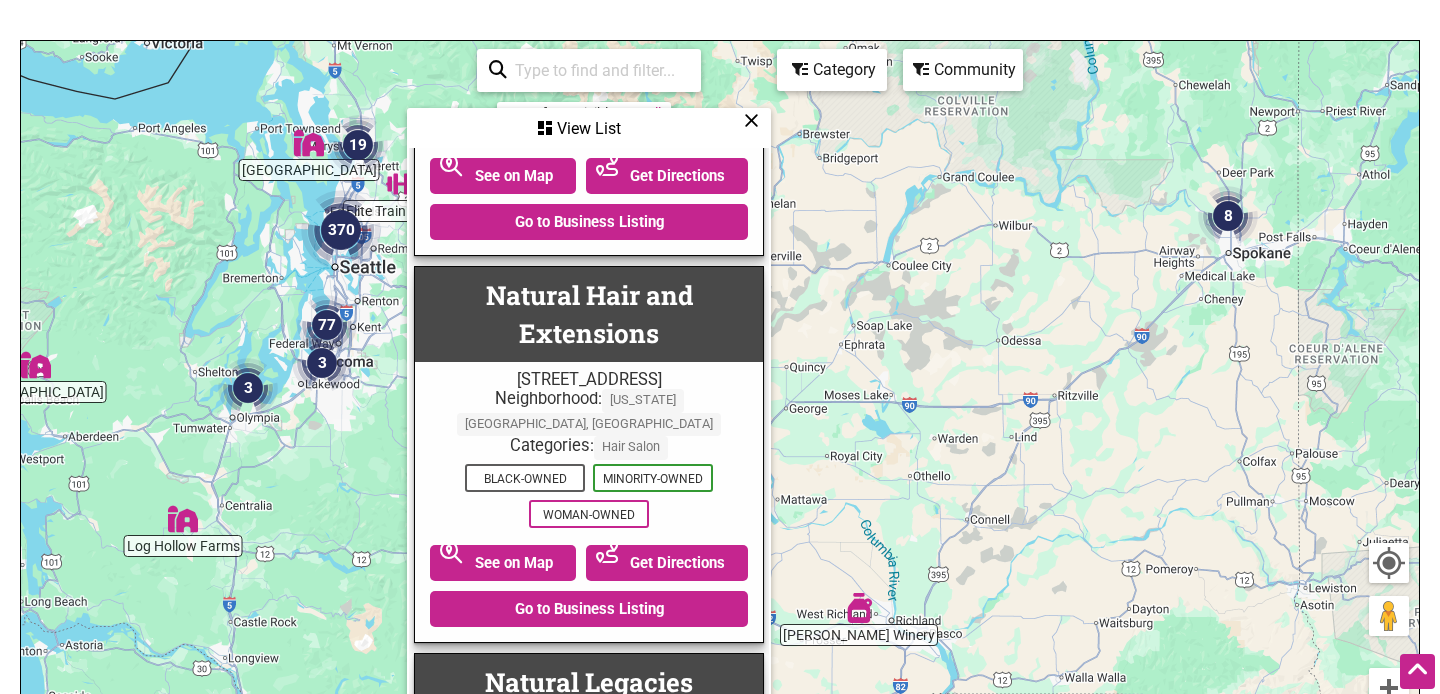 click on "Go to Business Listing" at bounding box center (589, 1302) 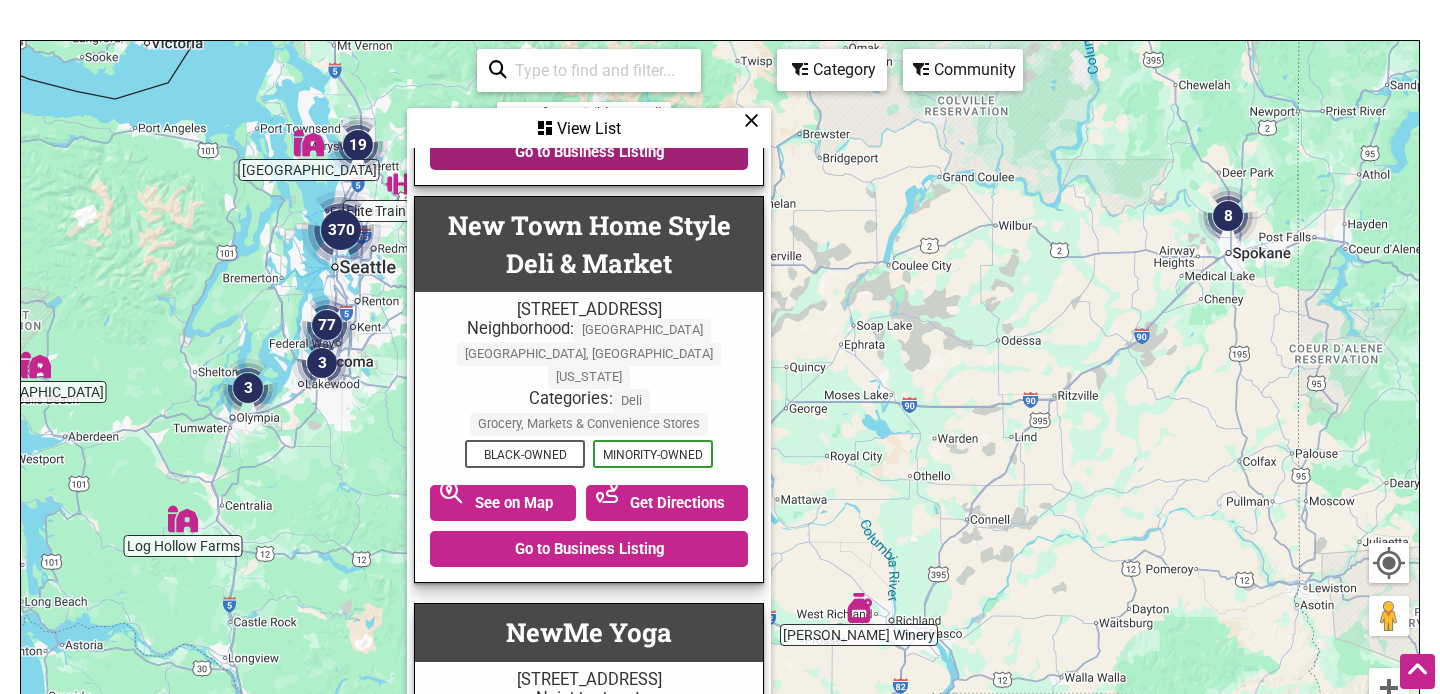 scroll, scrollTop: 16783, scrollLeft: 0, axis: vertical 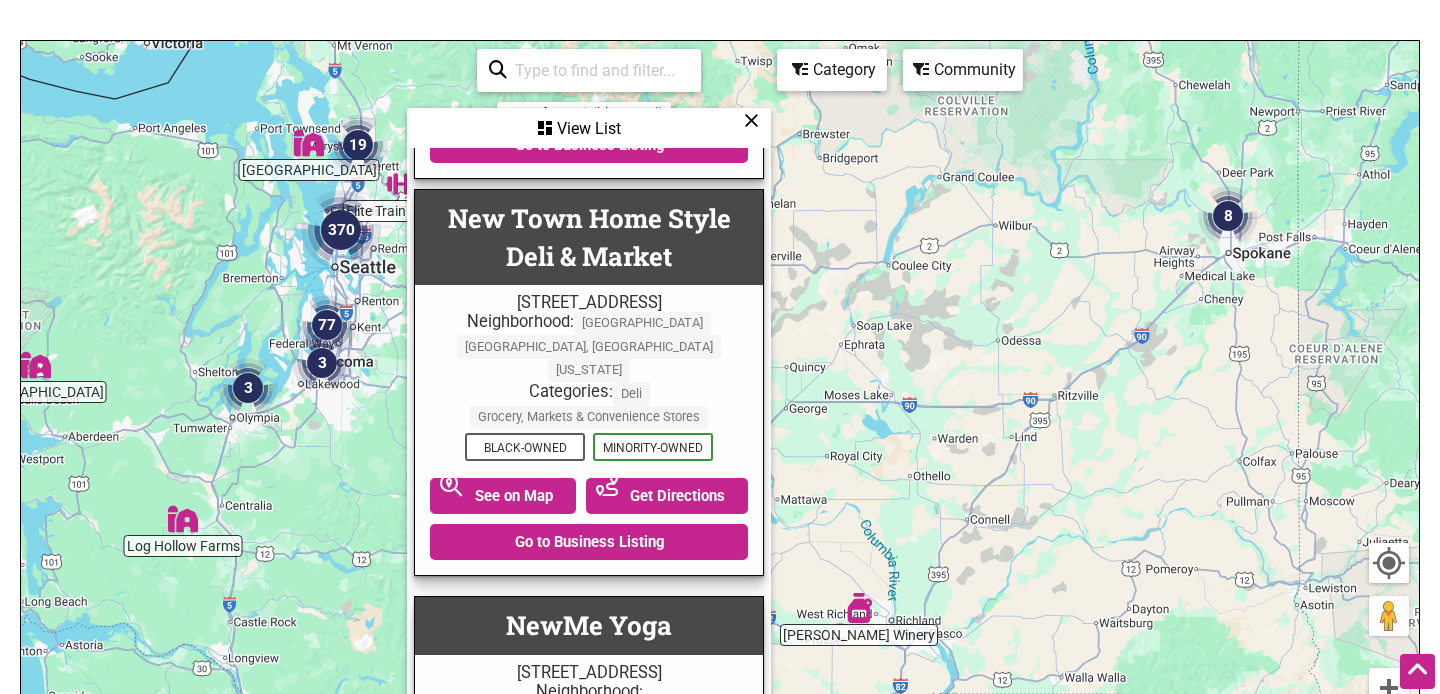 click on "Go to Business Listing" at bounding box center (589, 920) 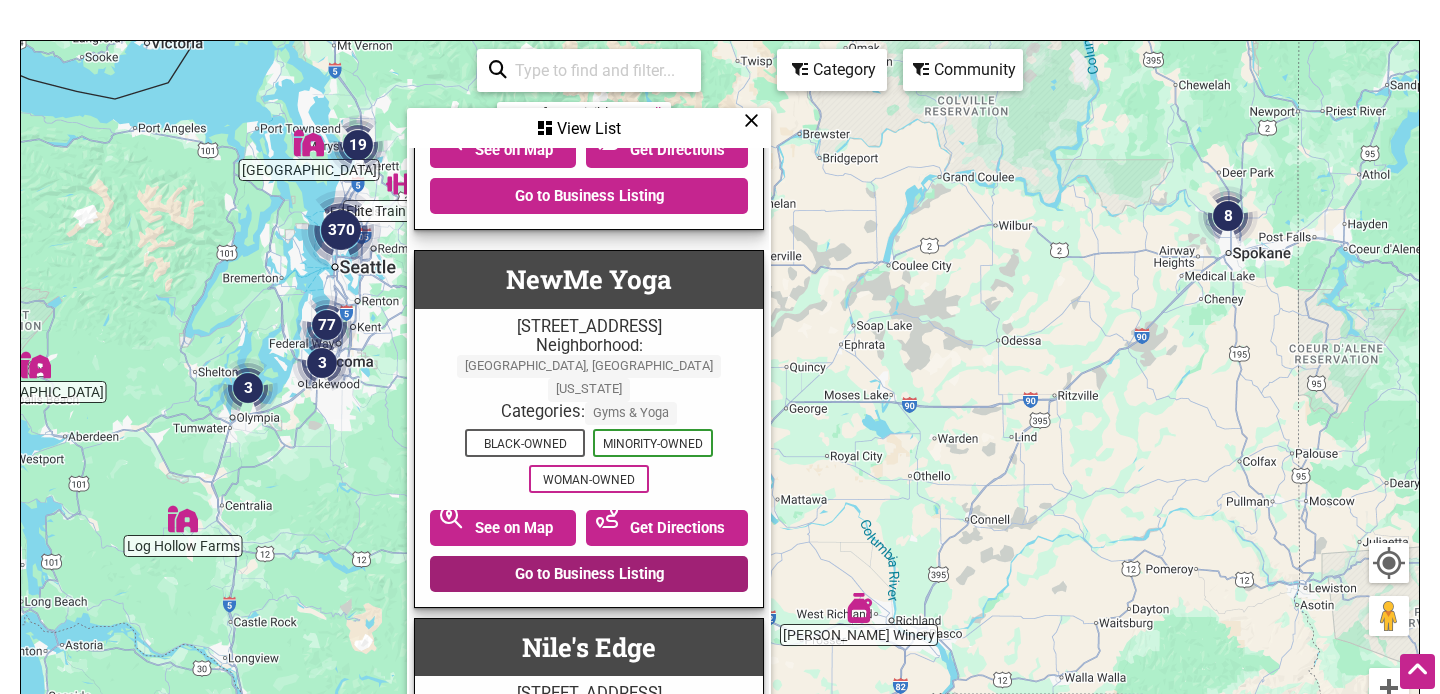 scroll, scrollTop: 17130, scrollLeft: 0, axis: vertical 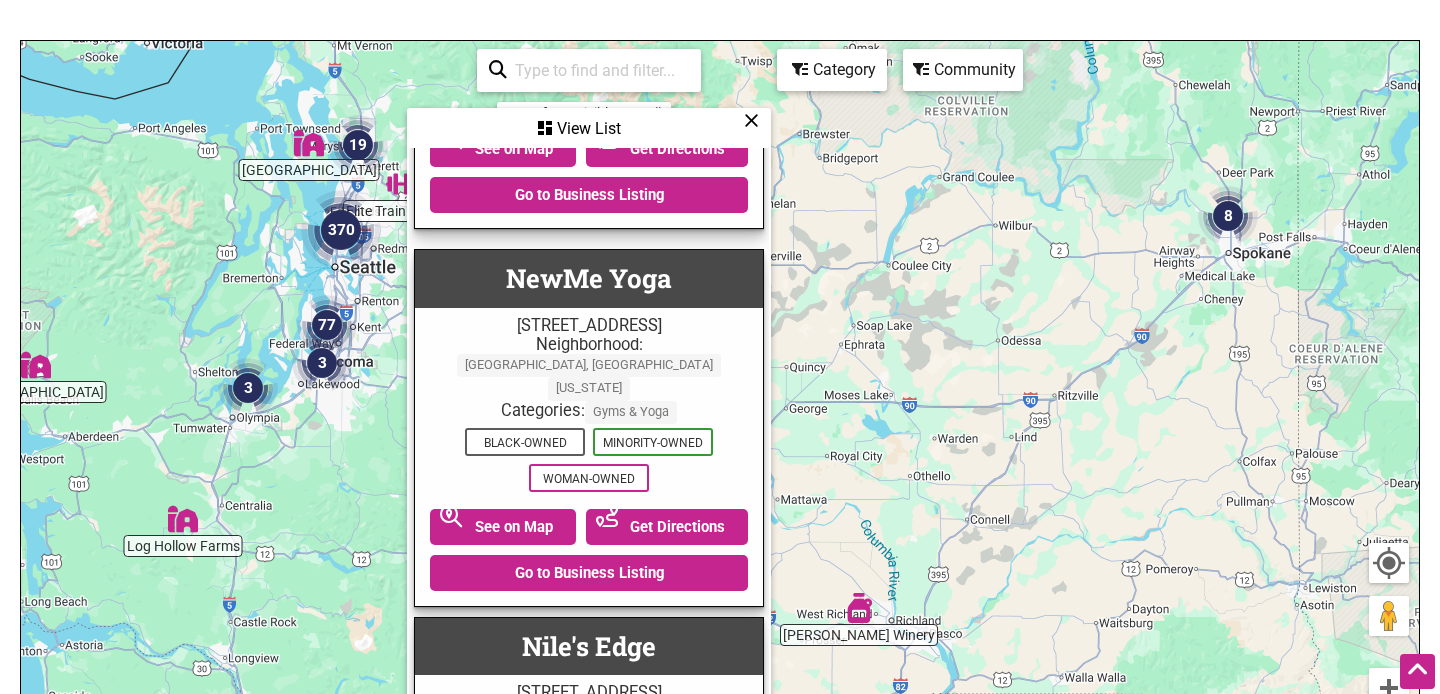 click on "Go to Business Listing" at bounding box center (589, 922) 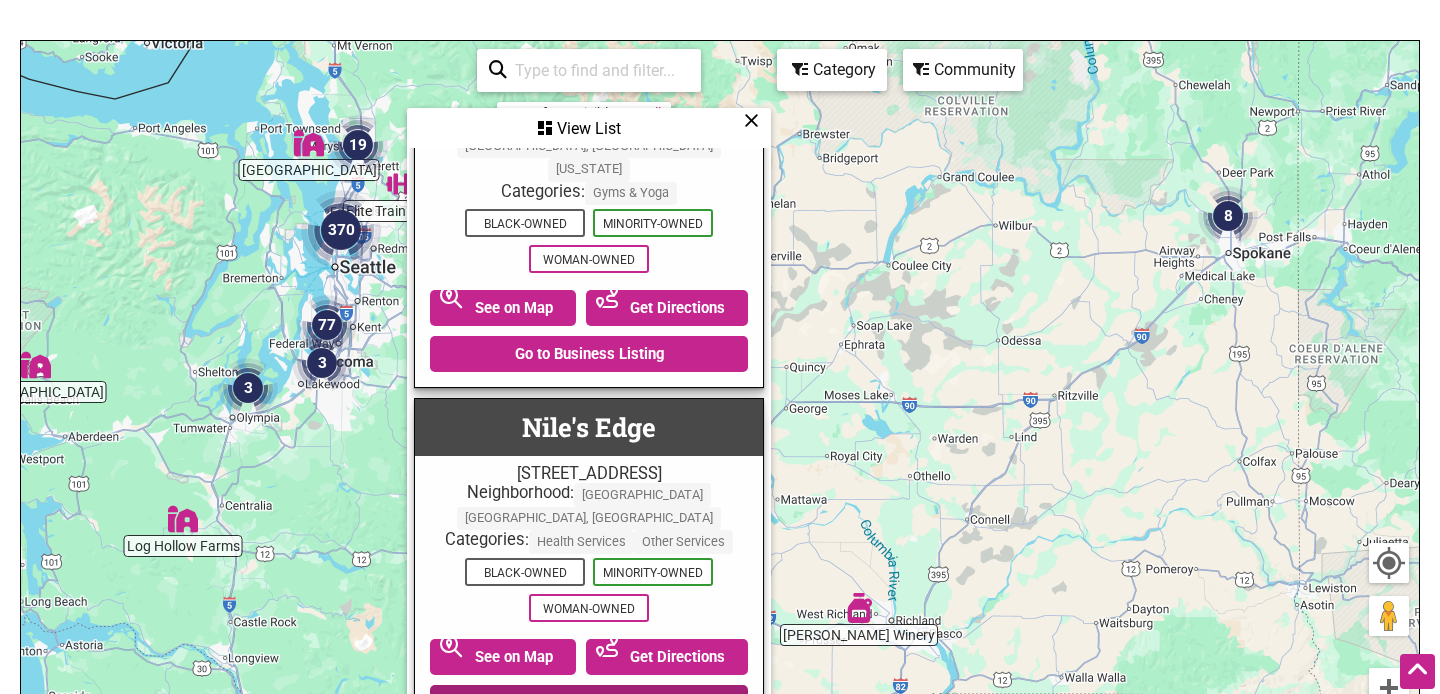 scroll, scrollTop: 17351, scrollLeft: 0, axis: vertical 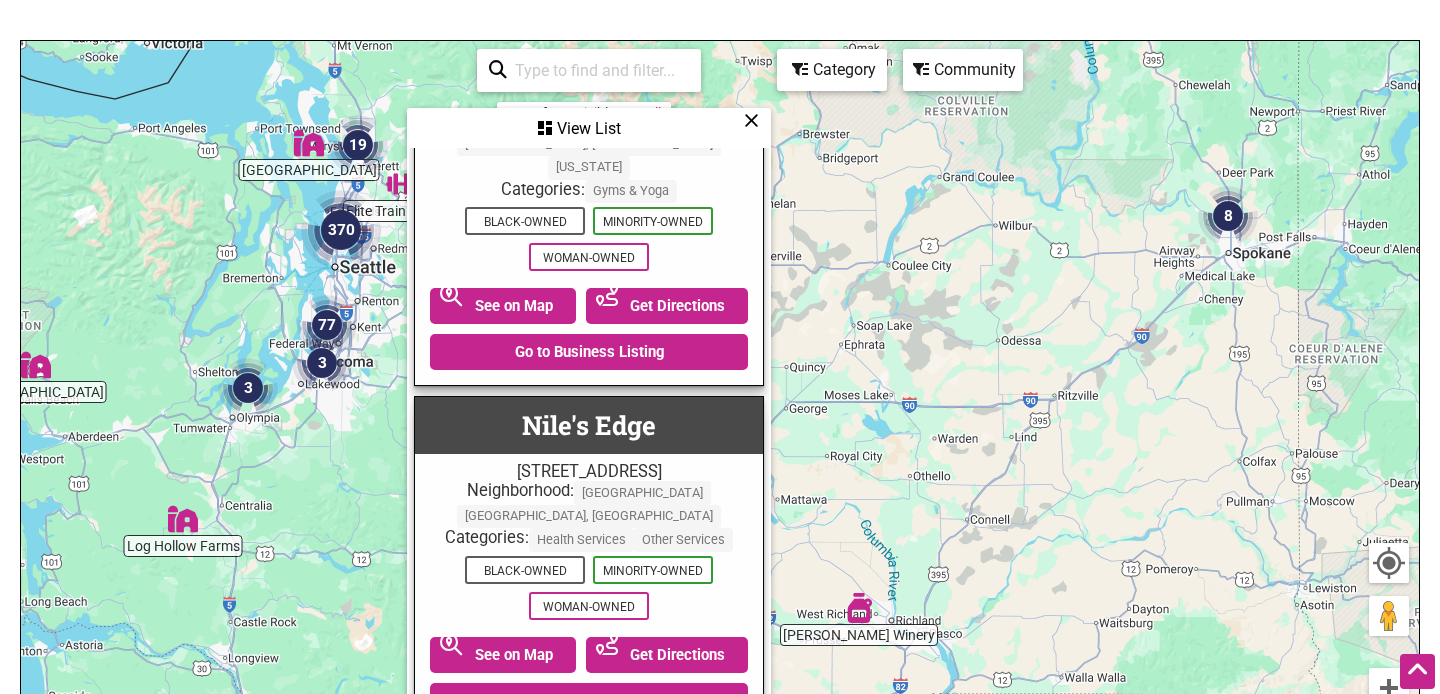 click on "Go to Business Listing" at bounding box center (589, 1046) 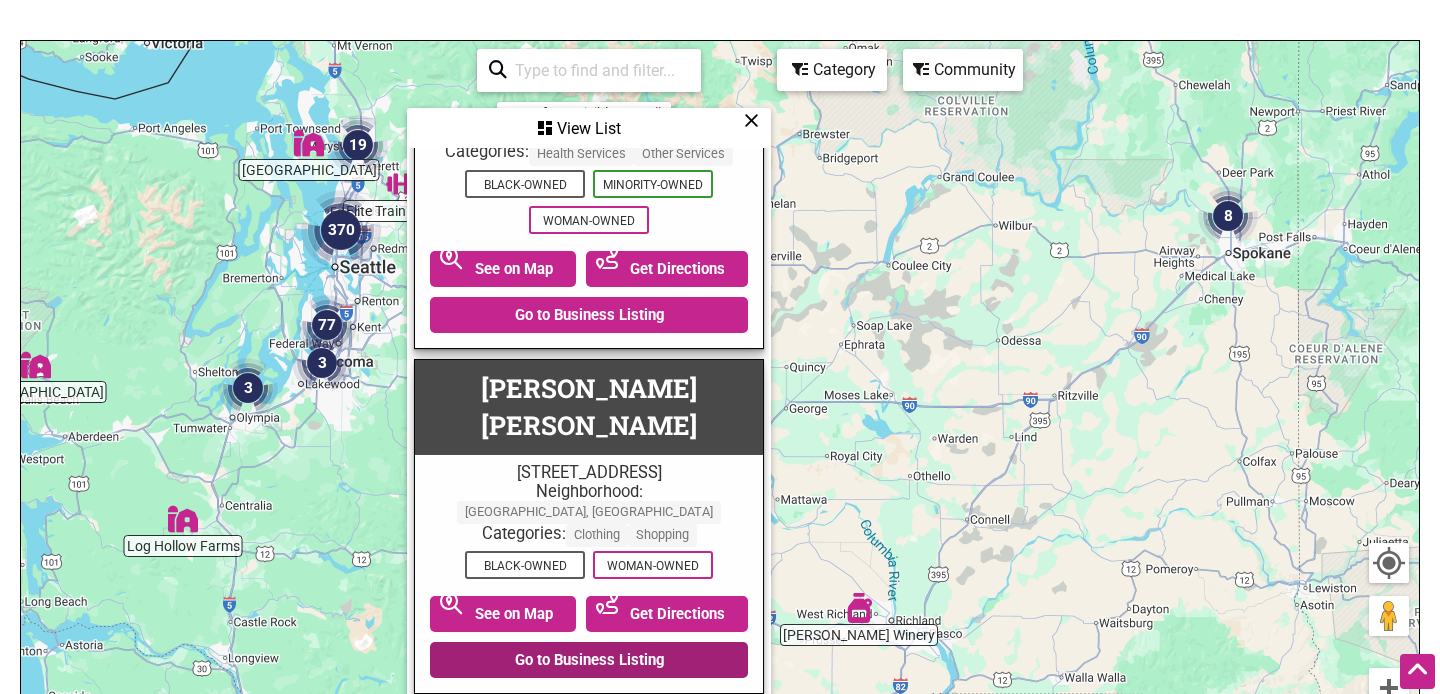 scroll, scrollTop: 17739, scrollLeft: 0, axis: vertical 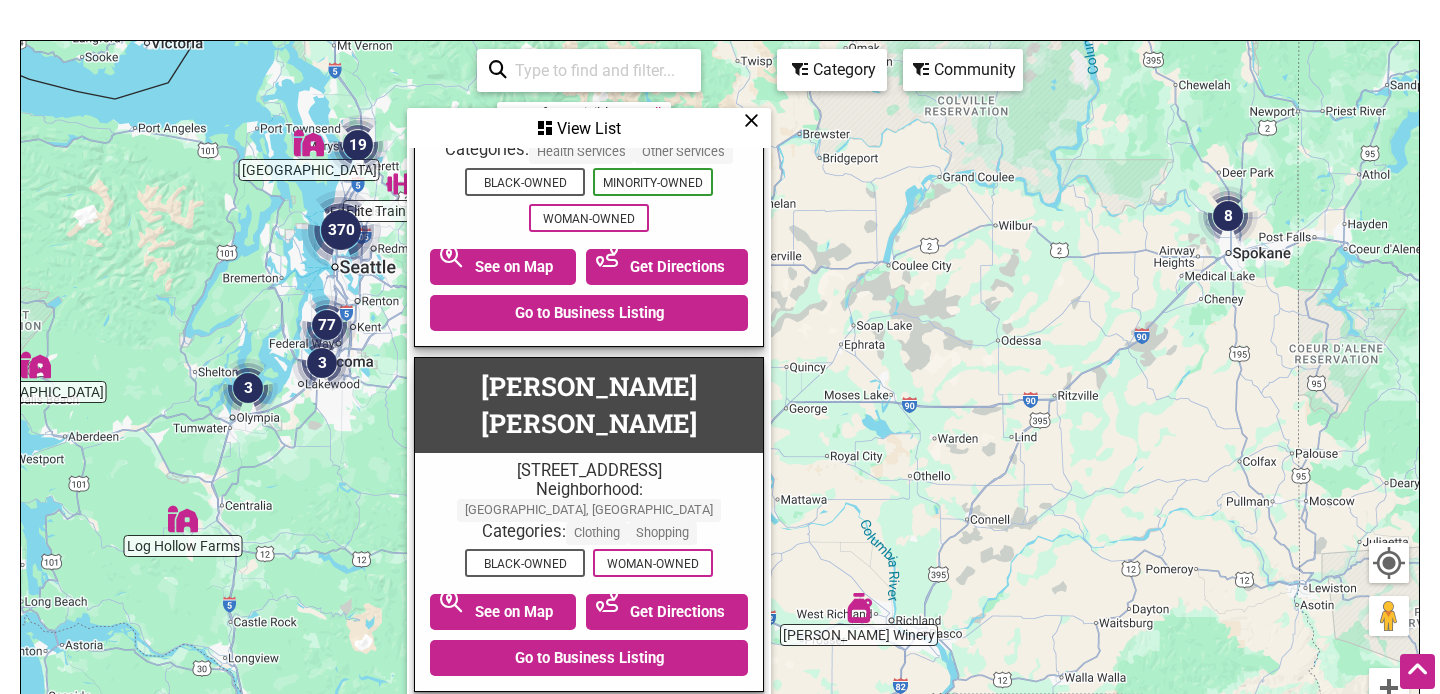 click on "Go to Business Listing" at bounding box center (589, 984) 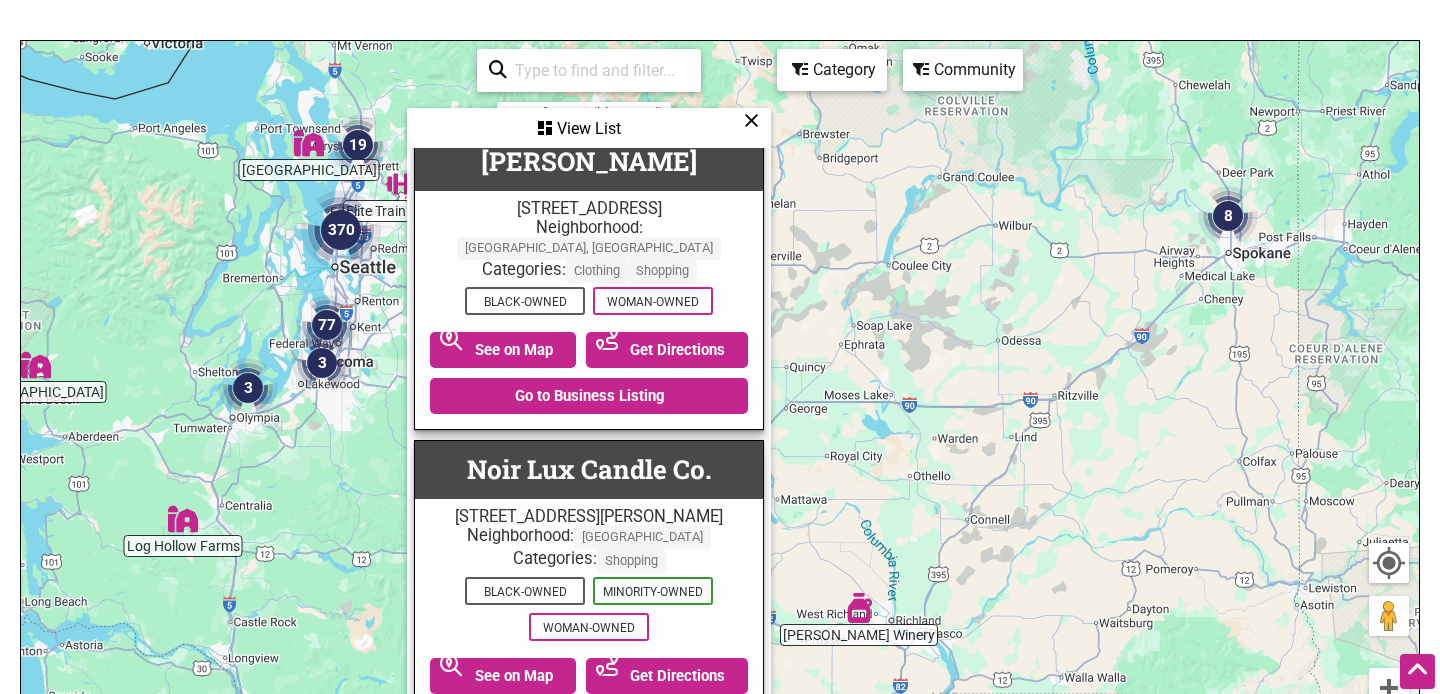 scroll, scrollTop: 18017, scrollLeft: 0, axis: vertical 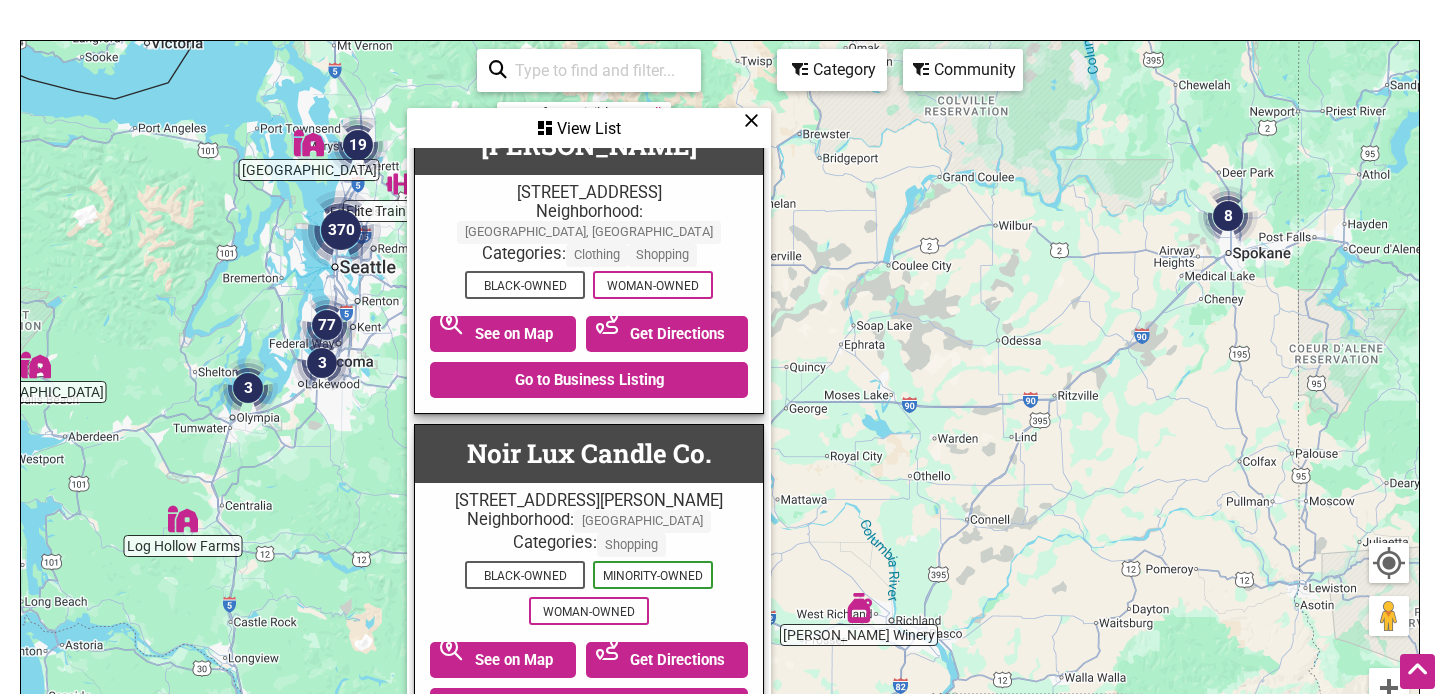 click on "Go to Business Listing" at bounding box center (589, 1050) 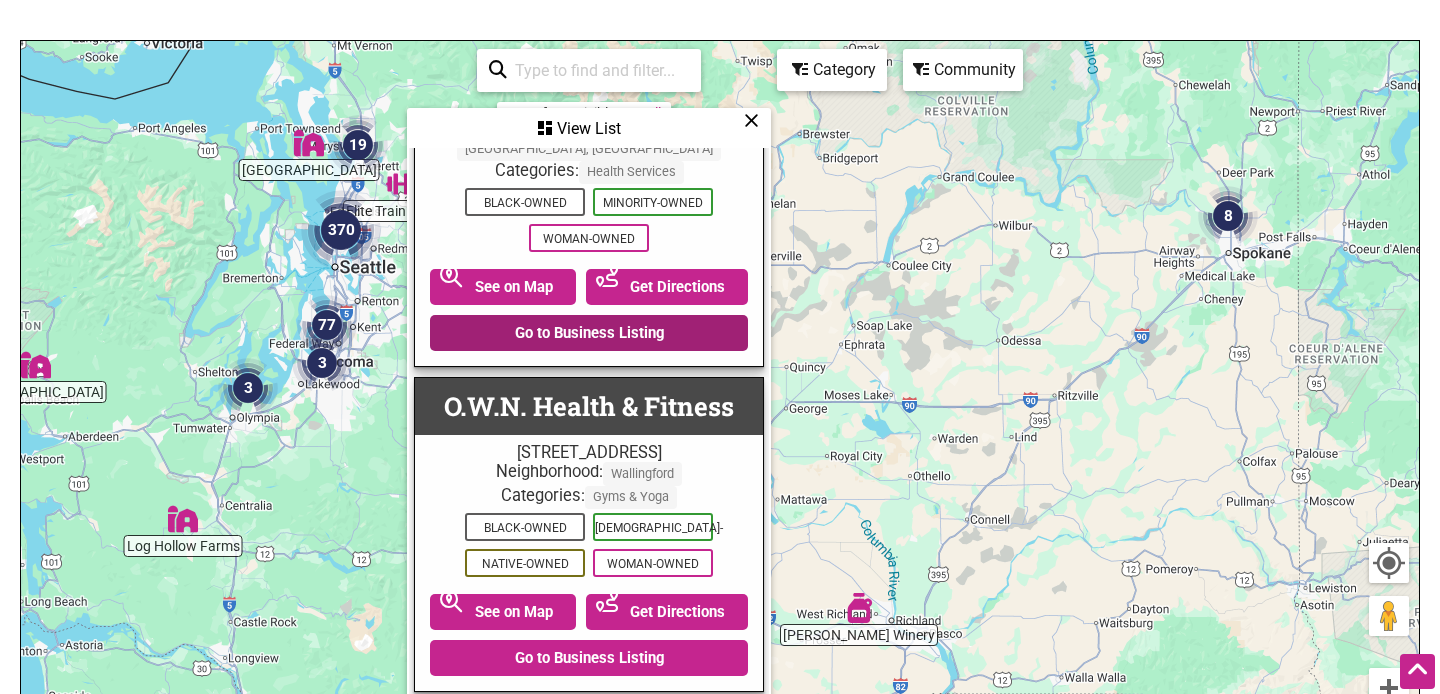 scroll, scrollTop: 18753, scrollLeft: 0, axis: vertical 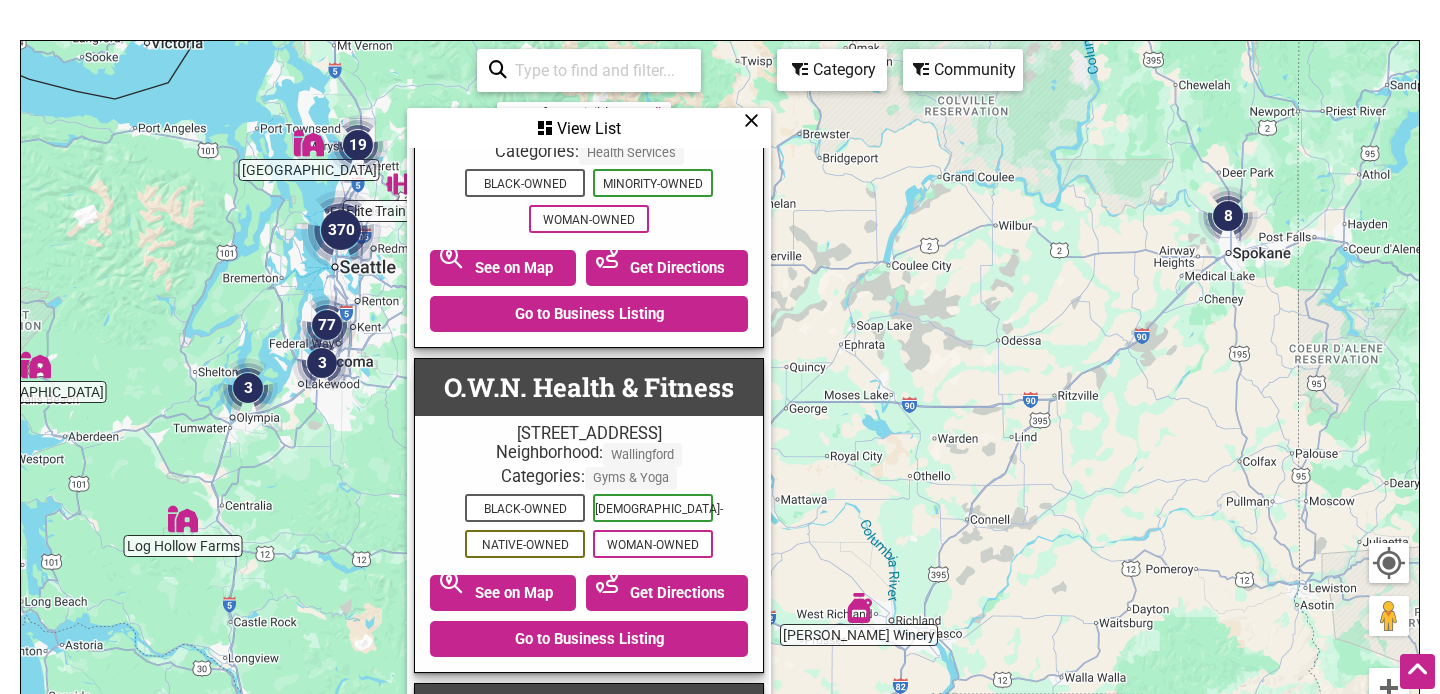 click on "Go to Business Listing" at bounding box center [589, 1009] 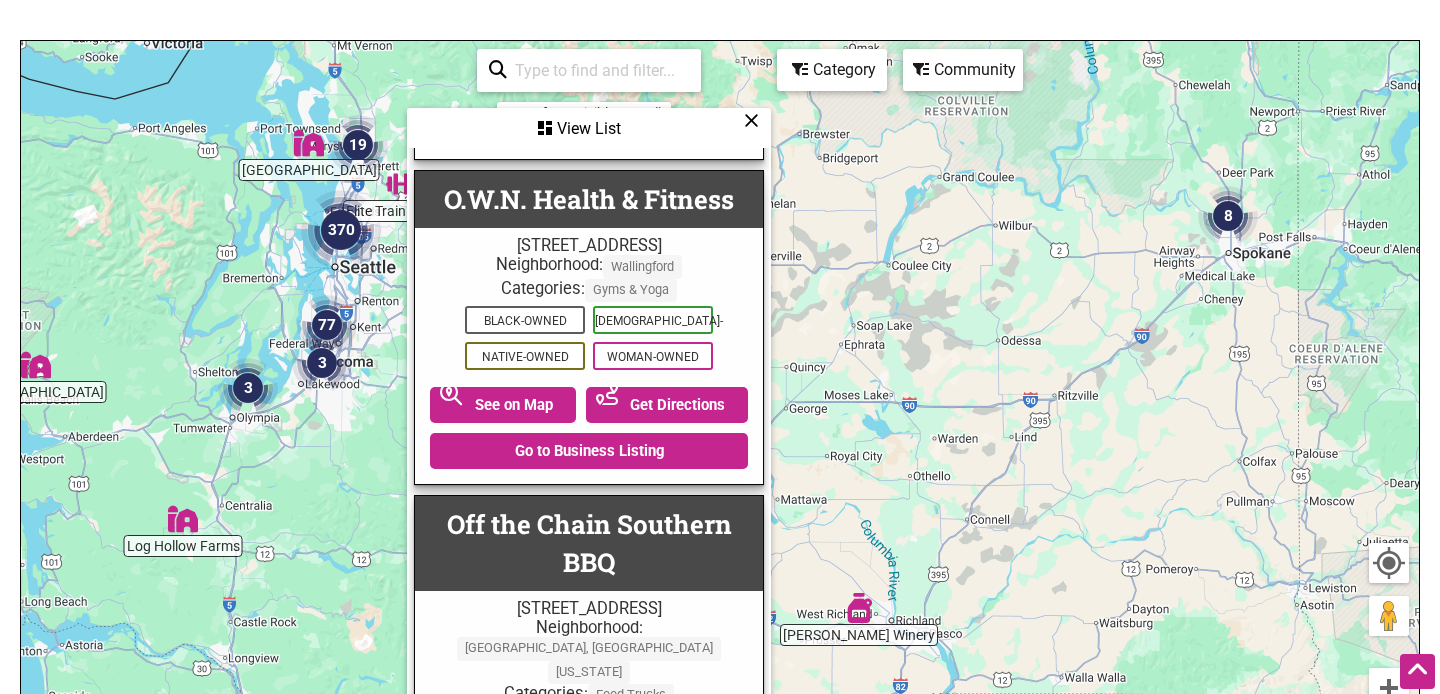 scroll, scrollTop: 18943, scrollLeft: 0, axis: vertical 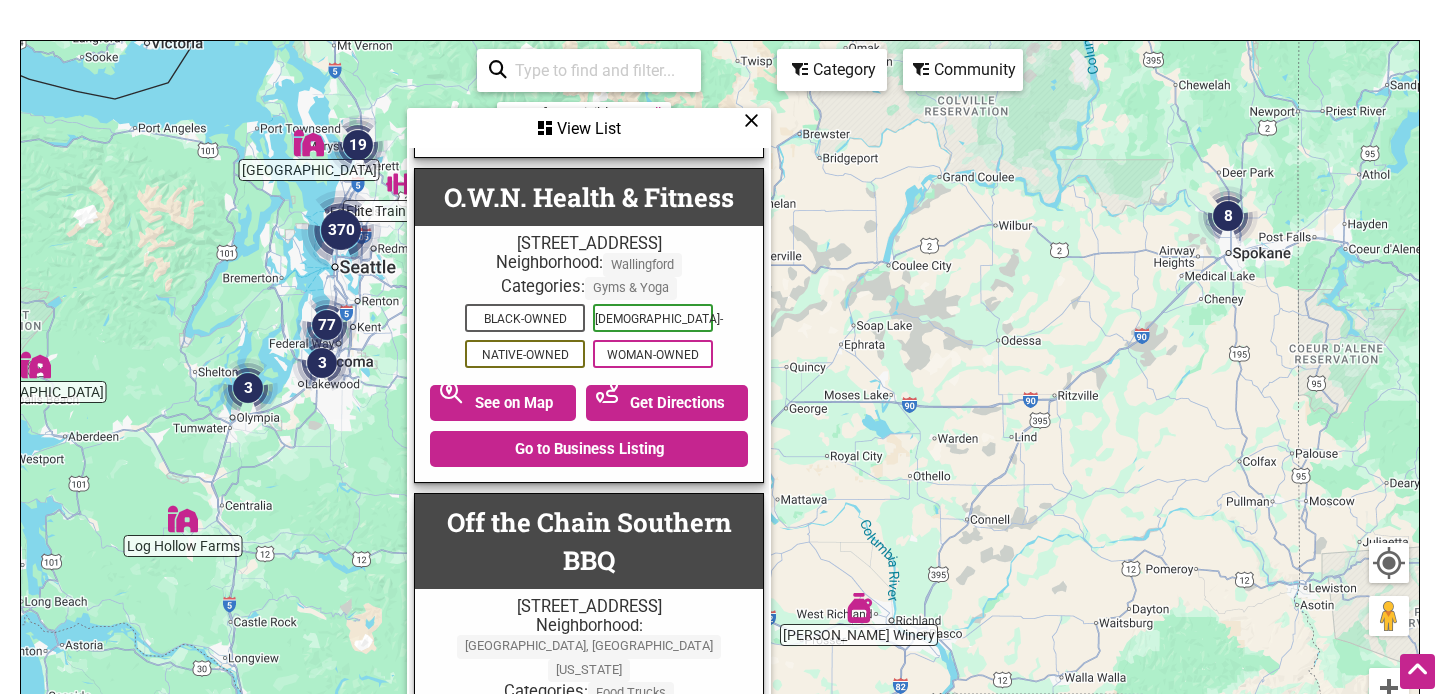 click on "Go to Business Listing" at bounding box center (589, 1108) 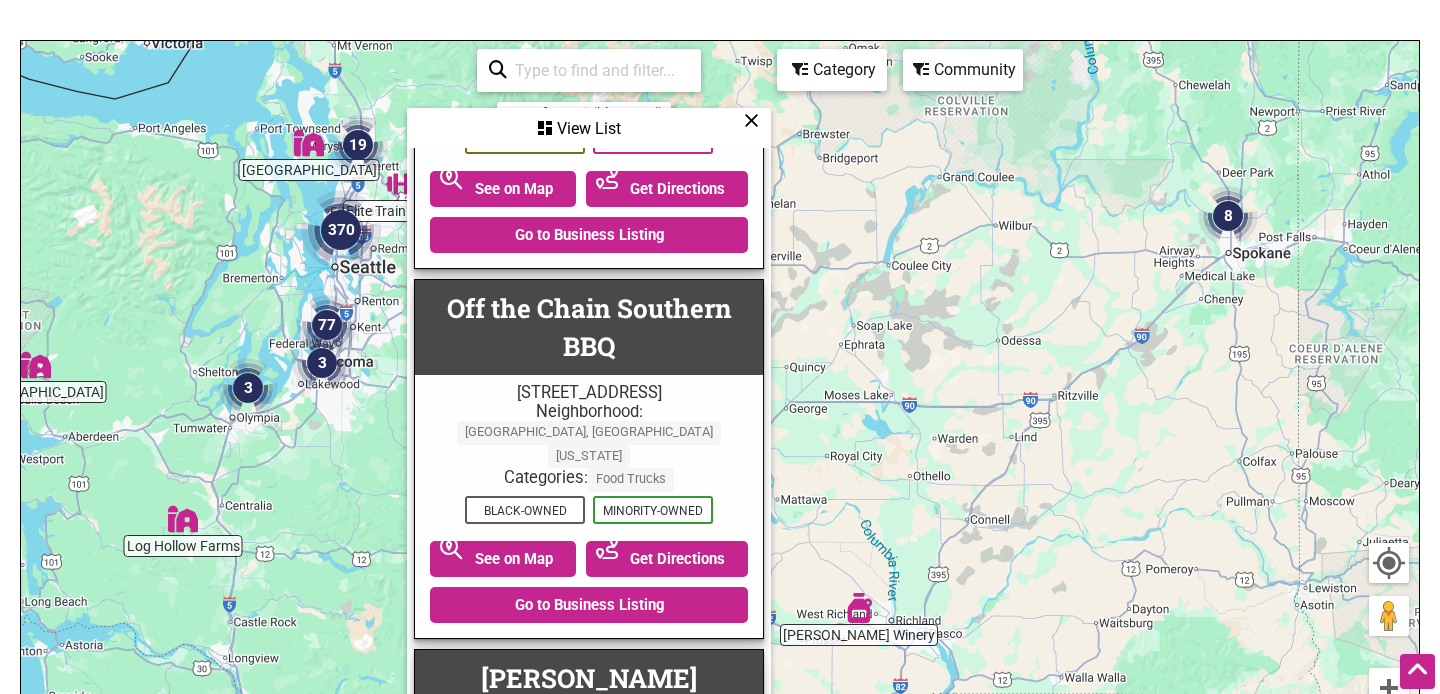 scroll, scrollTop: 19165, scrollLeft: 0, axis: vertical 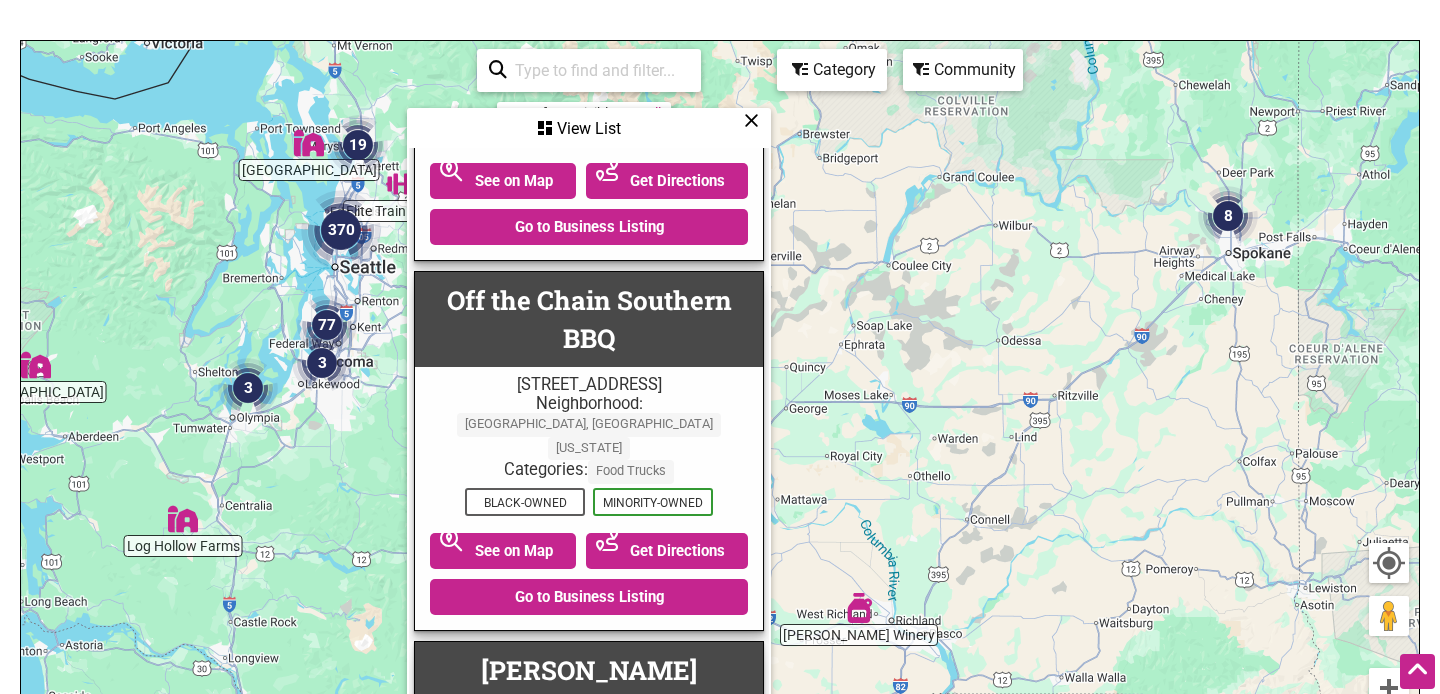 click on "Go to Business Listing" at bounding box center [589, 1211] 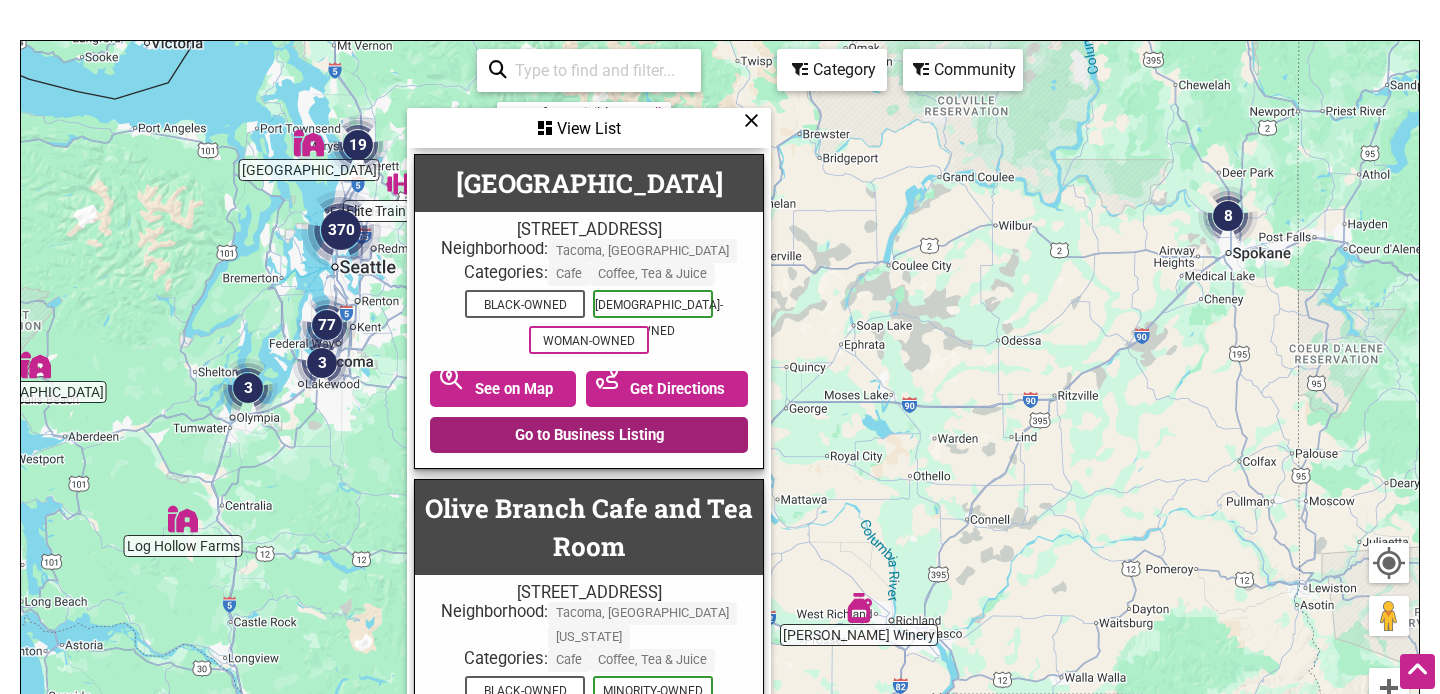 scroll, scrollTop: 19943, scrollLeft: 0, axis: vertical 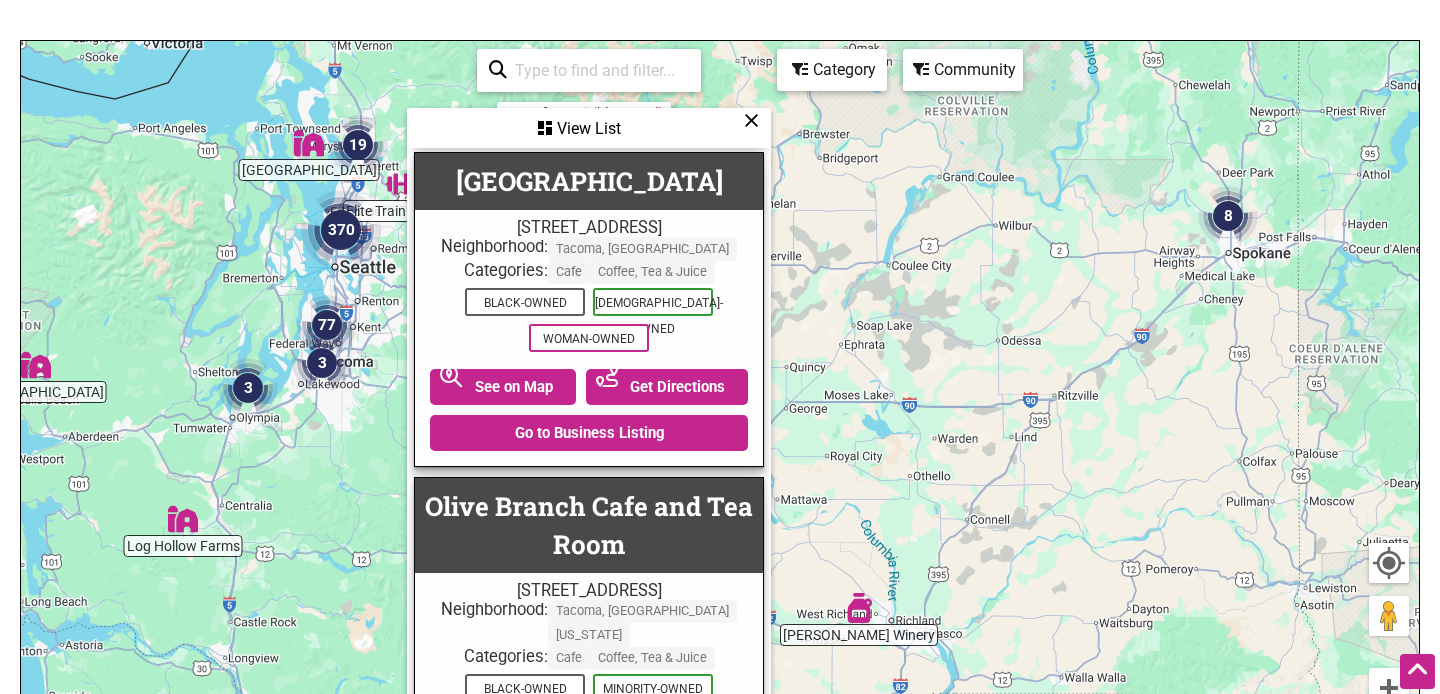 click on "Go to Business Listing" at bounding box center [589, 1128] 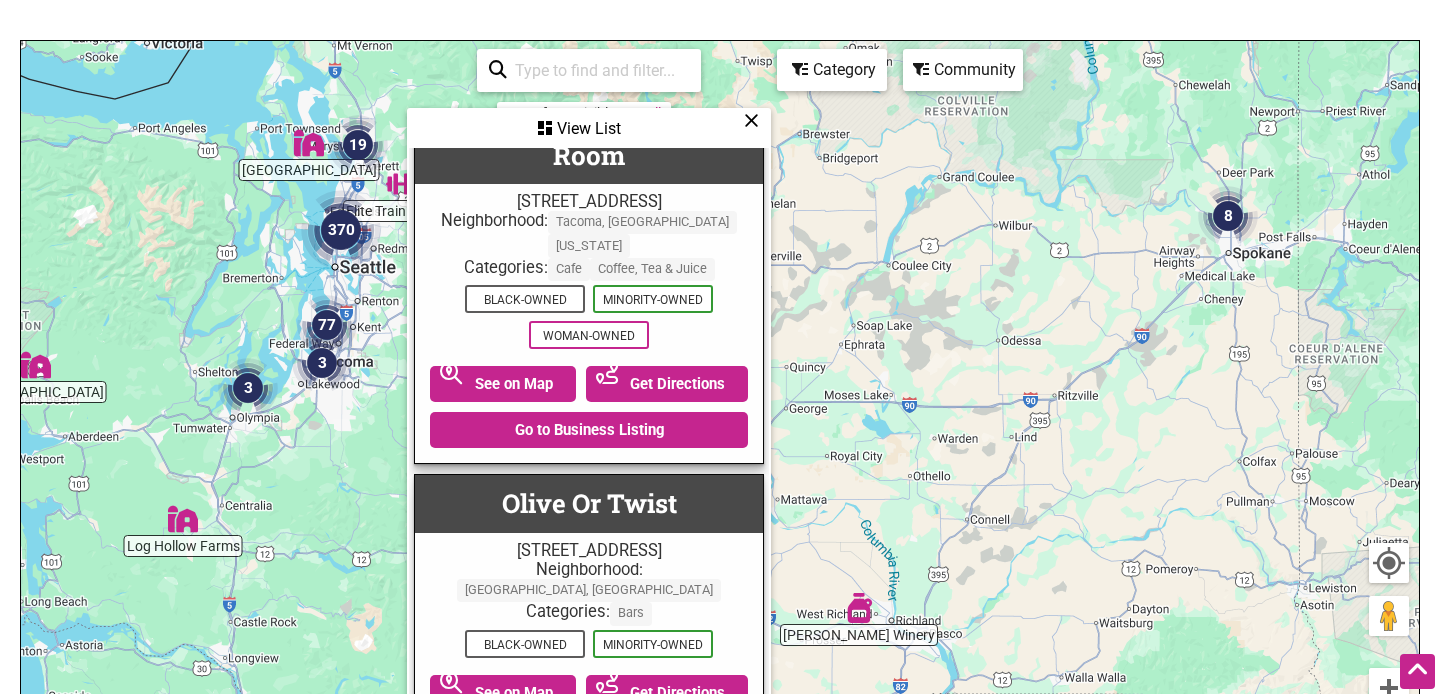 scroll, scrollTop: 20333, scrollLeft: 0, axis: vertical 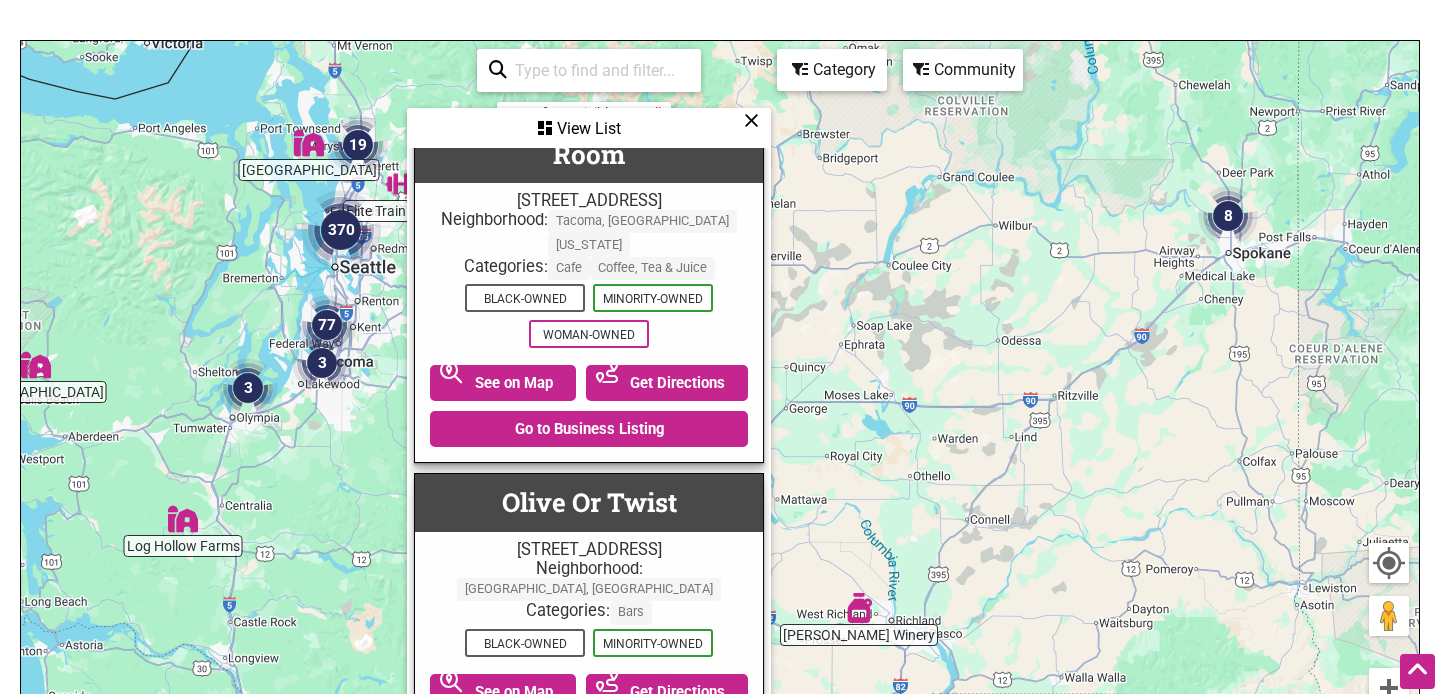 click on "Go to Business Listing" at bounding box center (589, 1027) 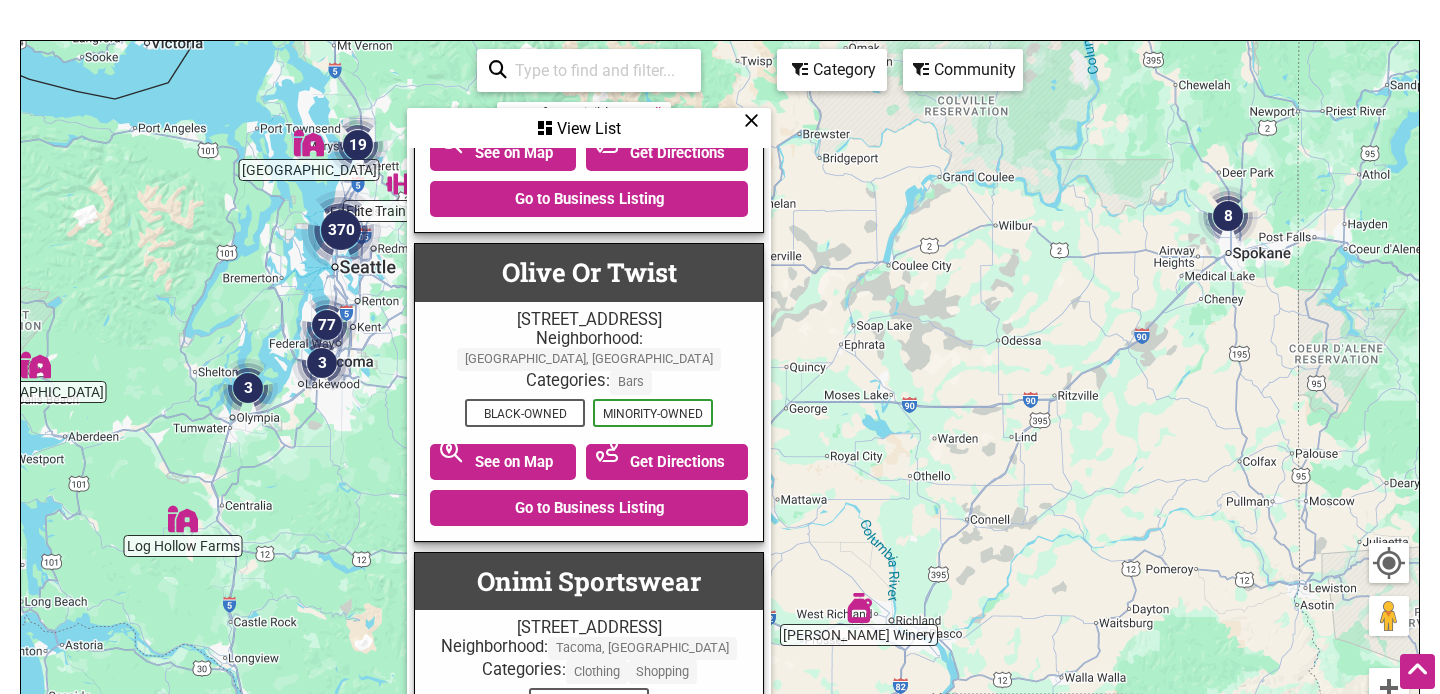 scroll, scrollTop: 20569, scrollLeft: 0, axis: vertical 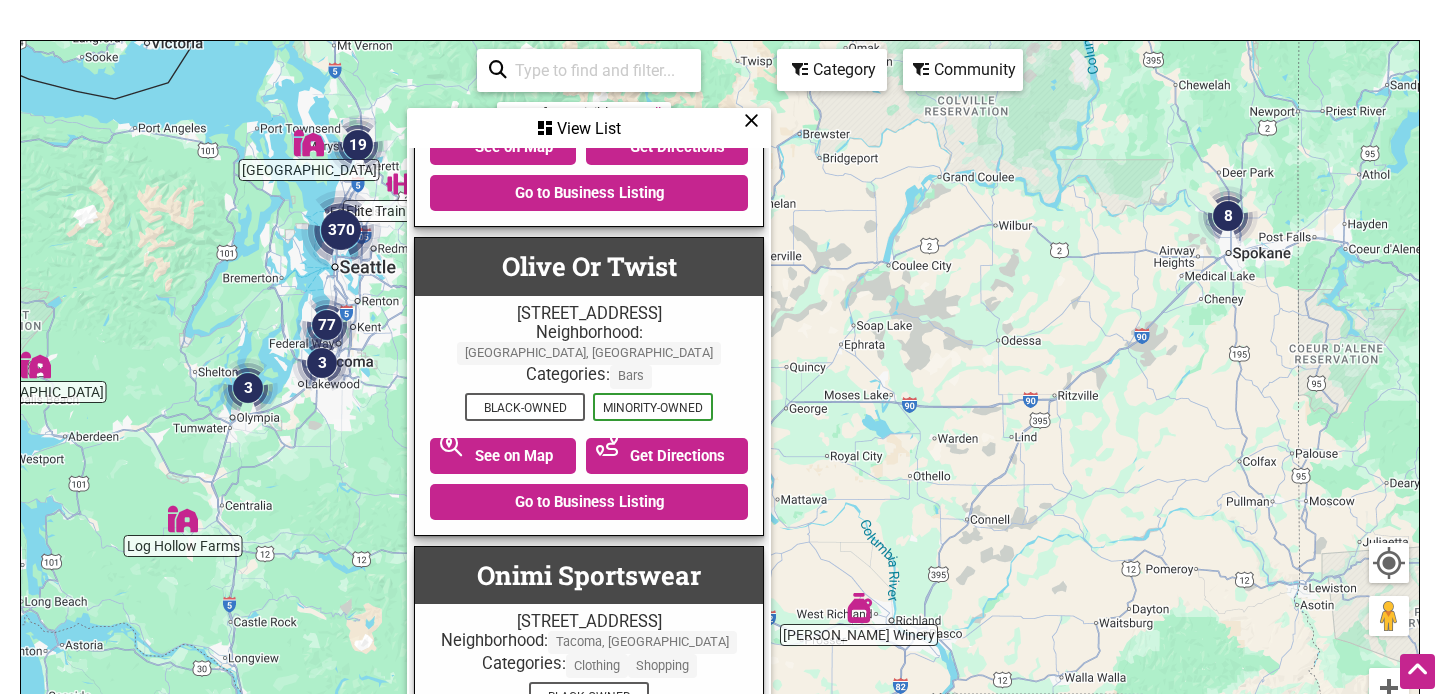 click on "Go to Business Listing" at bounding box center [589, 1163] 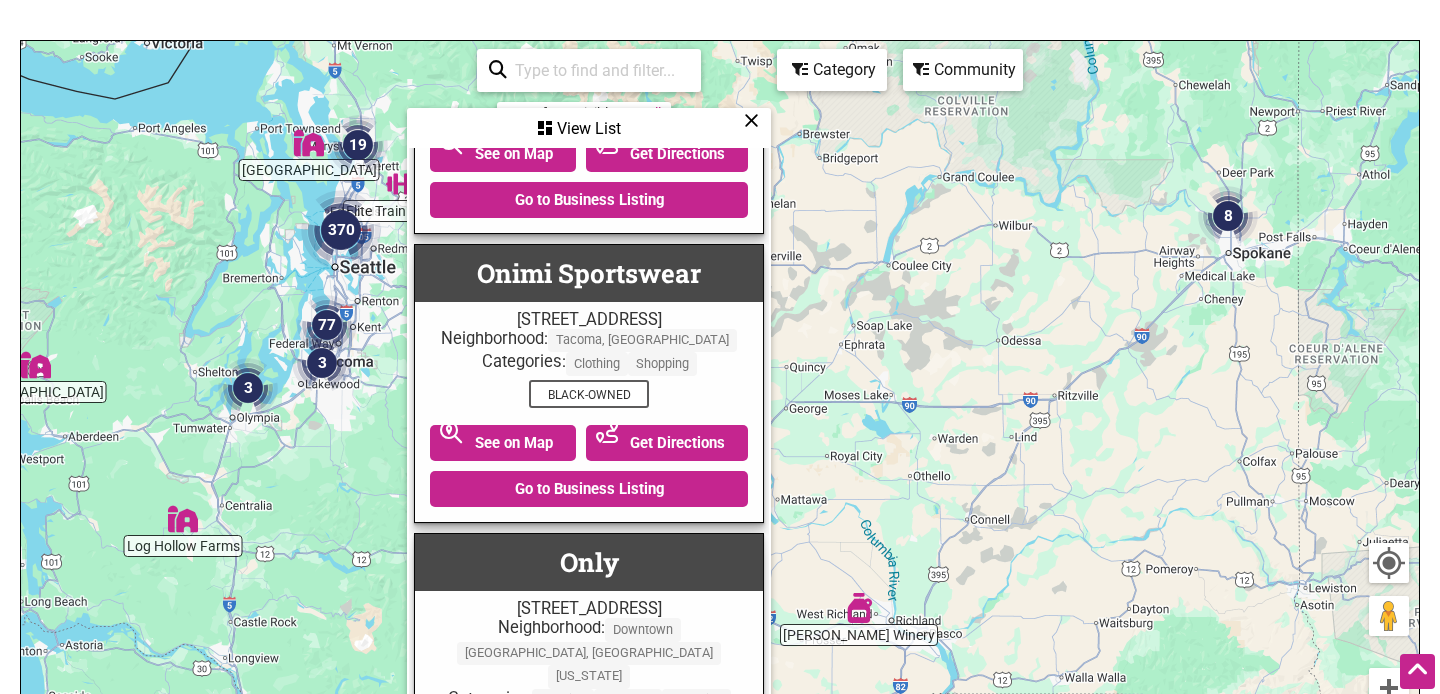scroll, scrollTop: 20887, scrollLeft: 0, axis: vertical 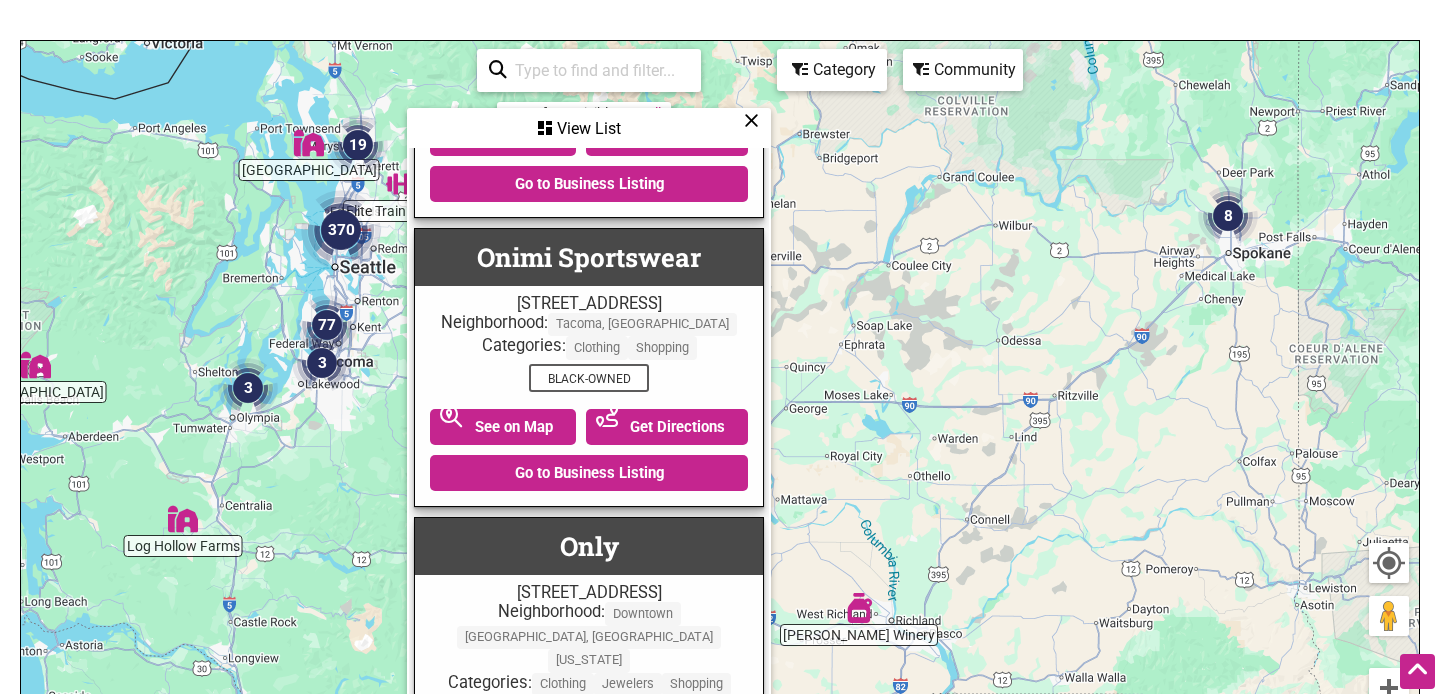 click on "Go to Business Listing" at bounding box center (589, 1170) 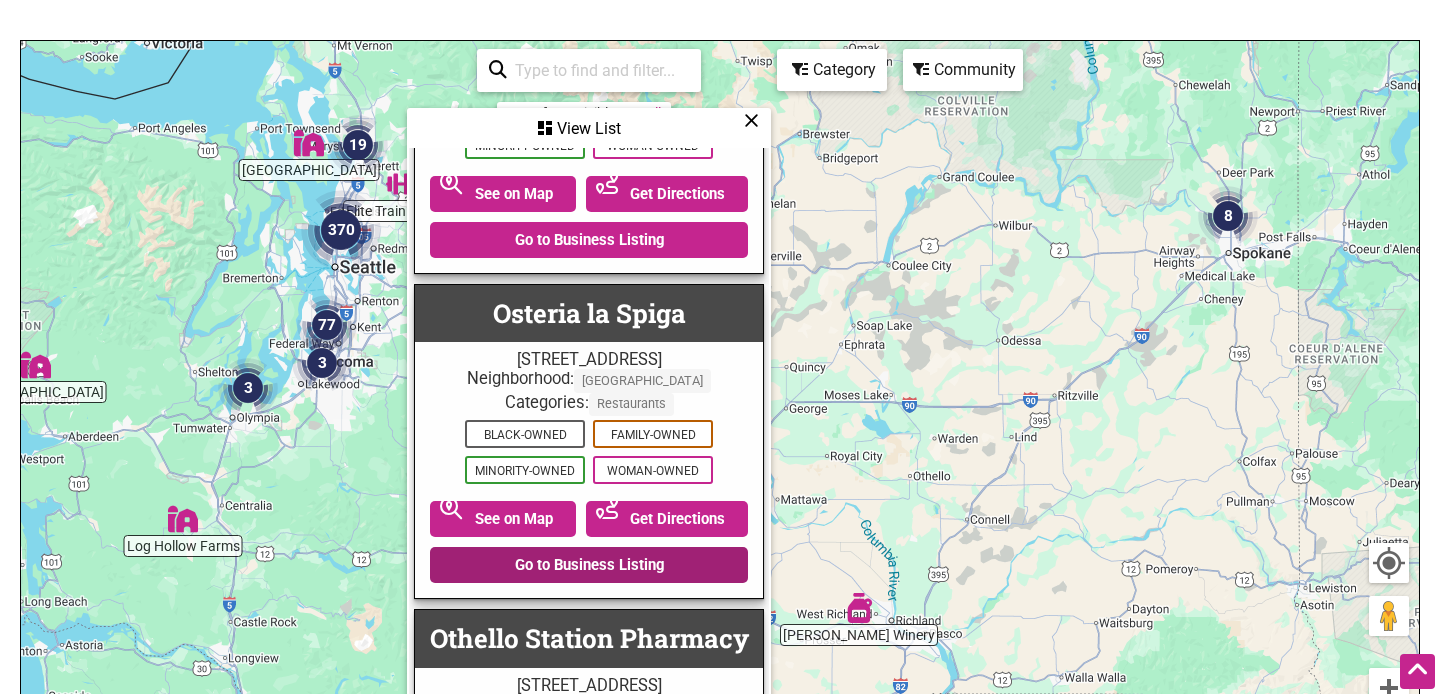 scroll, scrollTop: 21615, scrollLeft: 0, axis: vertical 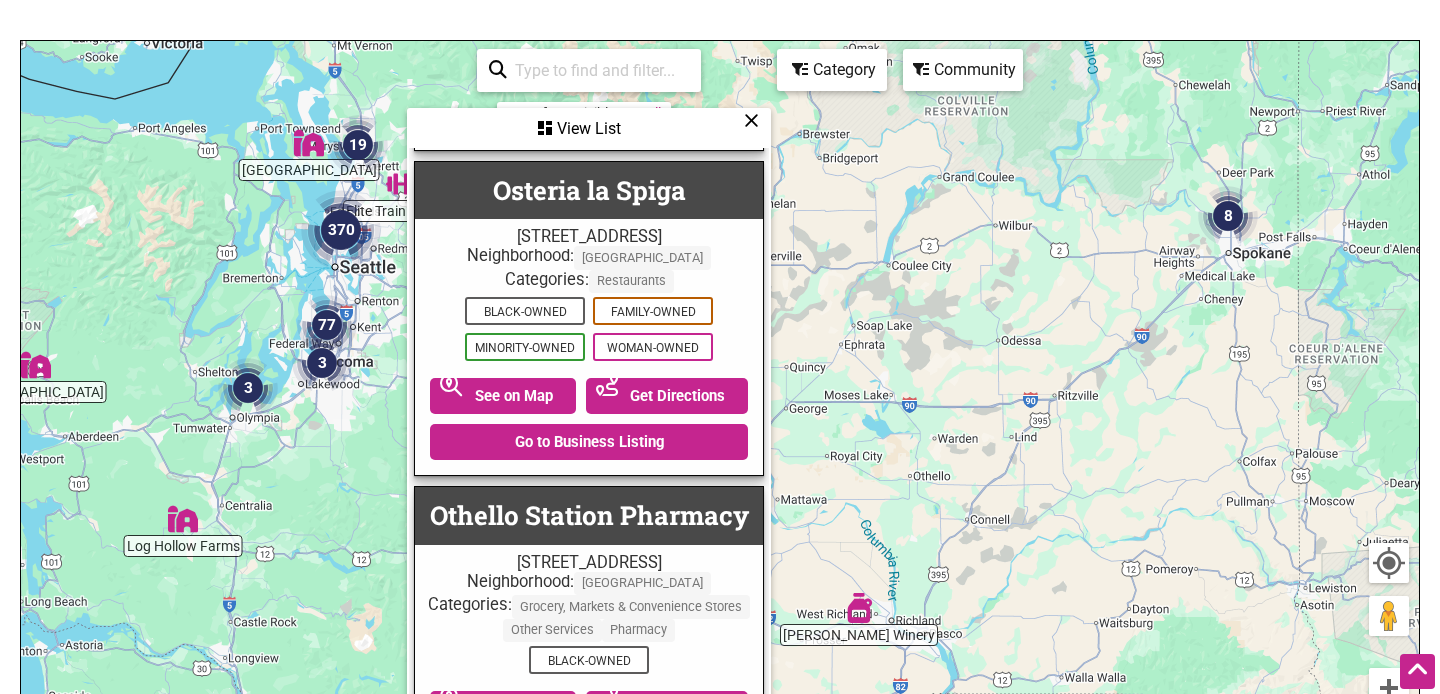 click on "Go to Business Listing" at bounding box center [589, 1063] 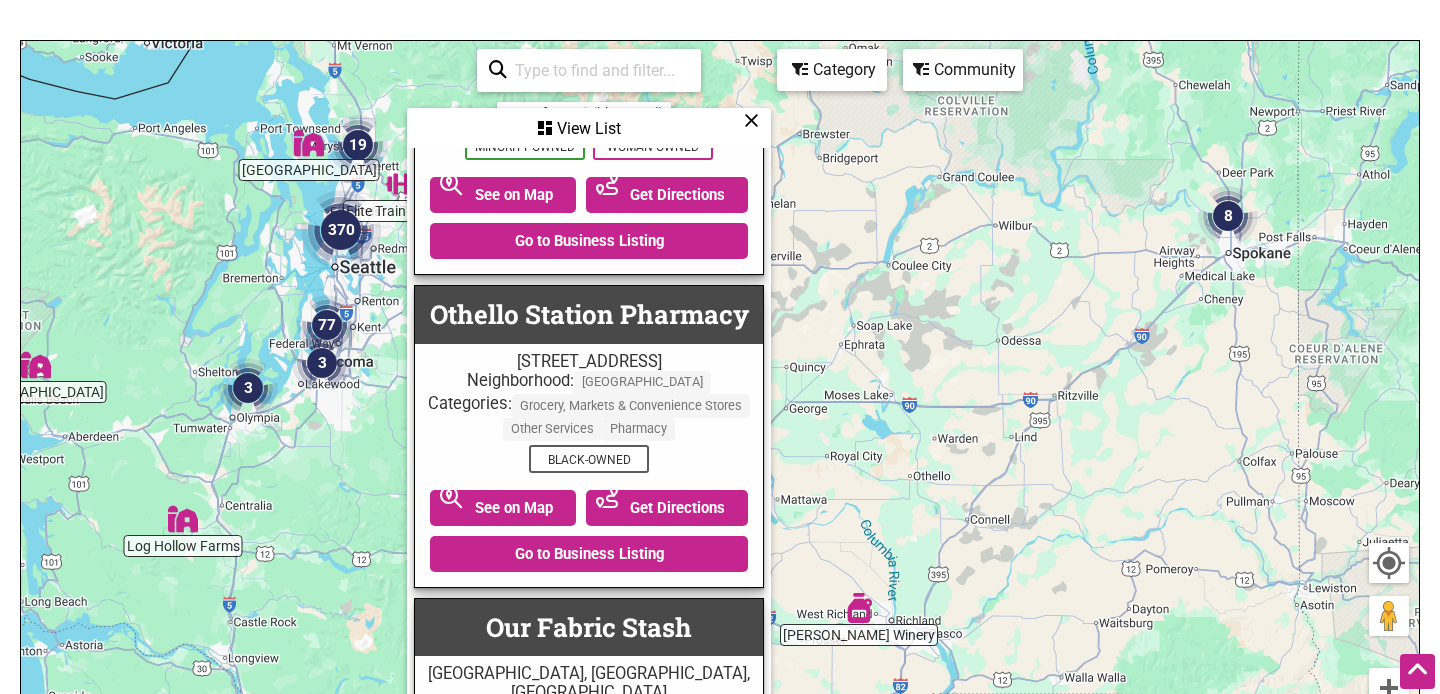 scroll, scrollTop: 21849, scrollLeft: 0, axis: vertical 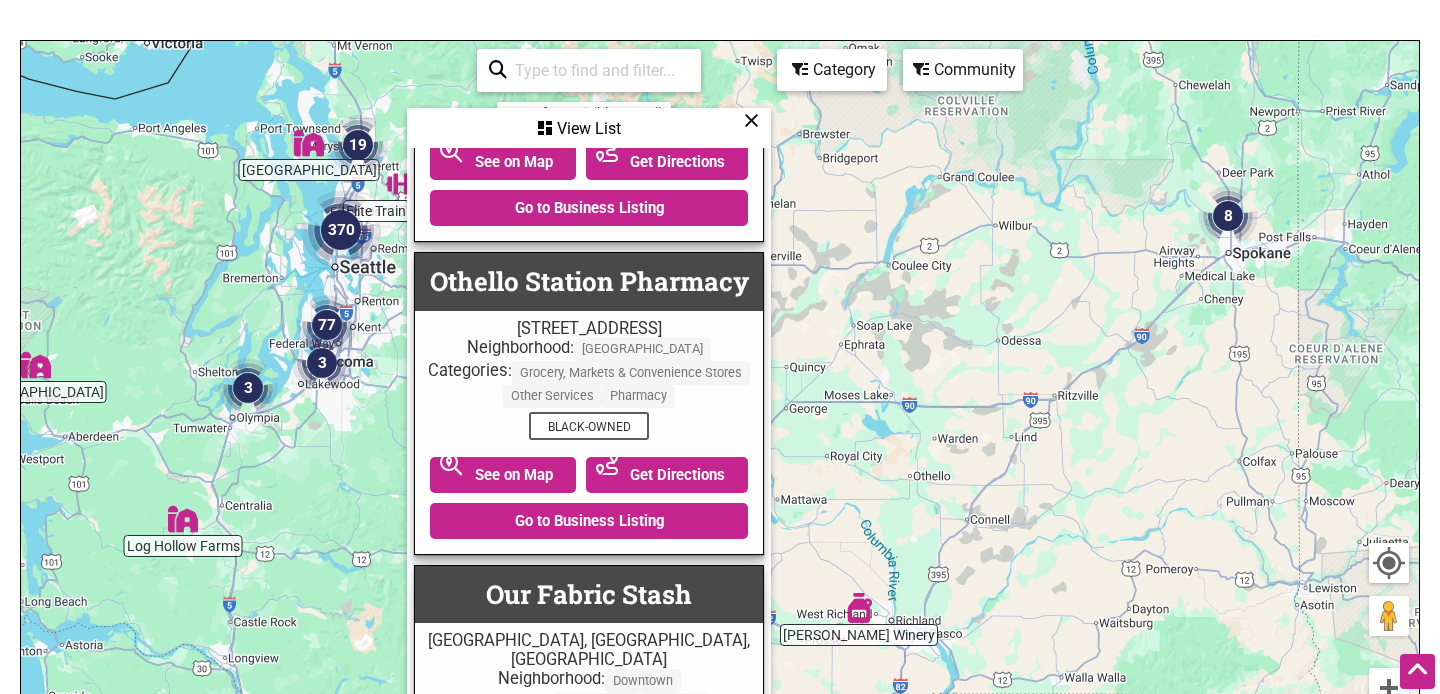click on "Go to Business Listing" at bounding box center [589, 1156] 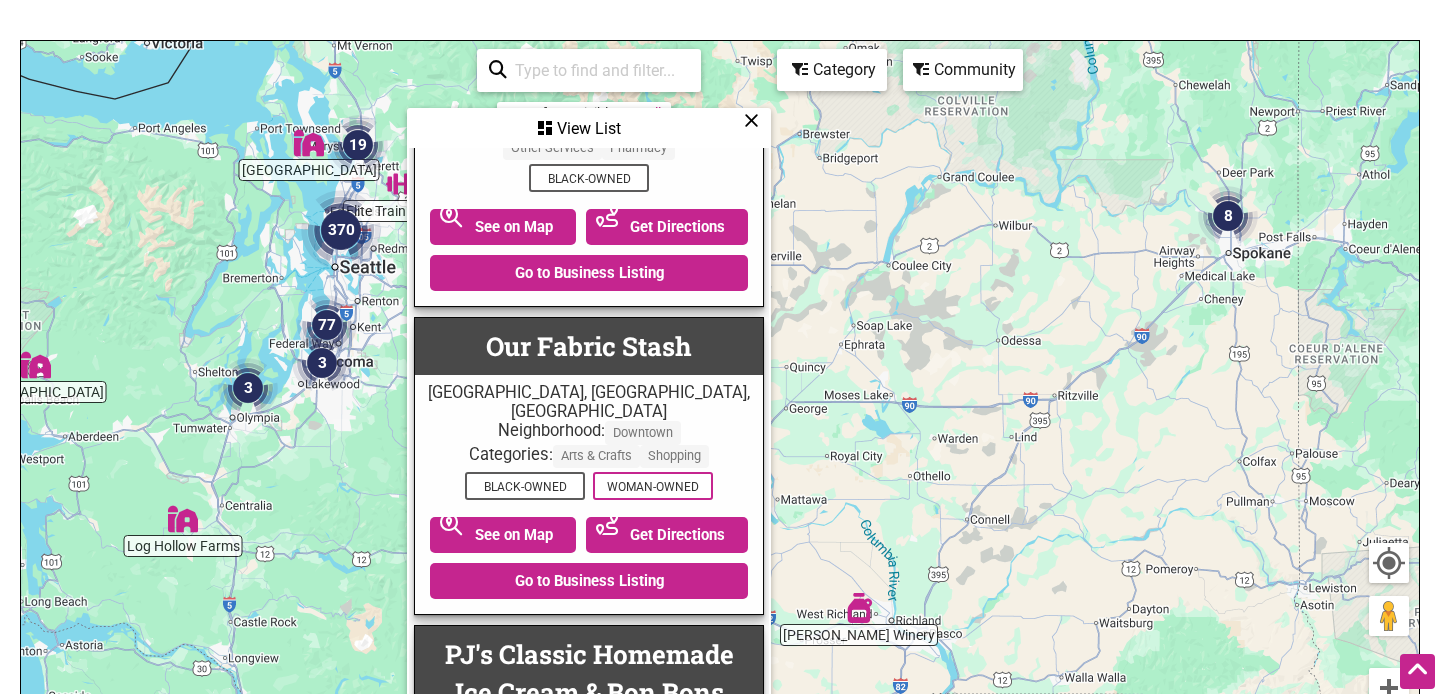 scroll, scrollTop: 22105, scrollLeft: 0, axis: vertical 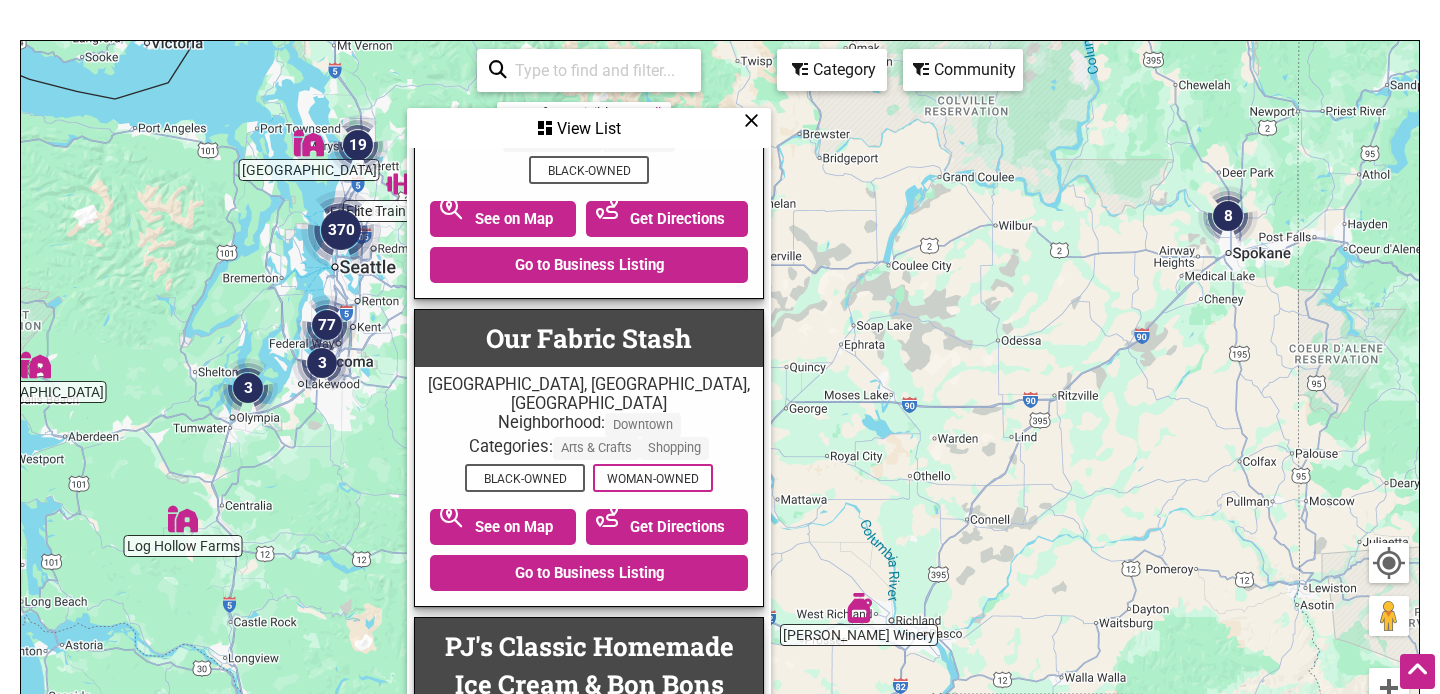 click on "Go to Business Listing" at bounding box center [589, 1189] 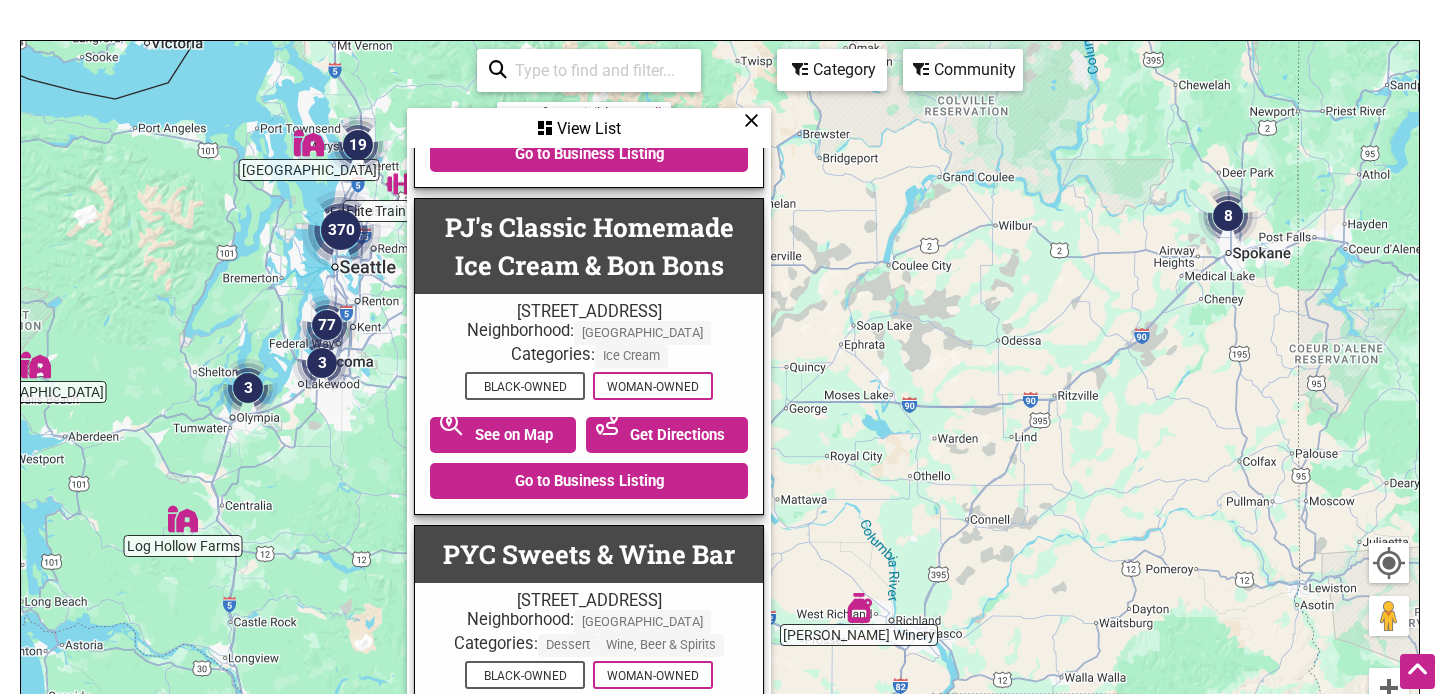 scroll, scrollTop: 22526, scrollLeft: 0, axis: vertical 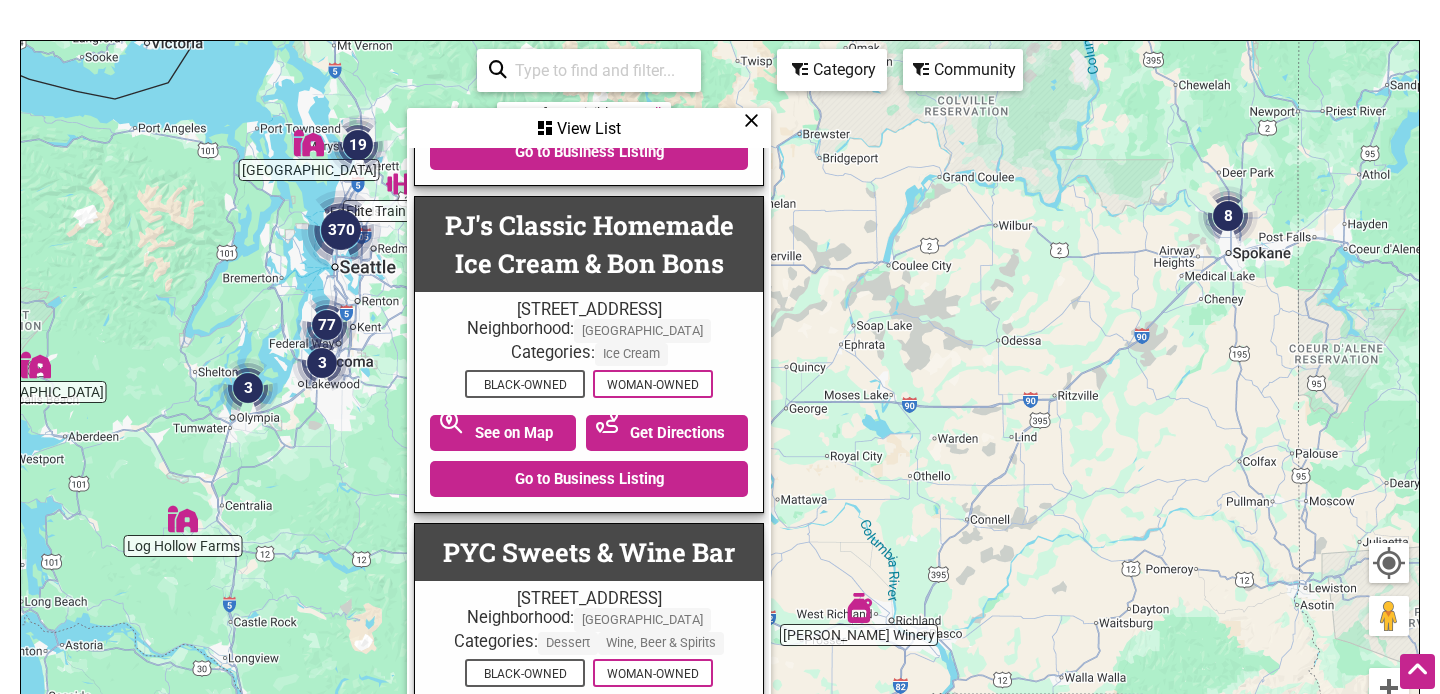 click on "Go to Business Listing" at bounding box center (589, 1131) 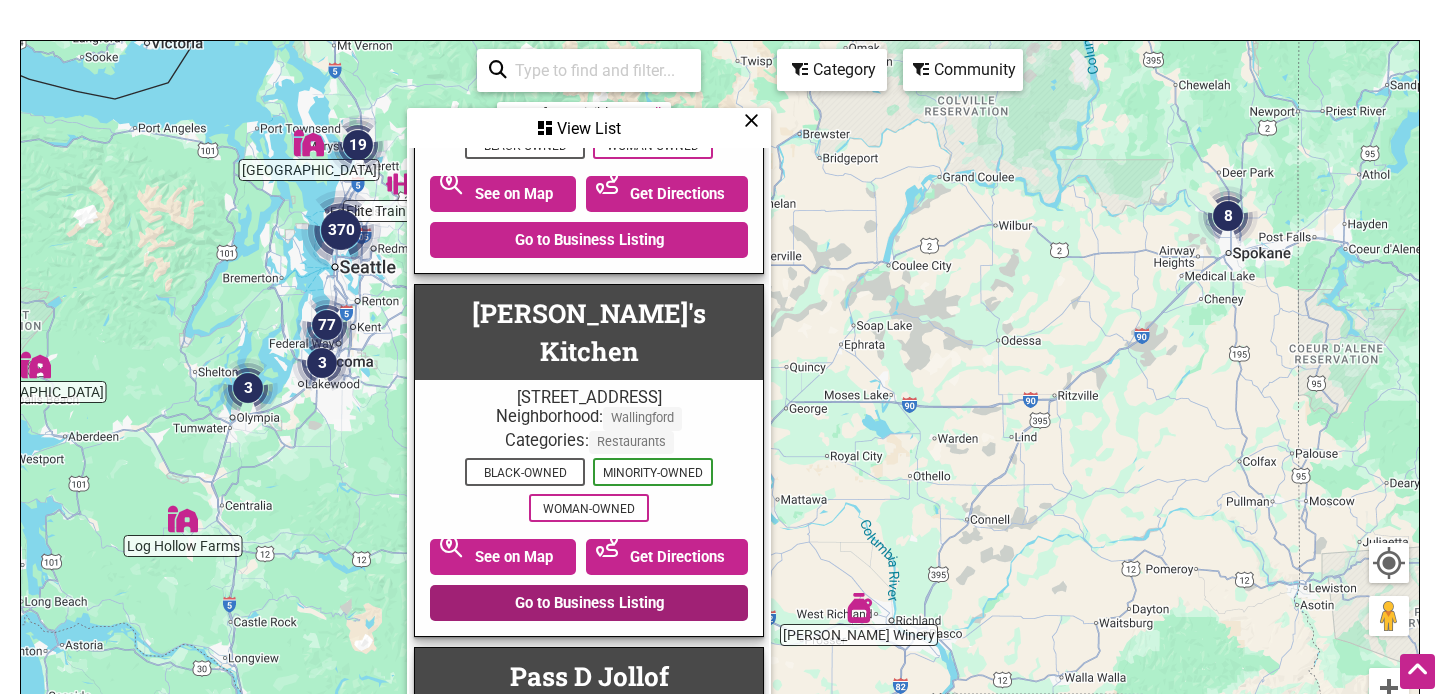 scroll, scrollTop: 23248, scrollLeft: 0, axis: vertical 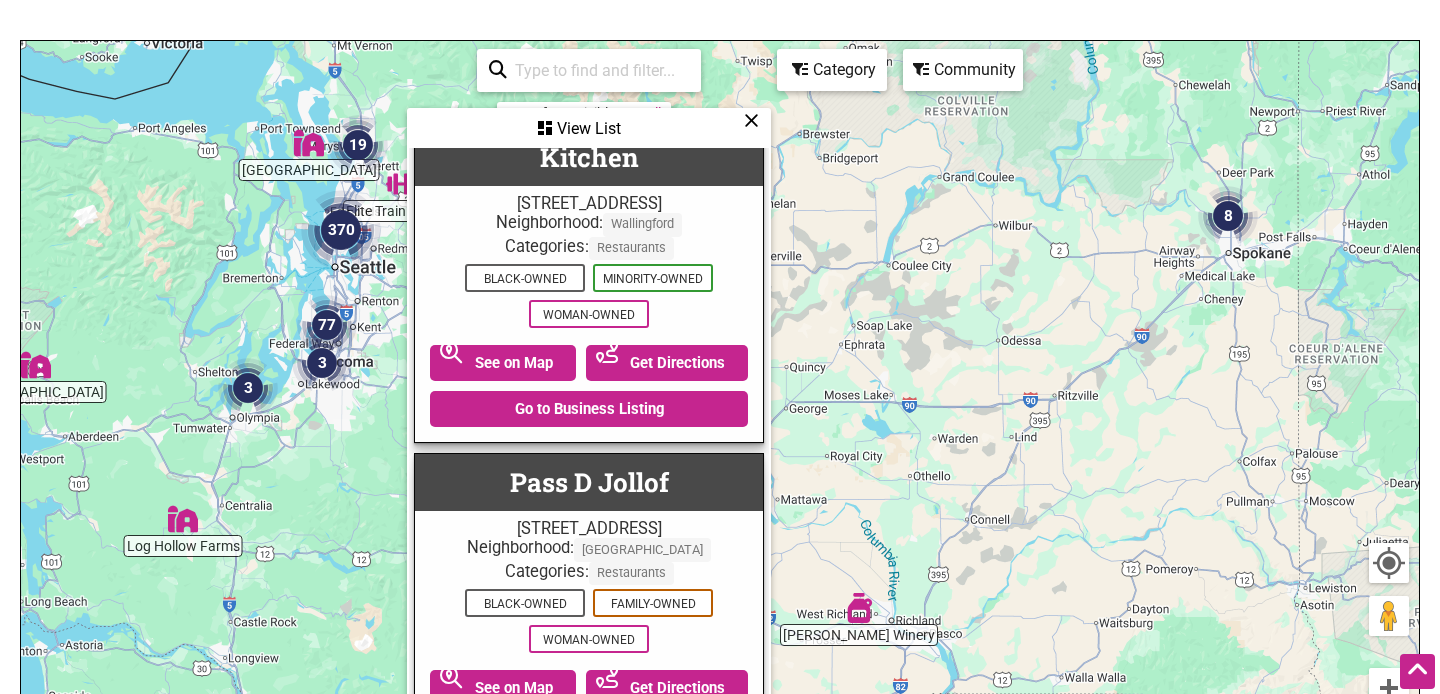 click on "Go to Business Listing" at bounding box center [589, 1097] 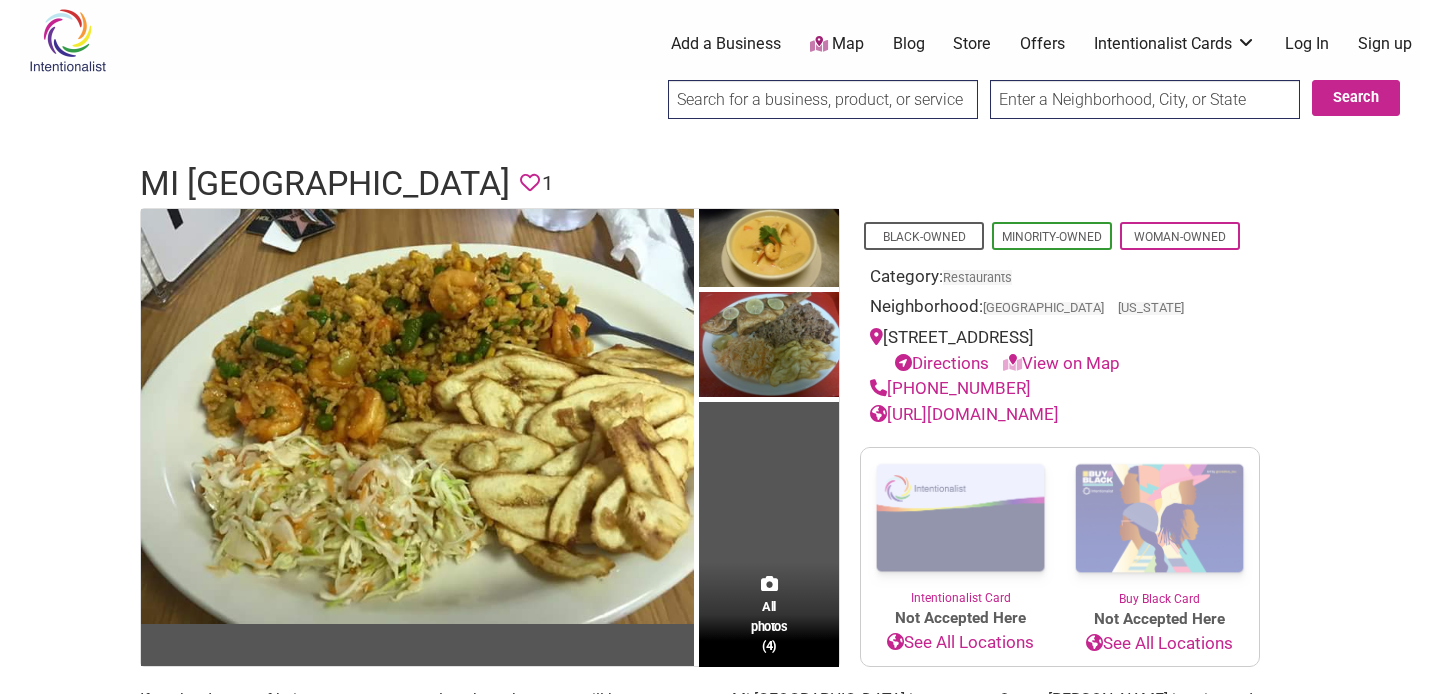 scroll, scrollTop: 0, scrollLeft: 0, axis: both 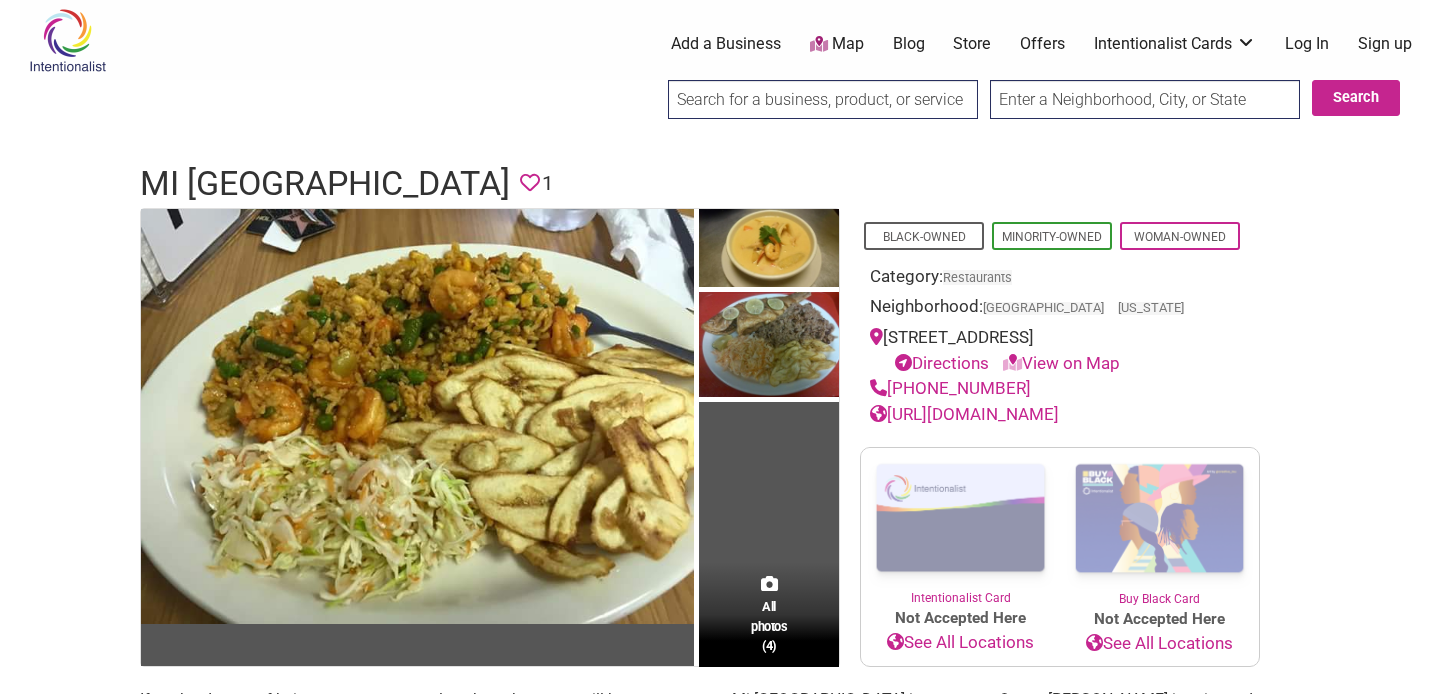 click on "https://www.facebook.com/Mi-Bella-Honduras-Restaurant-1447942675450560/?ref=page_internal&path=%2FMi-Bella-Honduras-Restaurant-1447942675450560%2F" at bounding box center (964, 414) 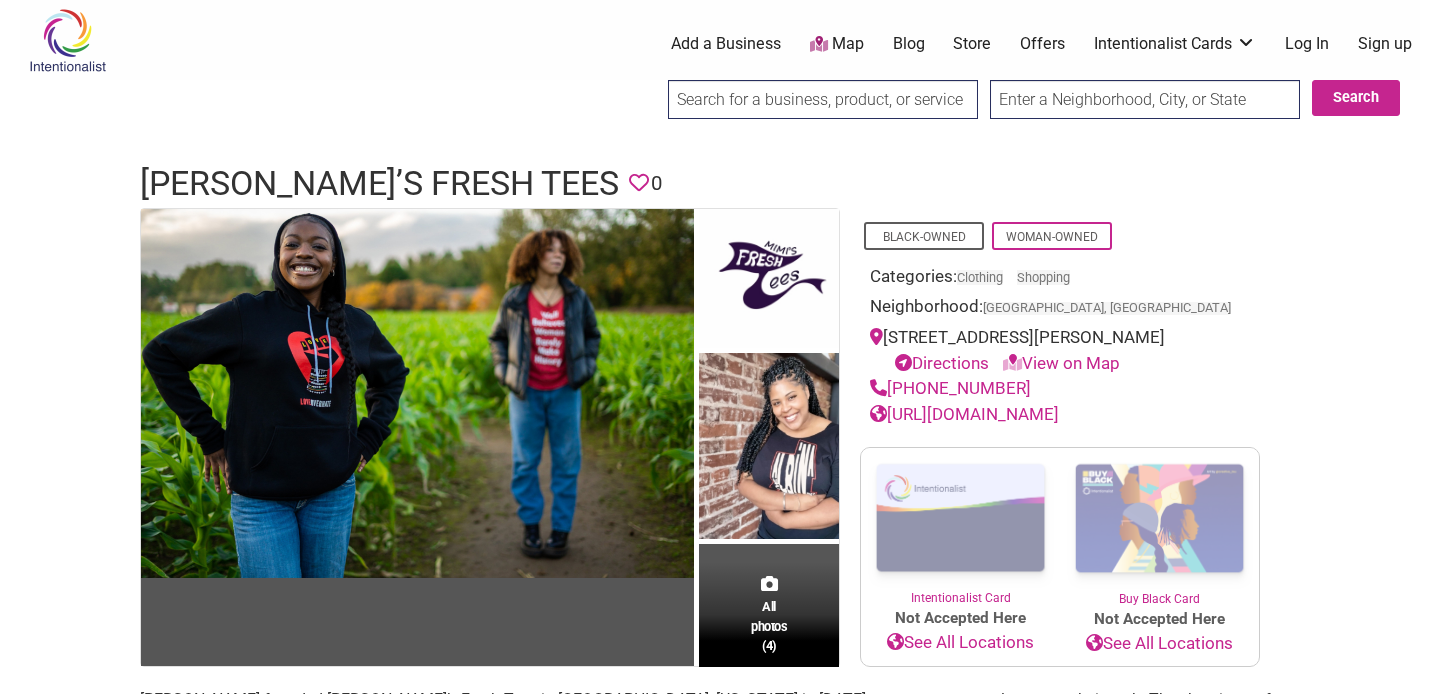 scroll, scrollTop: 0, scrollLeft: 0, axis: both 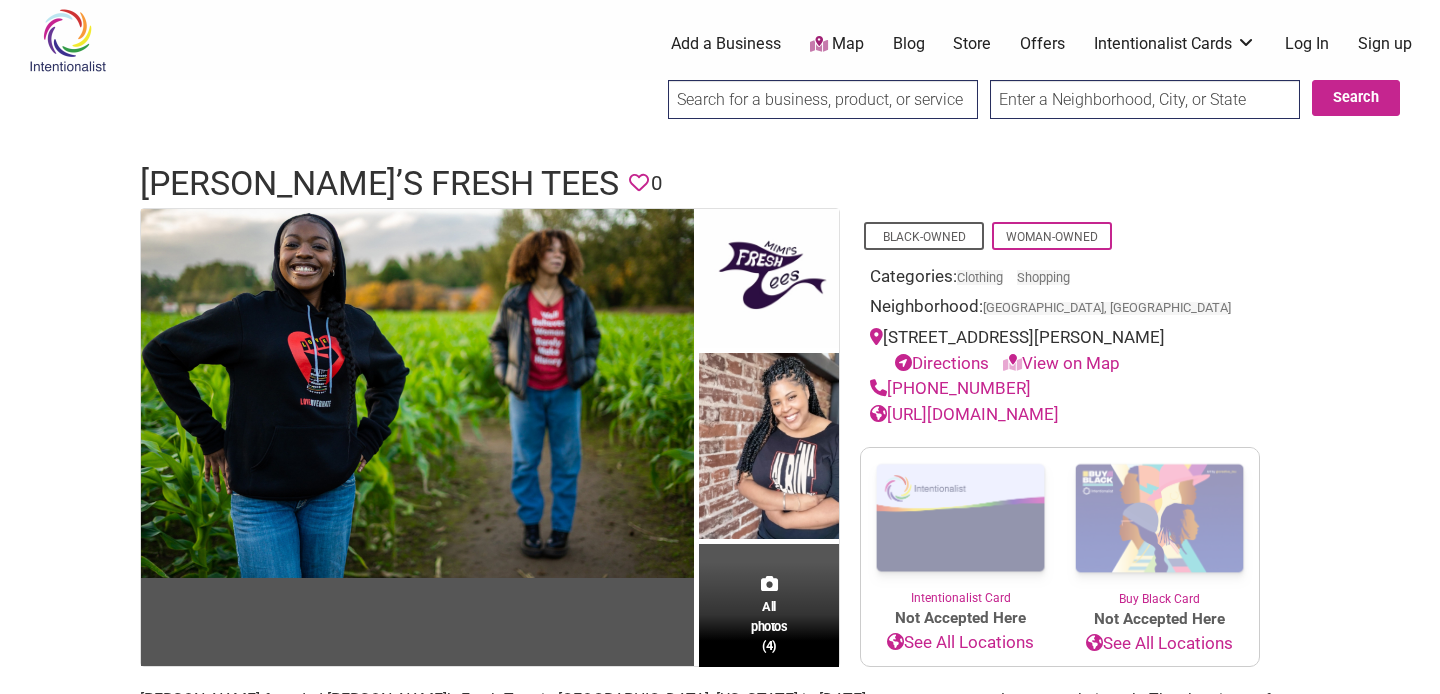 click on "https://www.mimisfreshteespdx.com" at bounding box center (964, 414) 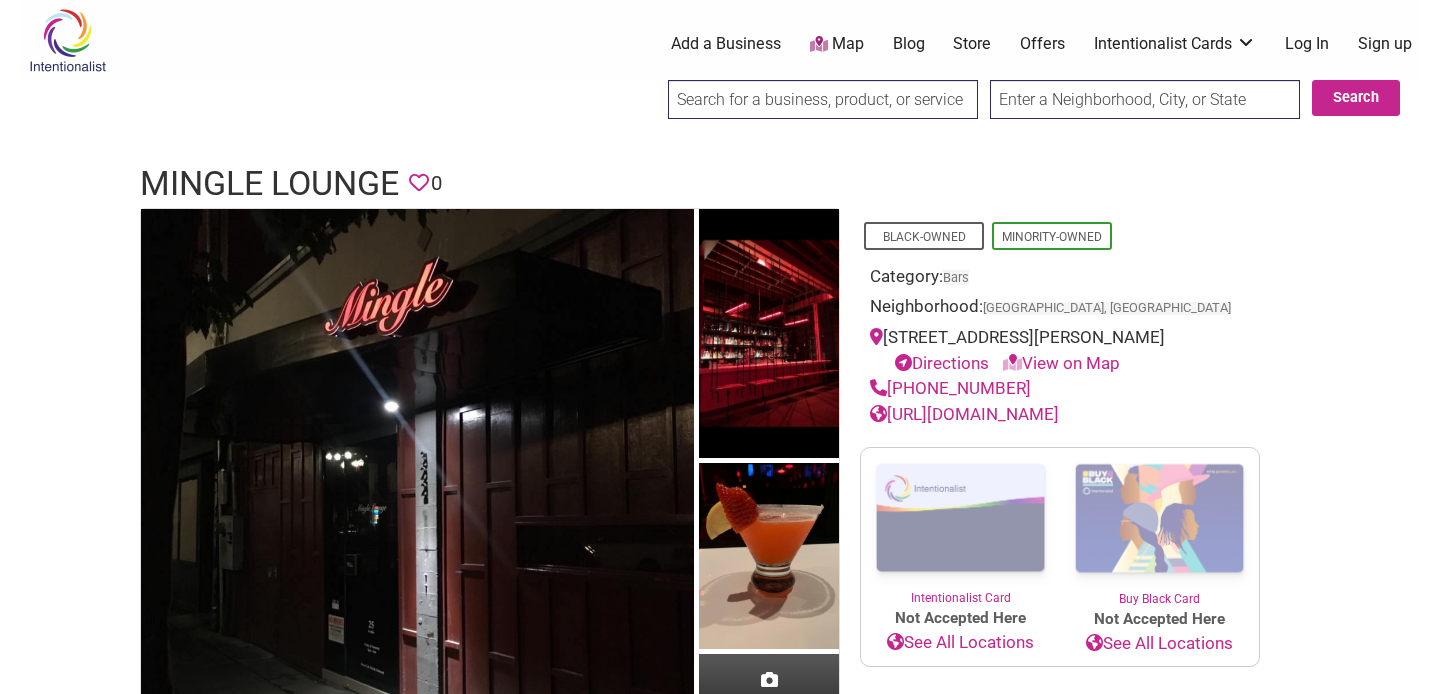 scroll, scrollTop: 0, scrollLeft: 0, axis: both 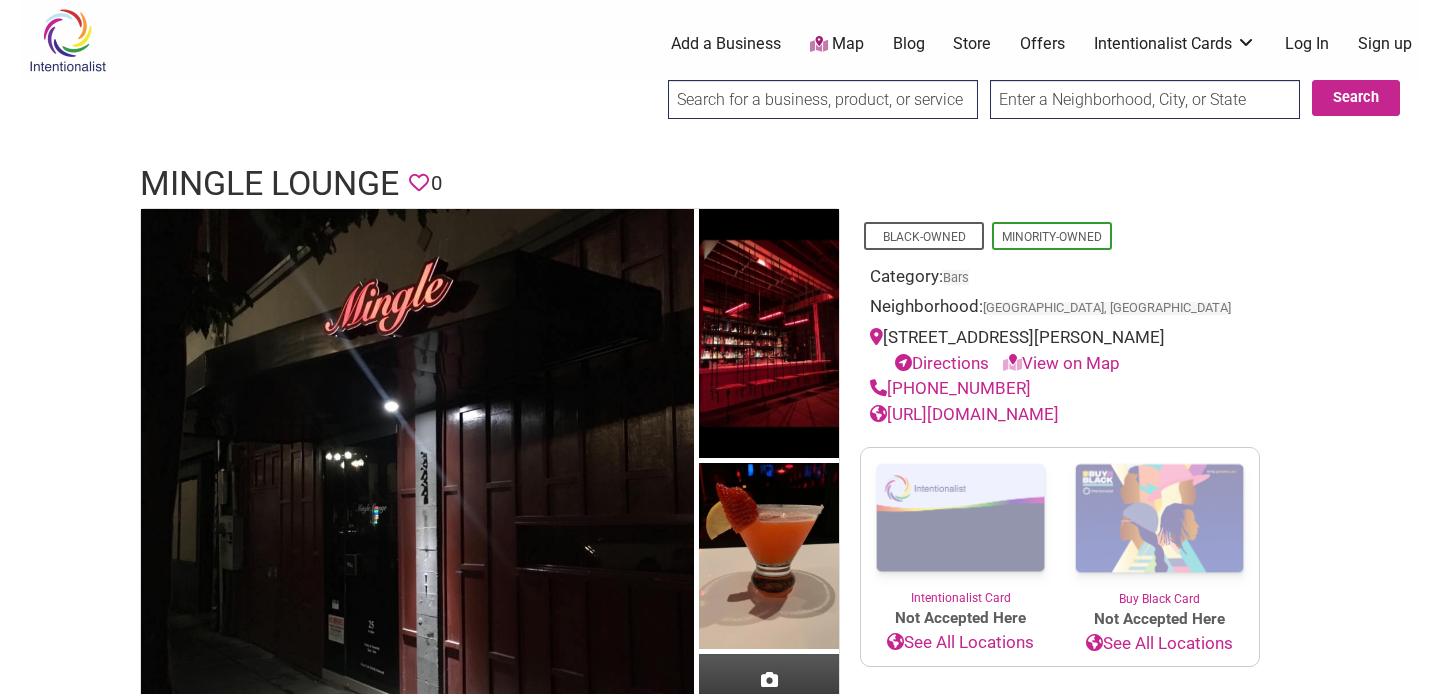 click on "[URL][DOMAIN_NAME]" at bounding box center [964, 414] 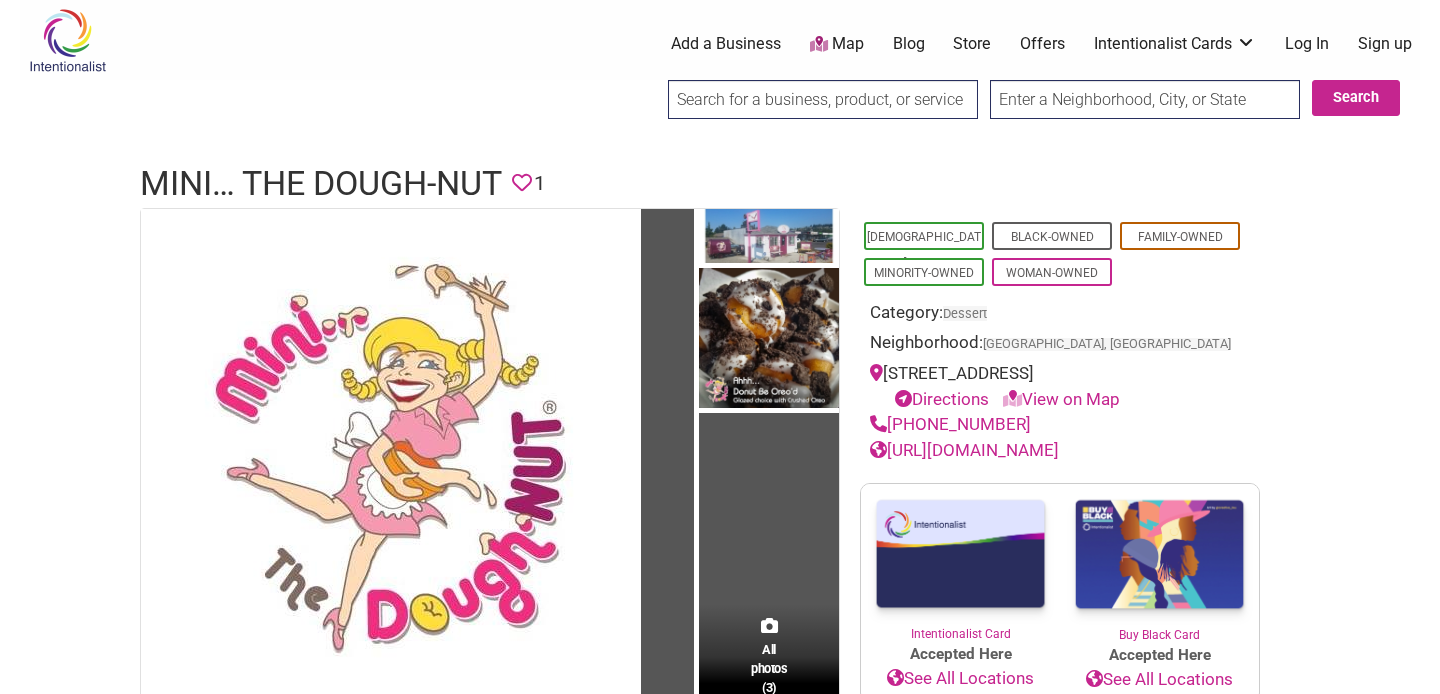 scroll, scrollTop: 0, scrollLeft: 0, axis: both 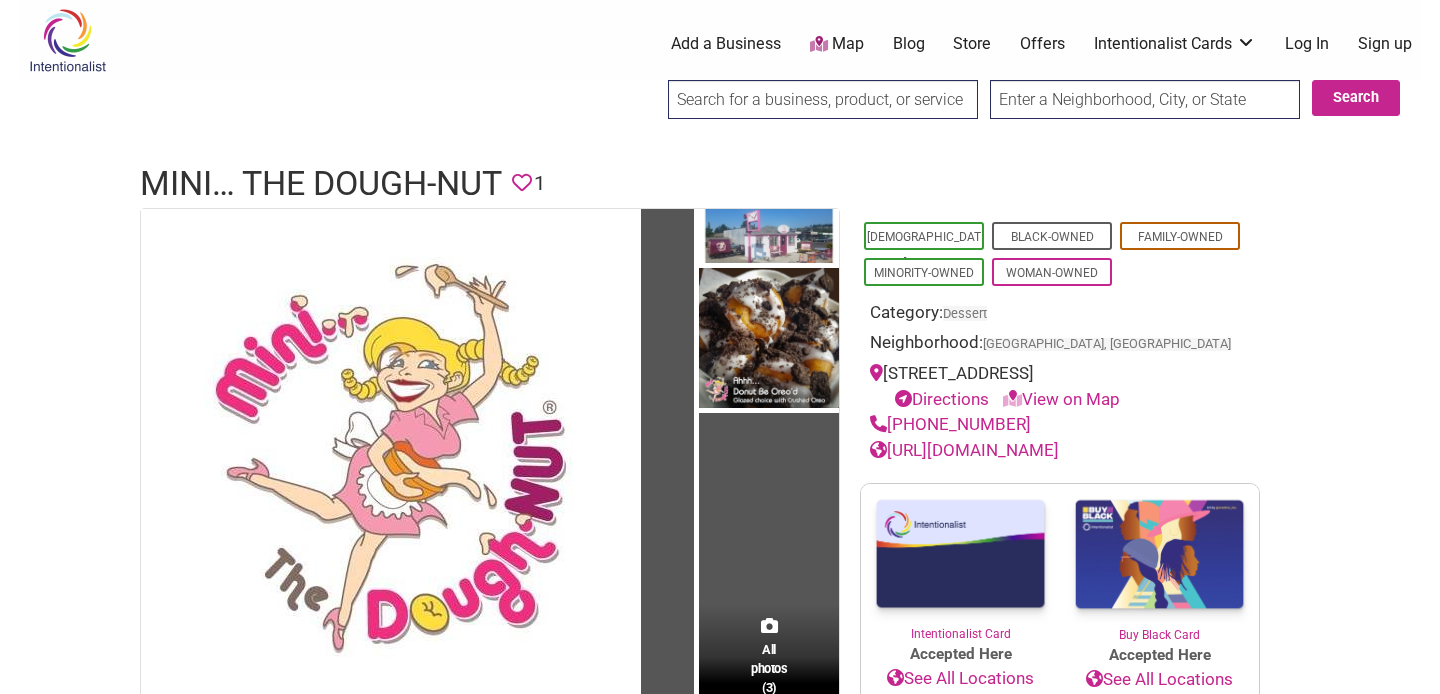 click on "[URL][DOMAIN_NAME]" at bounding box center [964, 450] 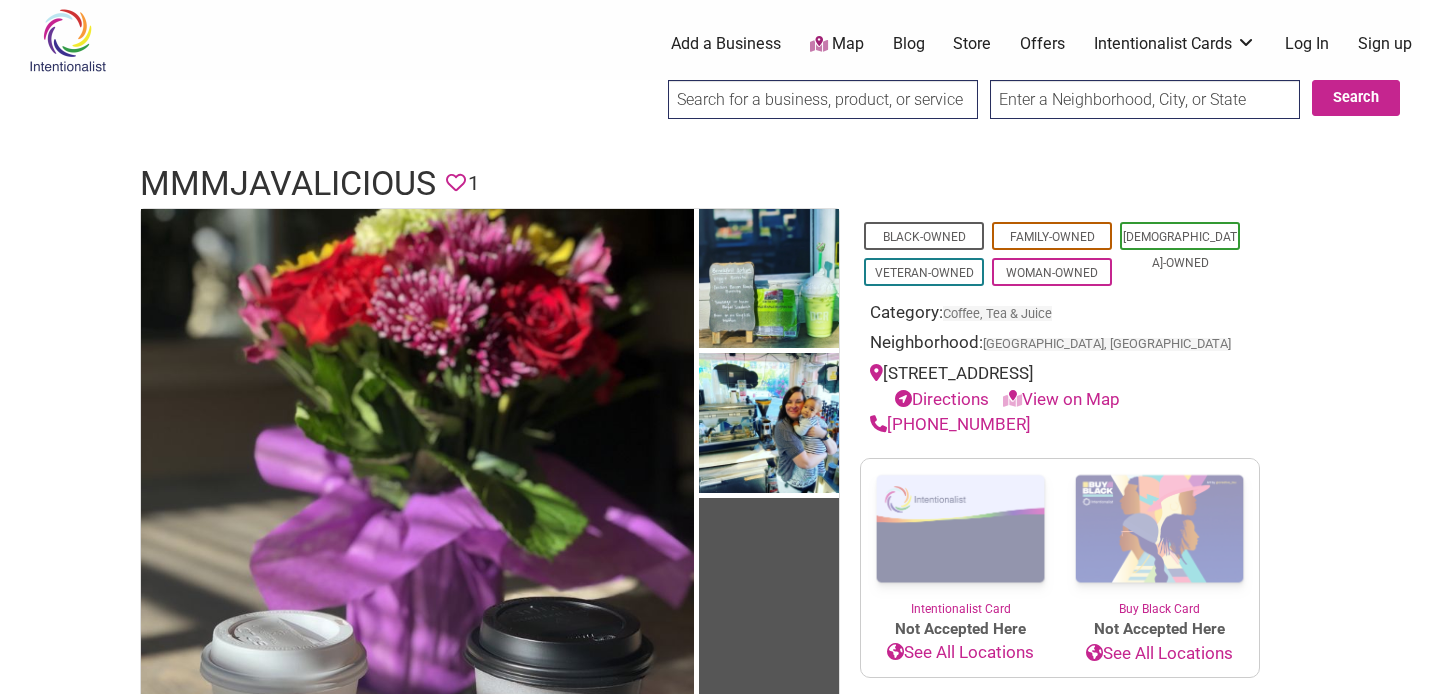 scroll, scrollTop: 0, scrollLeft: 0, axis: both 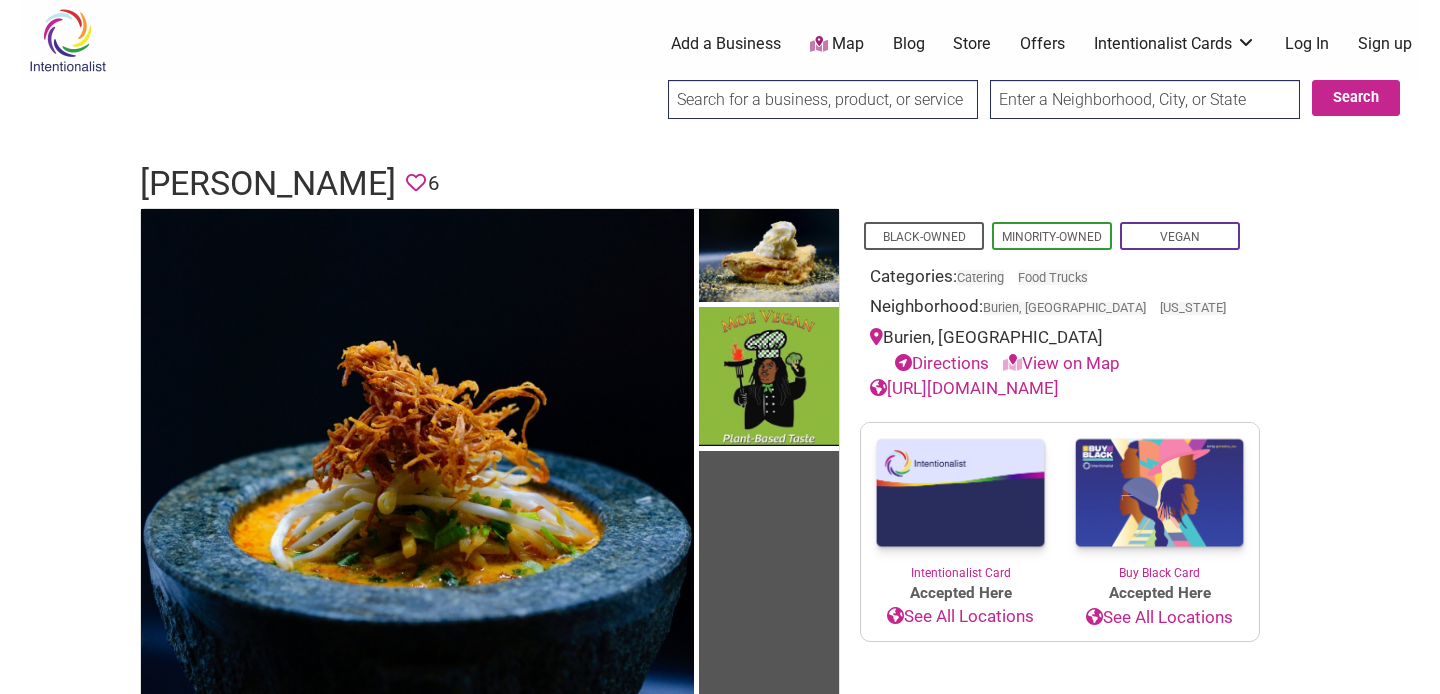 click on "https://www.moevegan.com/" at bounding box center (964, 388) 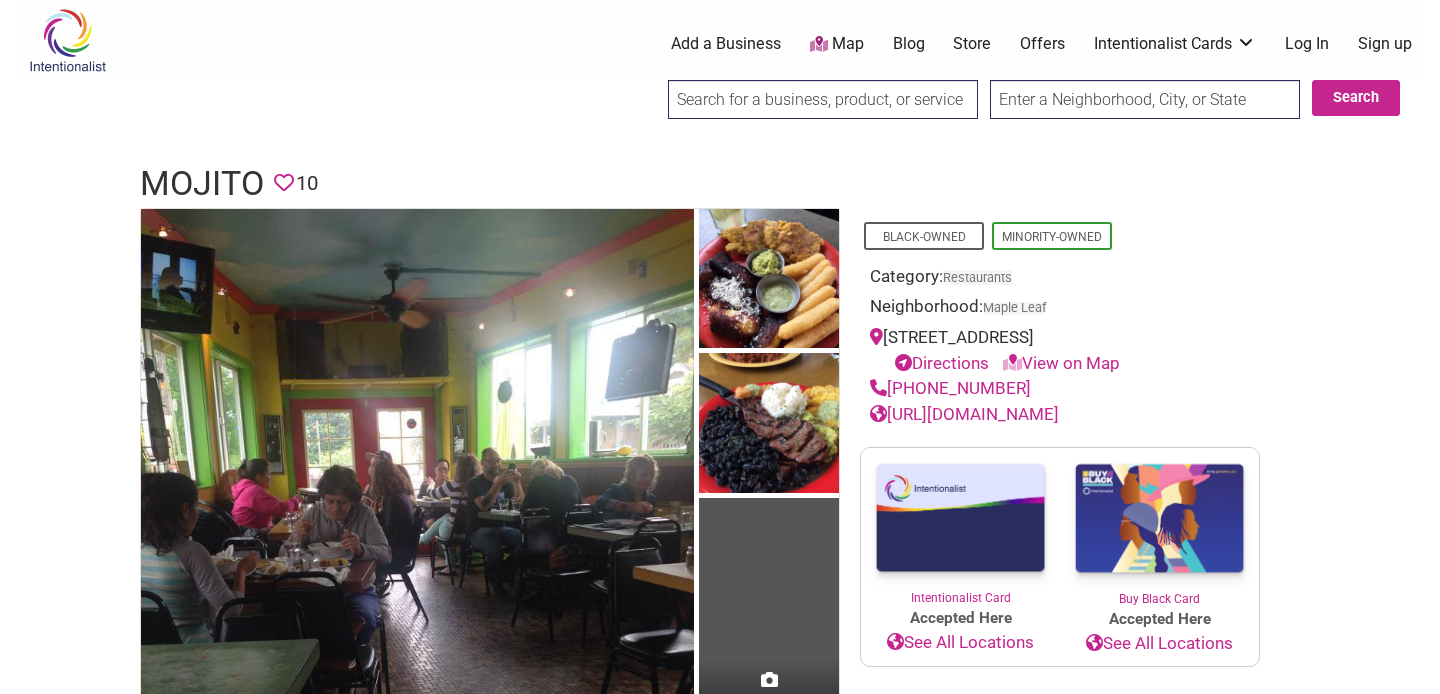 scroll, scrollTop: 0, scrollLeft: 0, axis: both 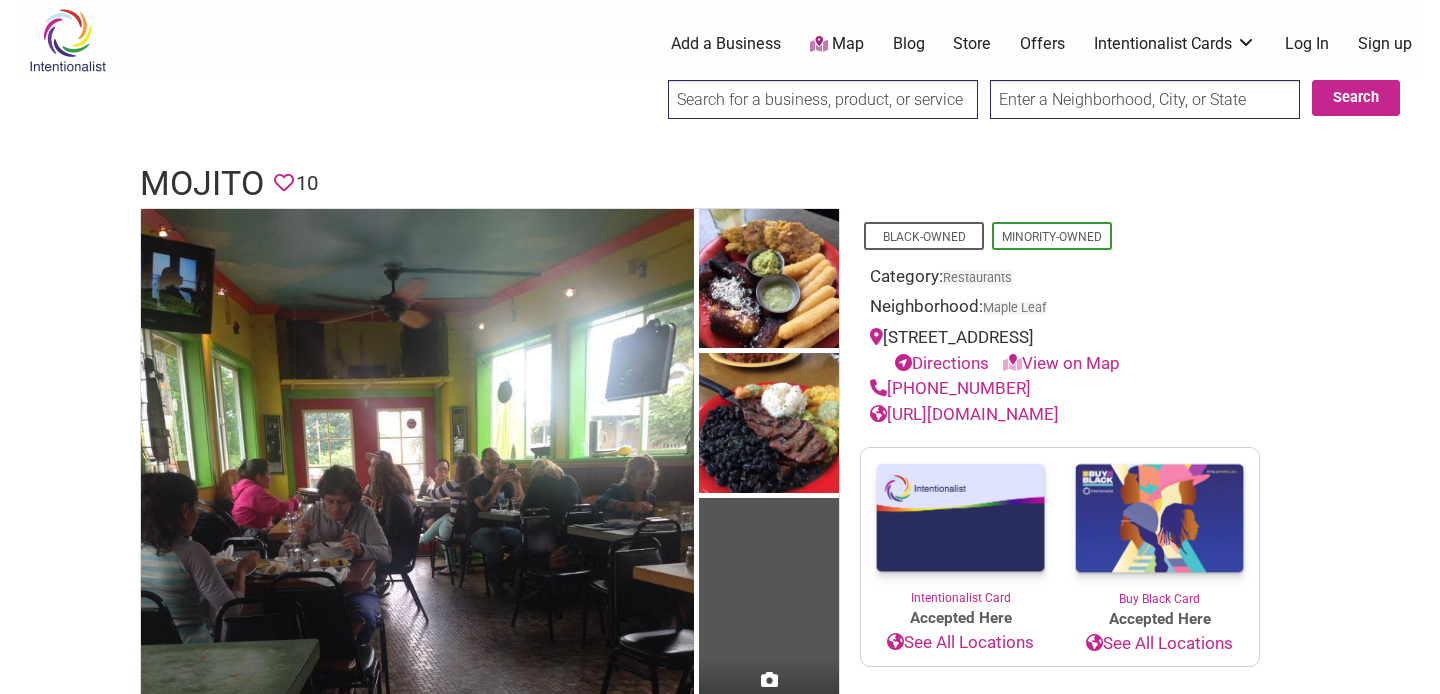 click on "https://www.mojitoseattle.com/" at bounding box center [964, 414] 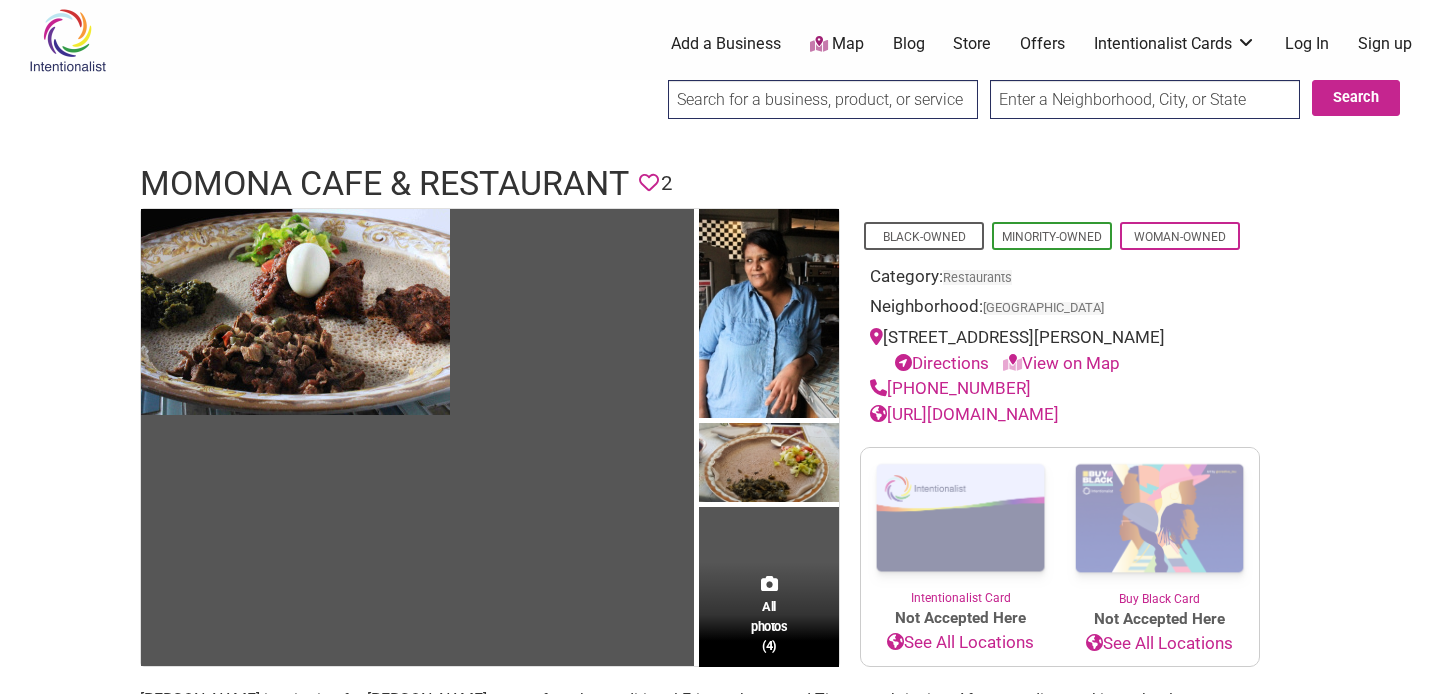 scroll, scrollTop: 0, scrollLeft: 0, axis: both 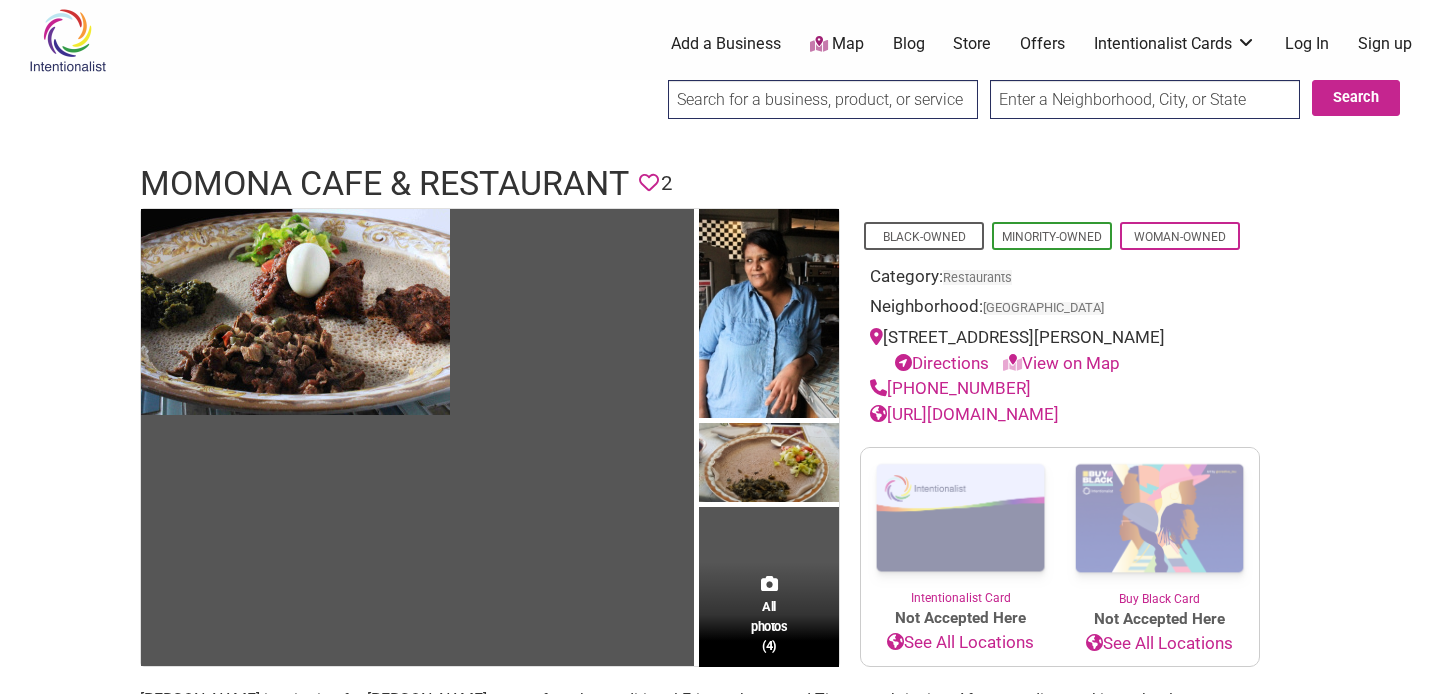 click on "[URL][DOMAIN_NAME]" at bounding box center [964, 414] 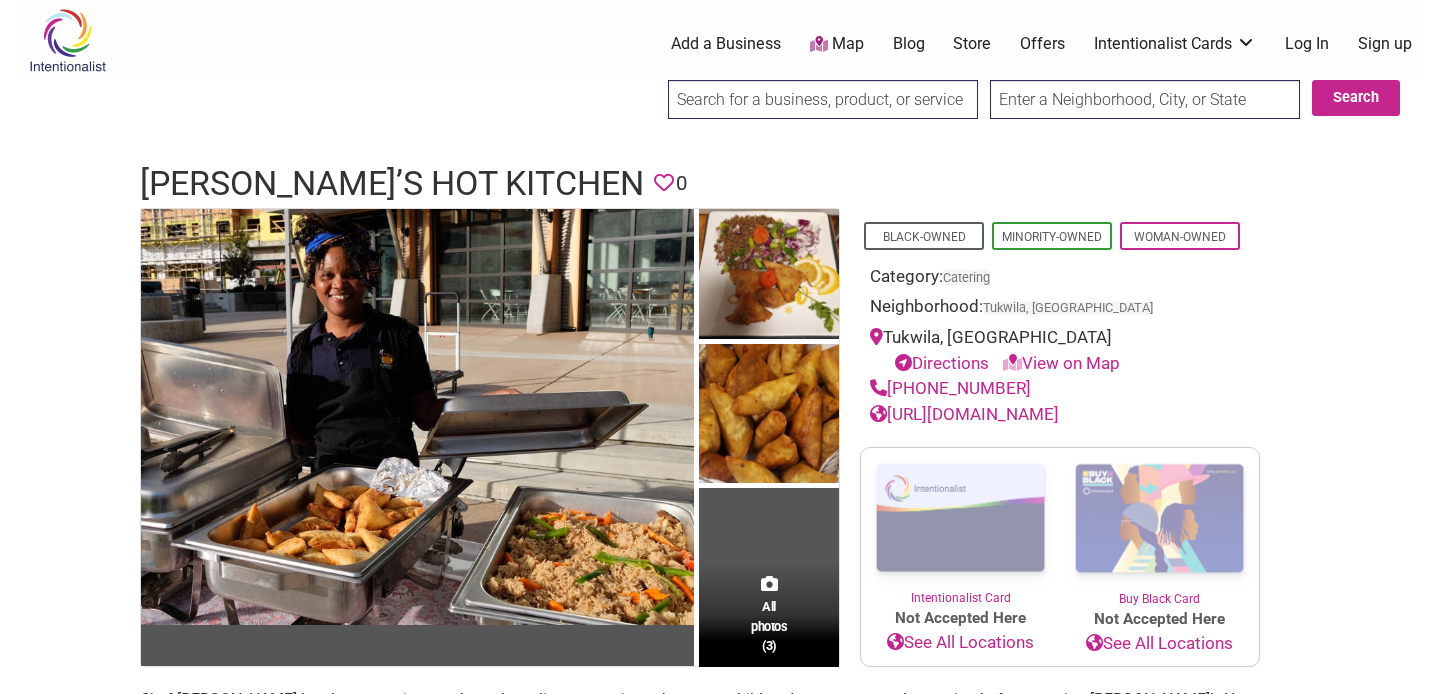 scroll, scrollTop: 0, scrollLeft: 0, axis: both 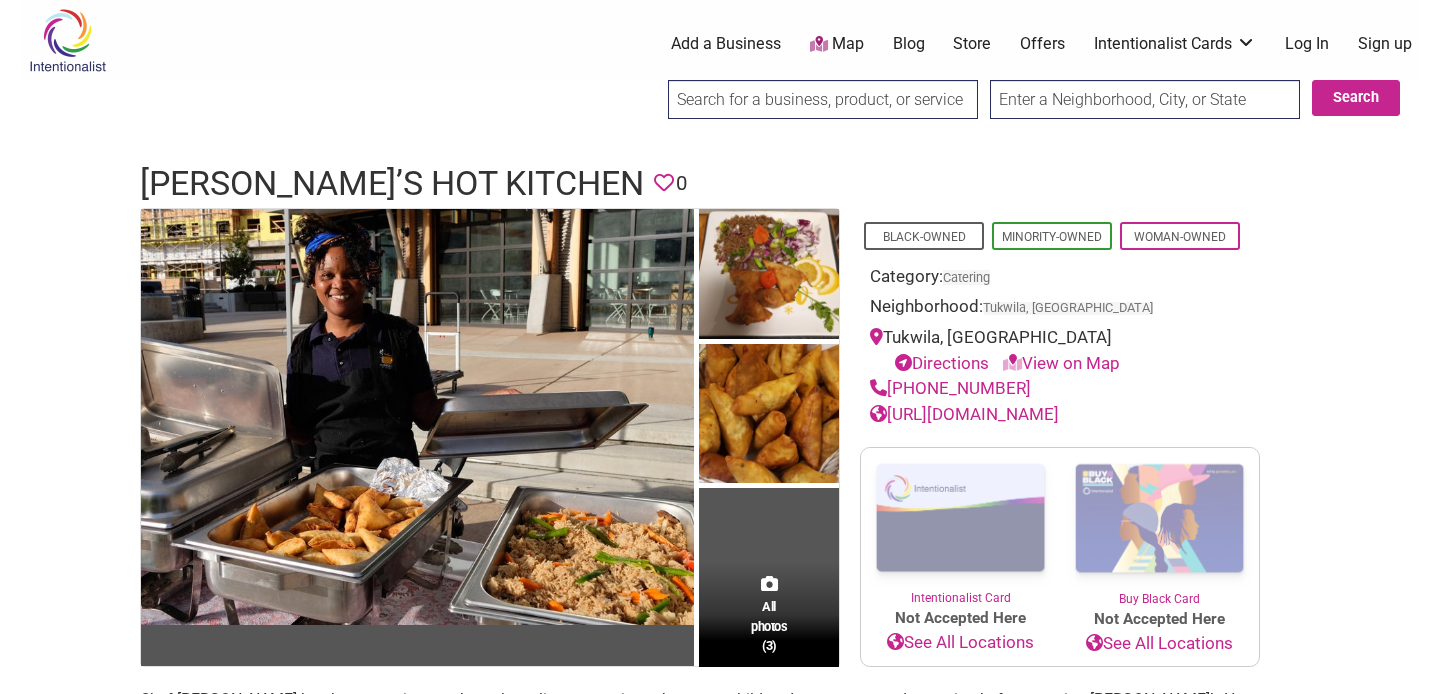 click on "[URL][DOMAIN_NAME]" at bounding box center (964, 414) 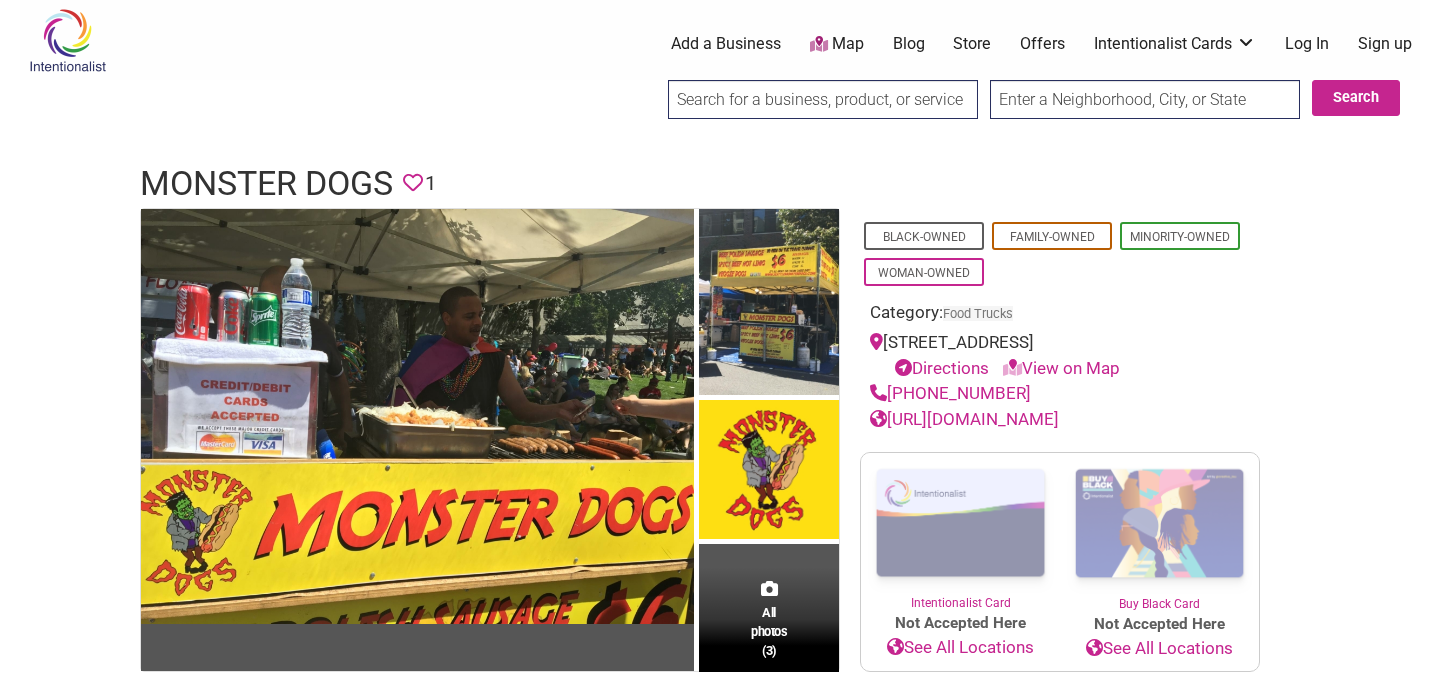 scroll, scrollTop: 0, scrollLeft: 0, axis: both 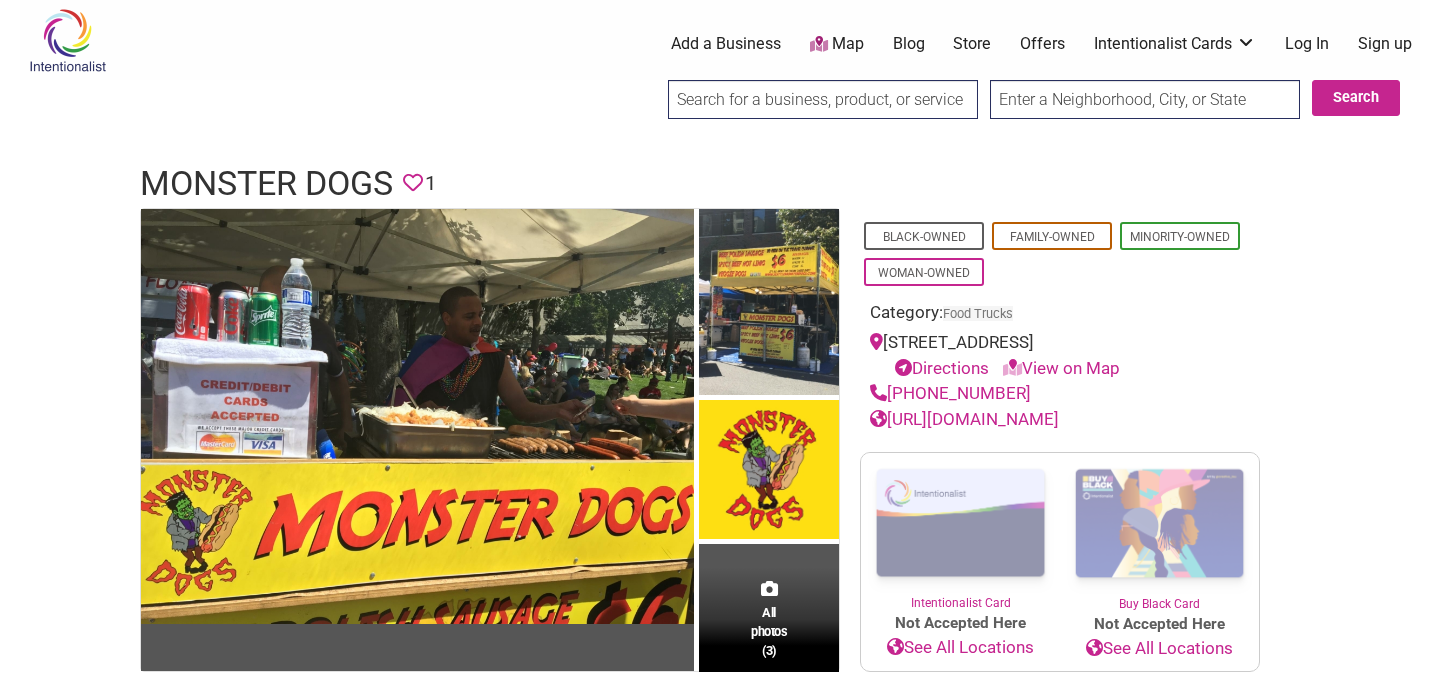 click on "[URL][DOMAIN_NAME]" at bounding box center [964, 419] 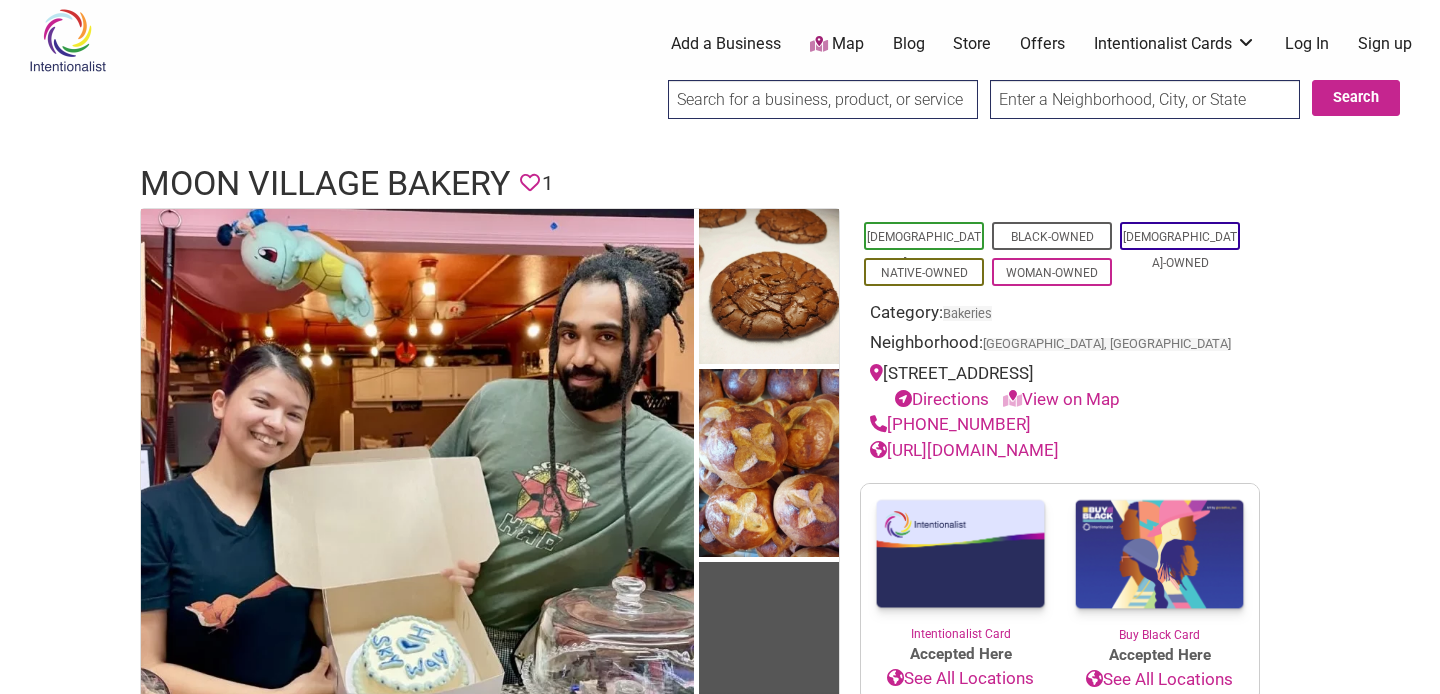 scroll, scrollTop: 0, scrollLeft: 0, axis: both 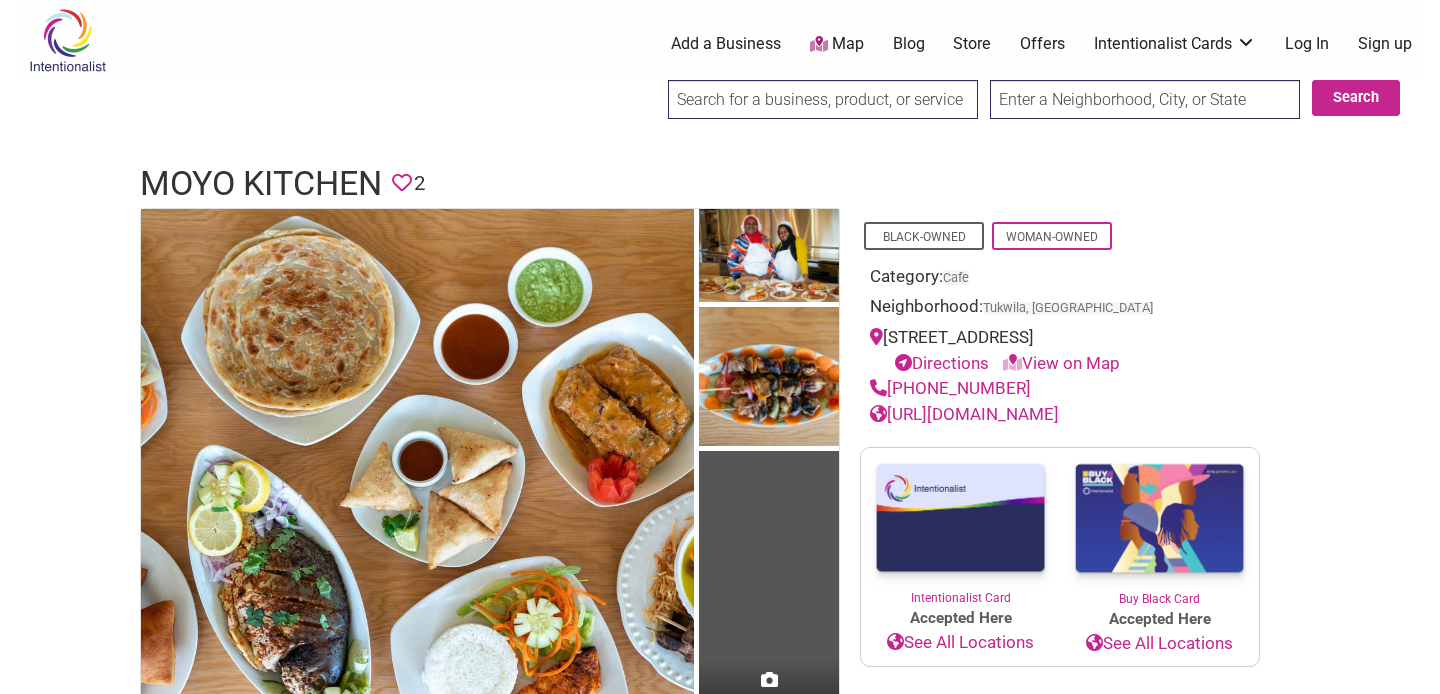 click on "https://moyokitchen.square.site/" at bounding box center (964, 414) 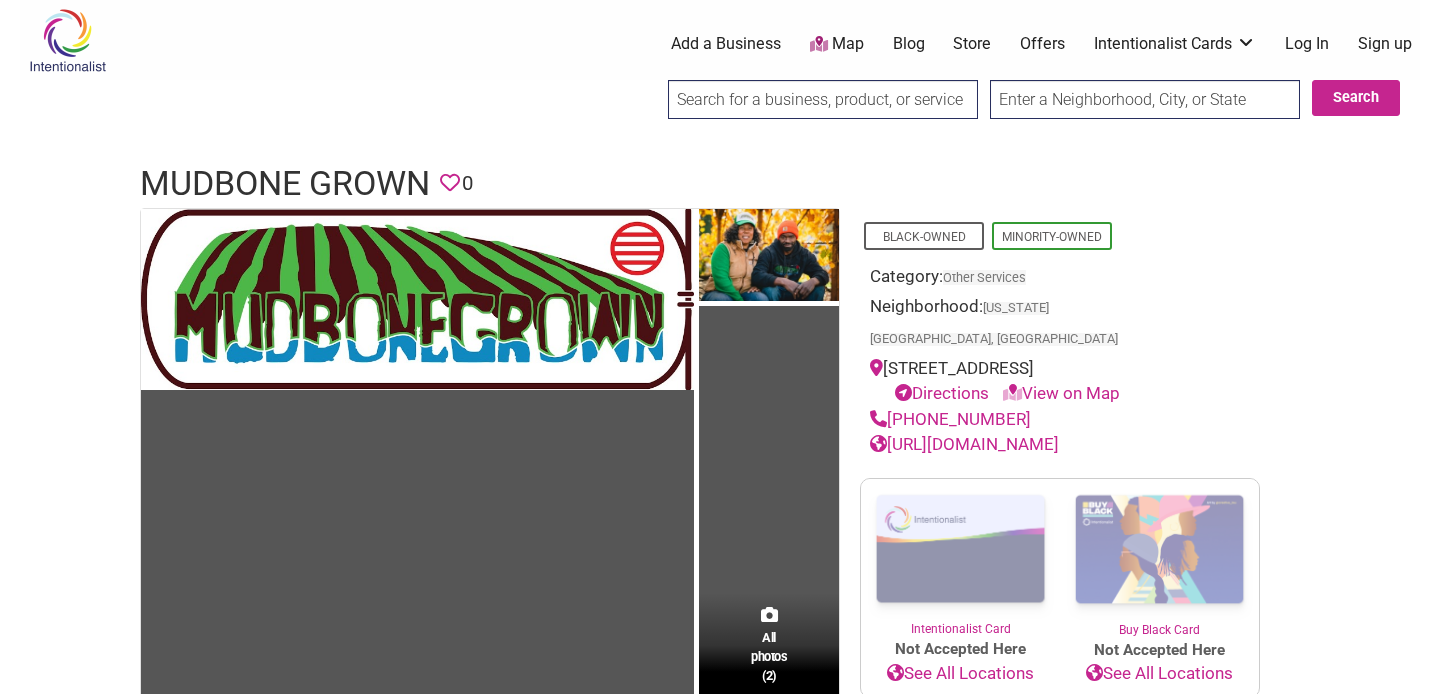 scroll, scrollTop: 0, scrollLeft: 0, axis: both 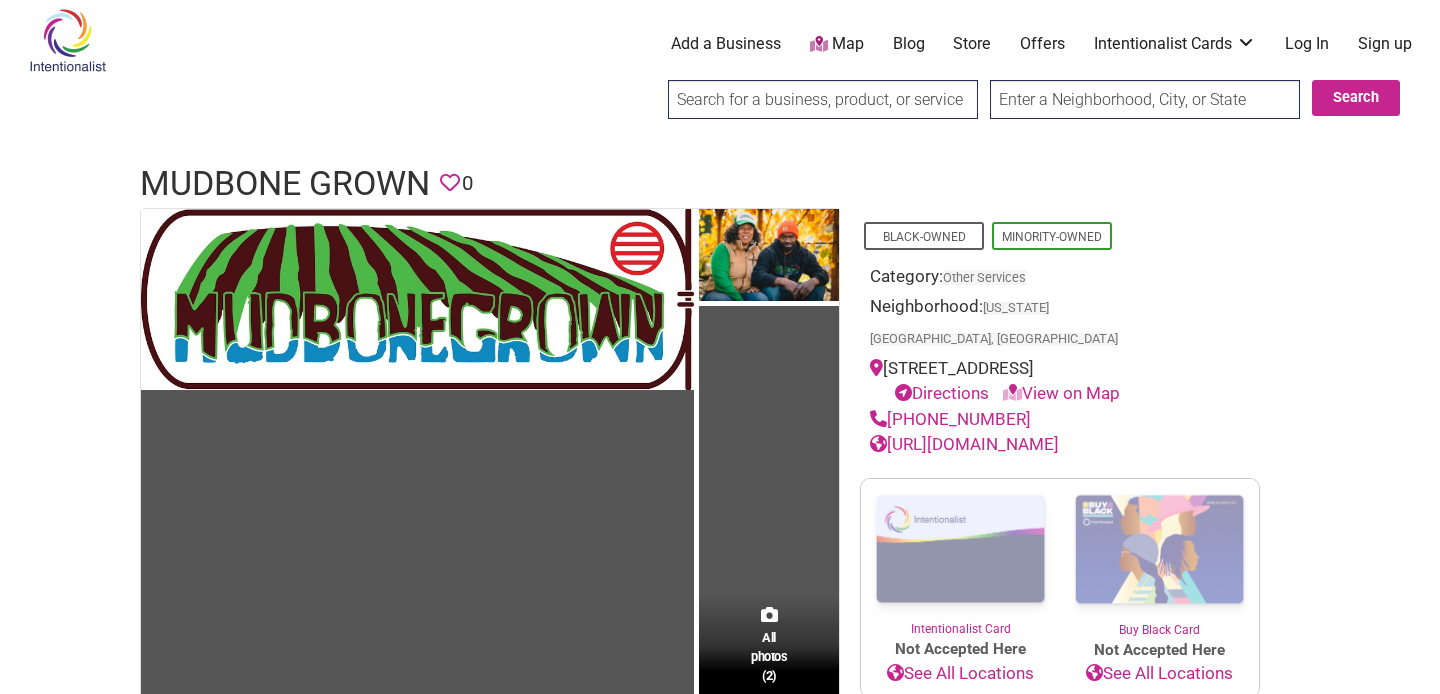 click on "[URL][DOMAIN_NAME]" at bounding box center [964, 444] 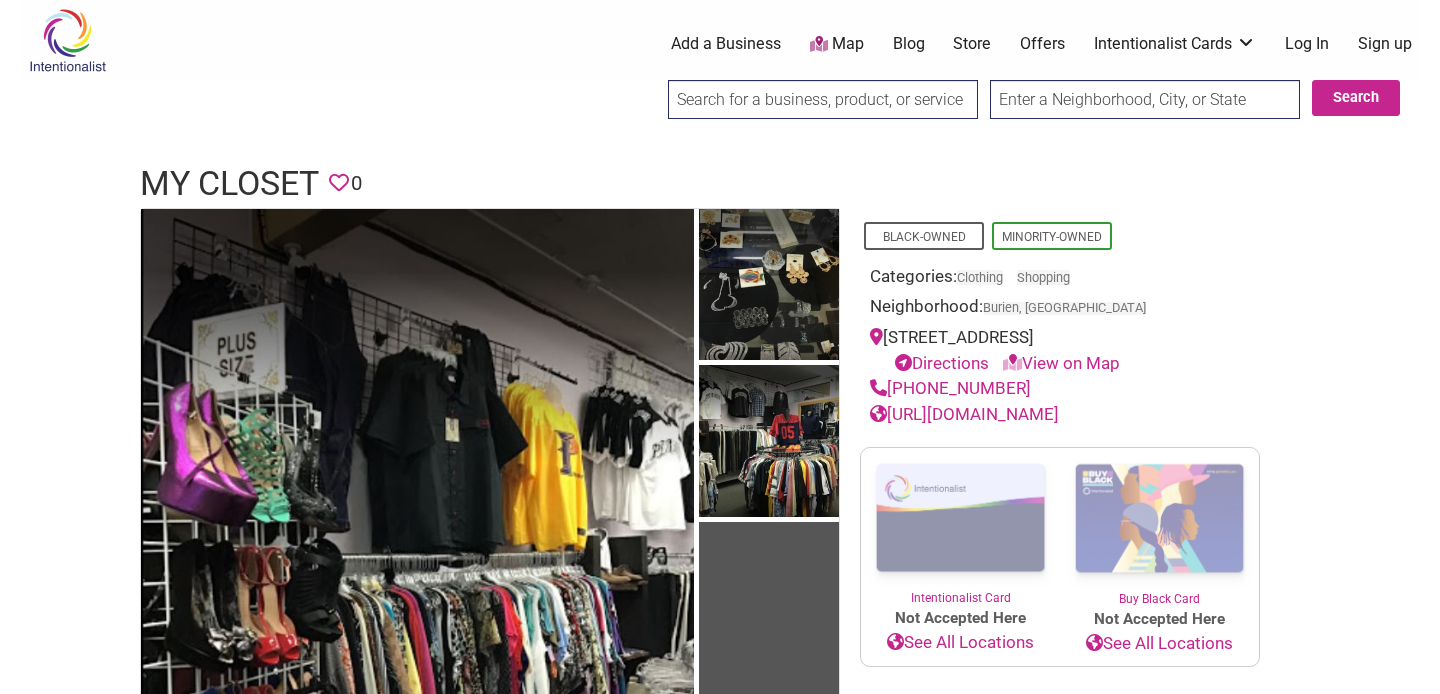 scroll, scrollTop: 0, scrollLeft: 0, axis: both 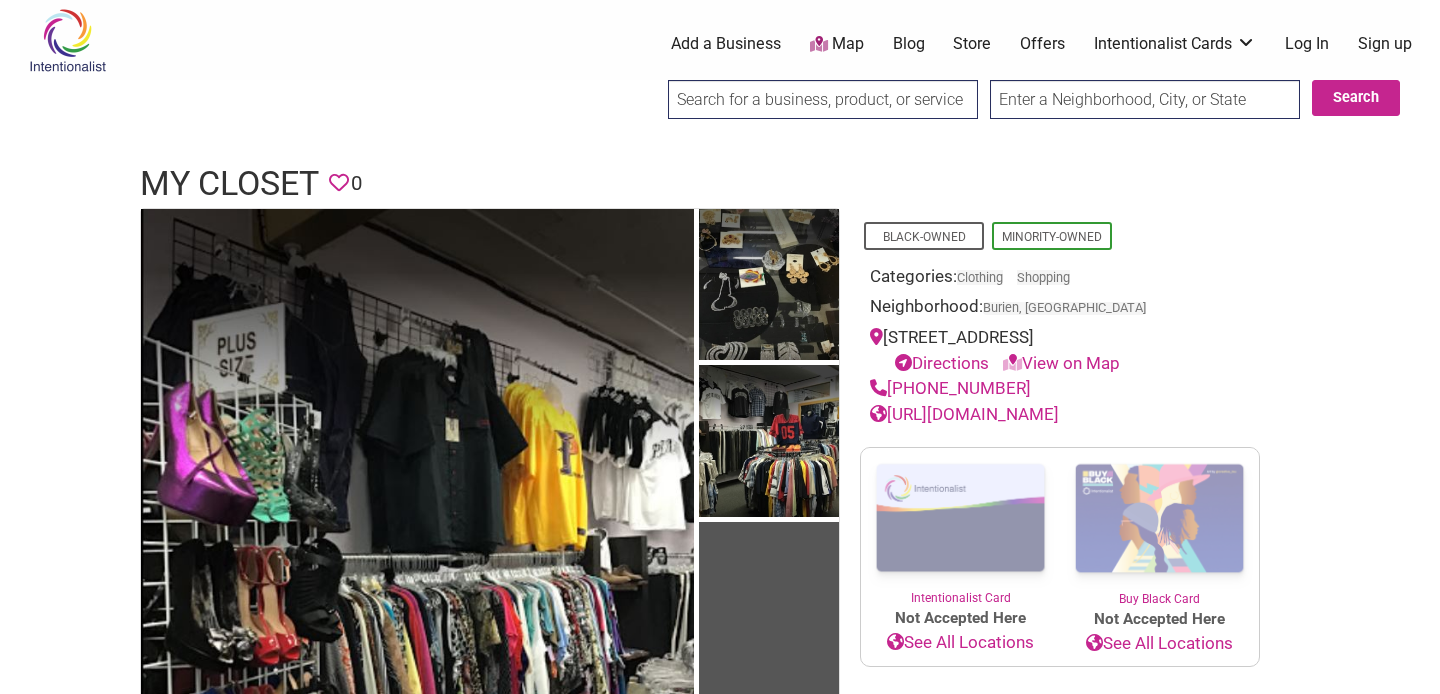 click on "[URL][DOMAIN_NAME]" at bounding box center [964, 414] 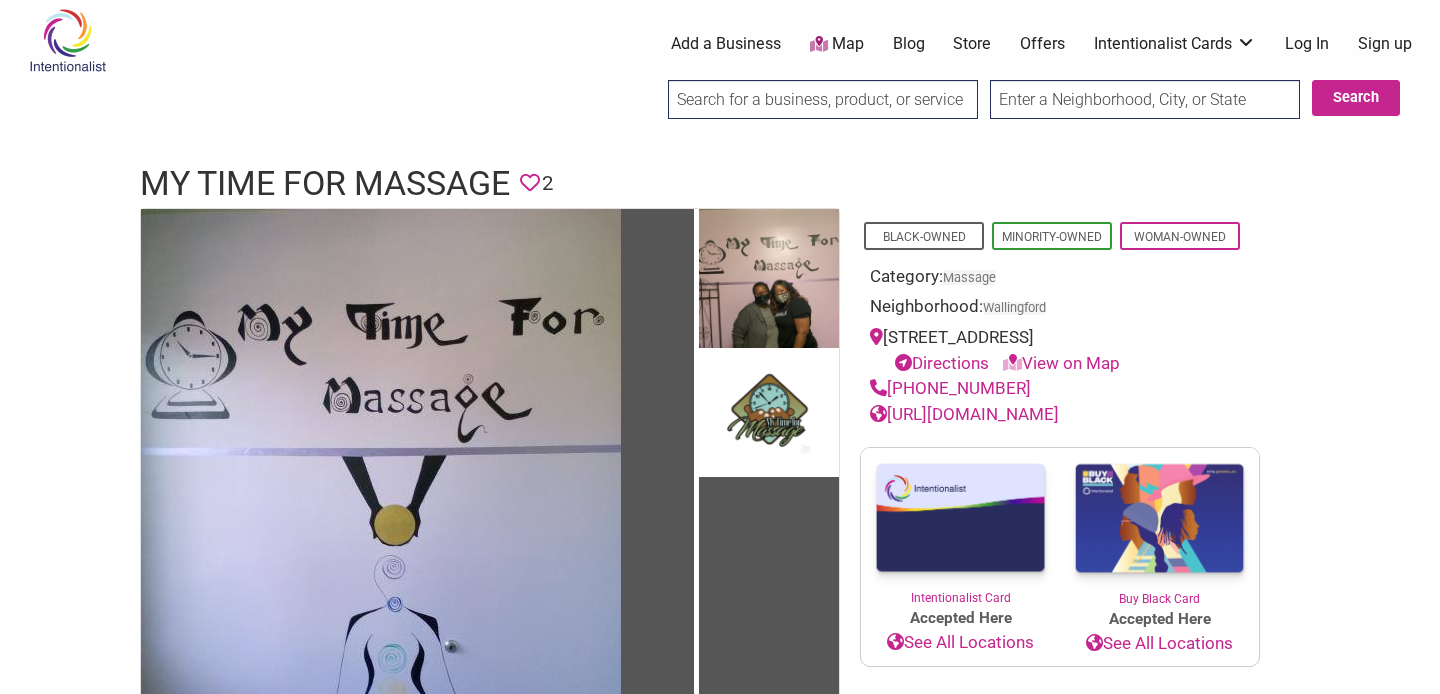 scroll, scrollTop: 0, scrollLeft: 0, axis: both 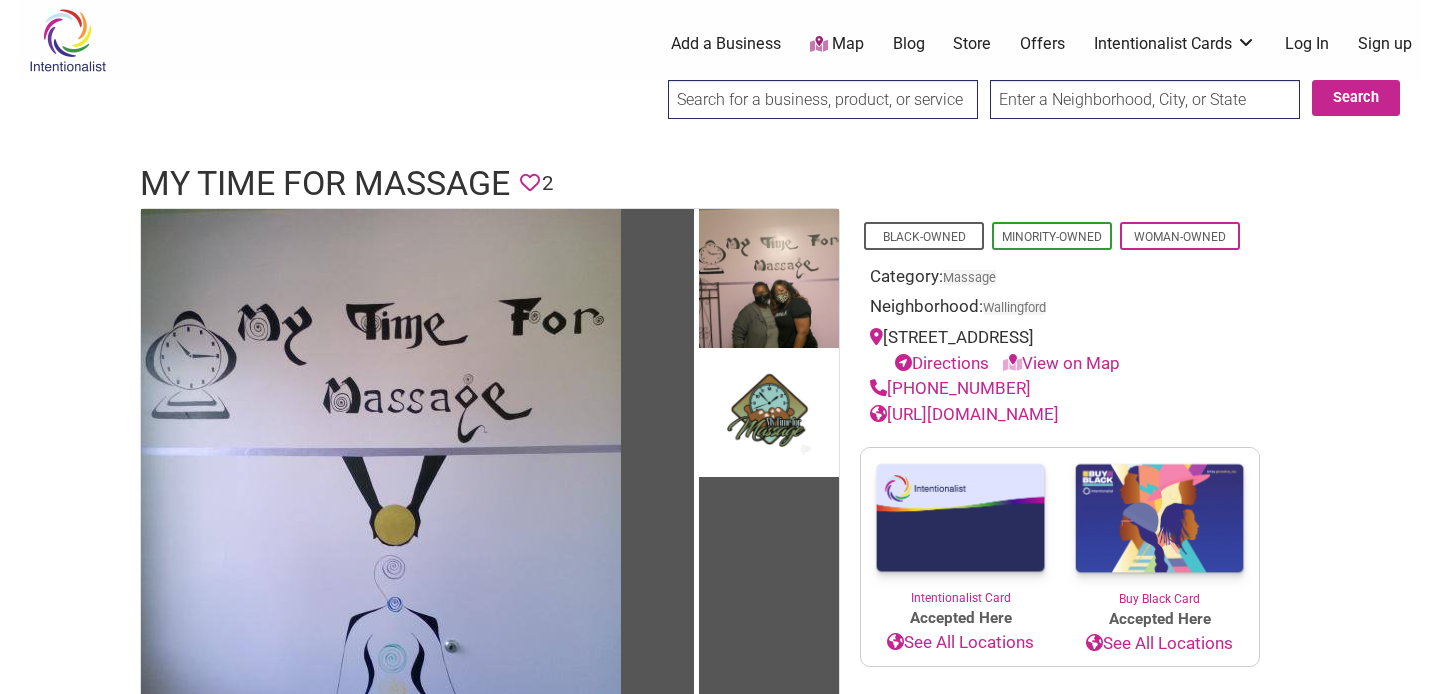 click on "[URL][DOMAIN_NAME]" at bounding box center (964, 414) 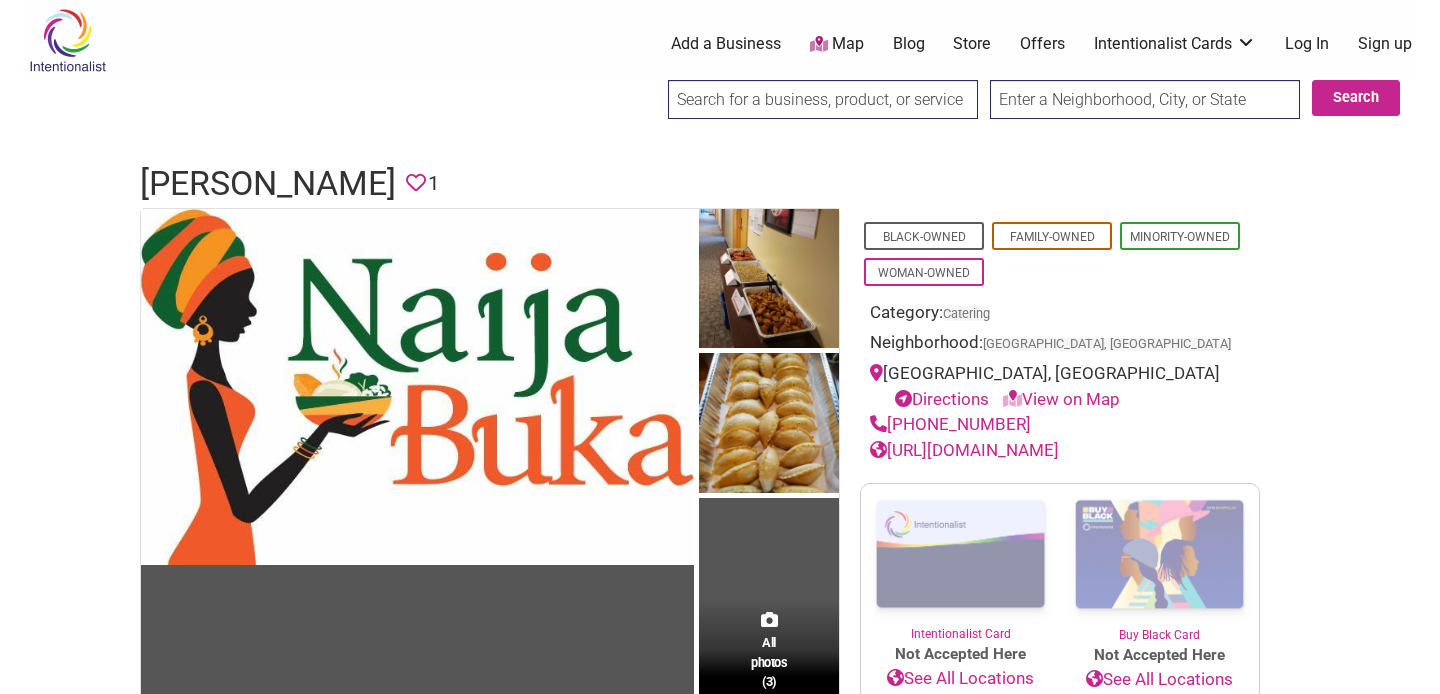 scroll, scrollTop: 0, scrollLeft: 0, axis: both 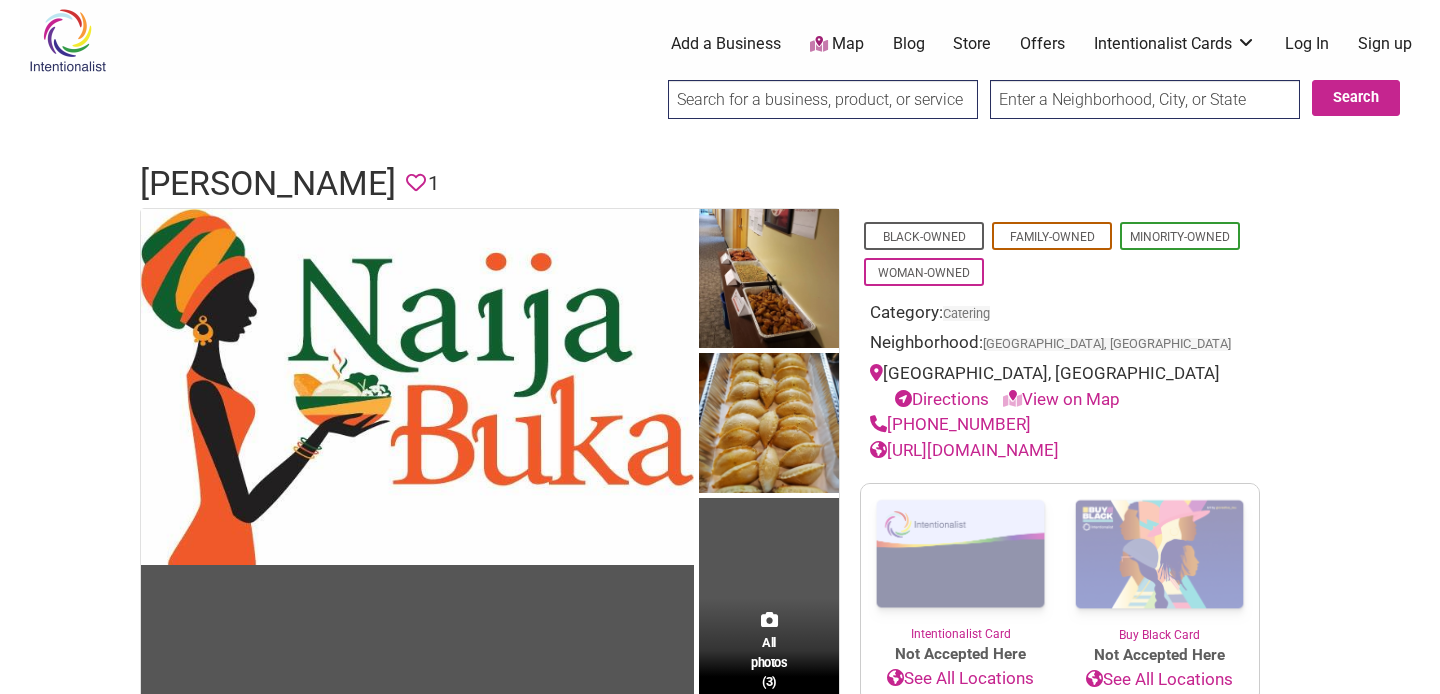 click on "https://naijabukaseattle.com/" at bounding box center (964, 450) 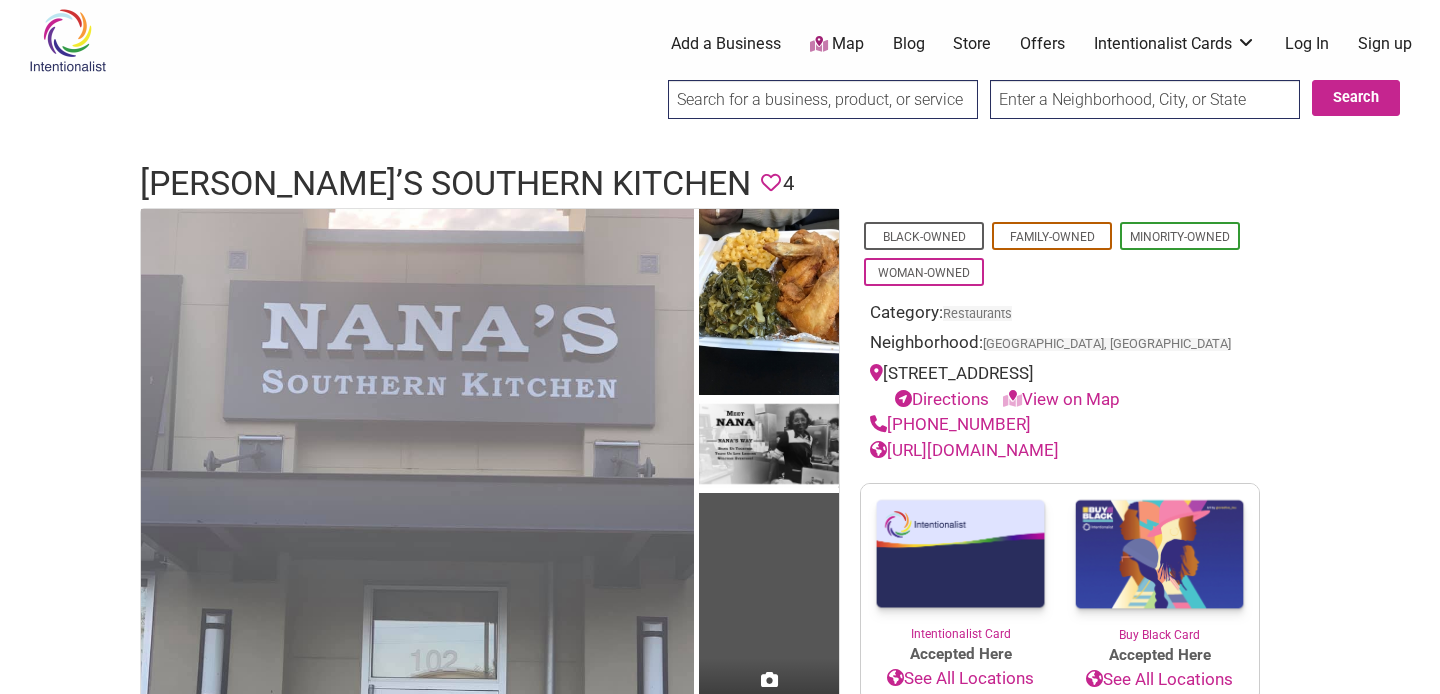 scroll, scrollTop: 0, scrollLeft: 0, axis: both 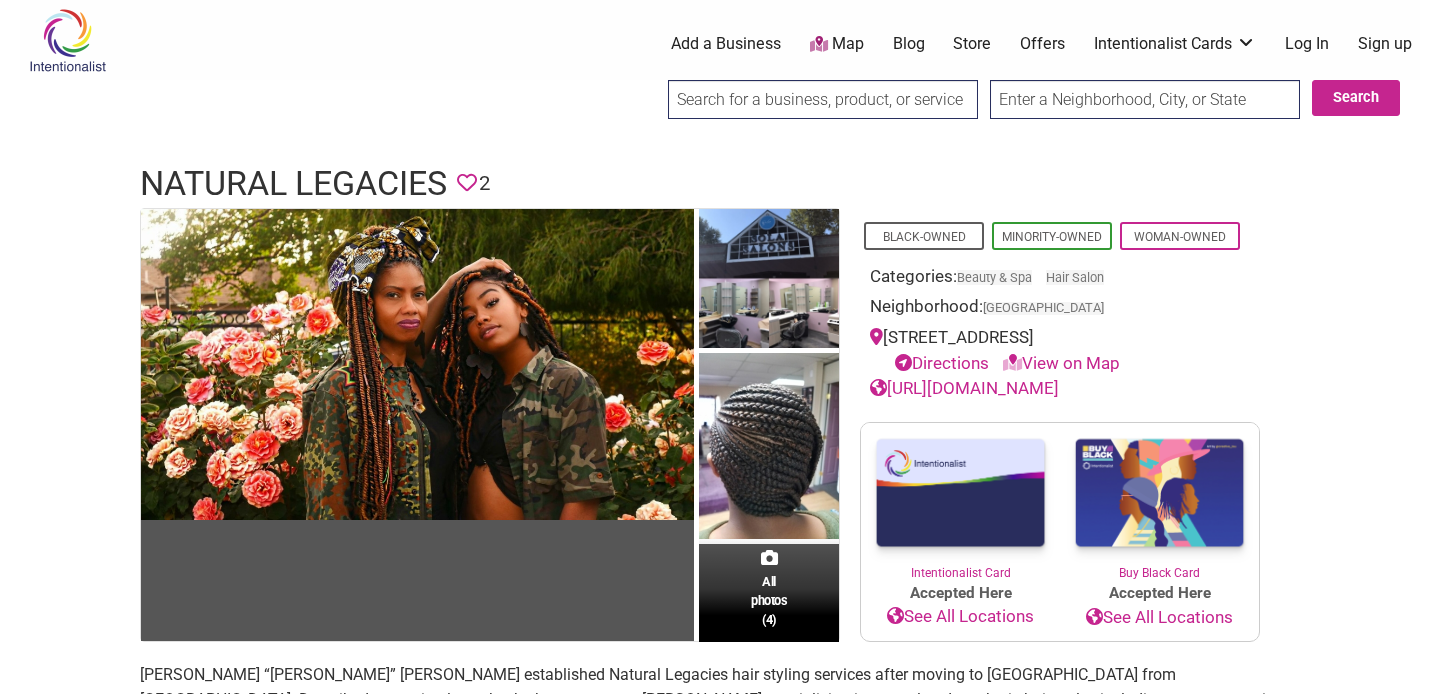 click on "[URL][DOMAIN_NAME]" at bounding box center [964, 388] 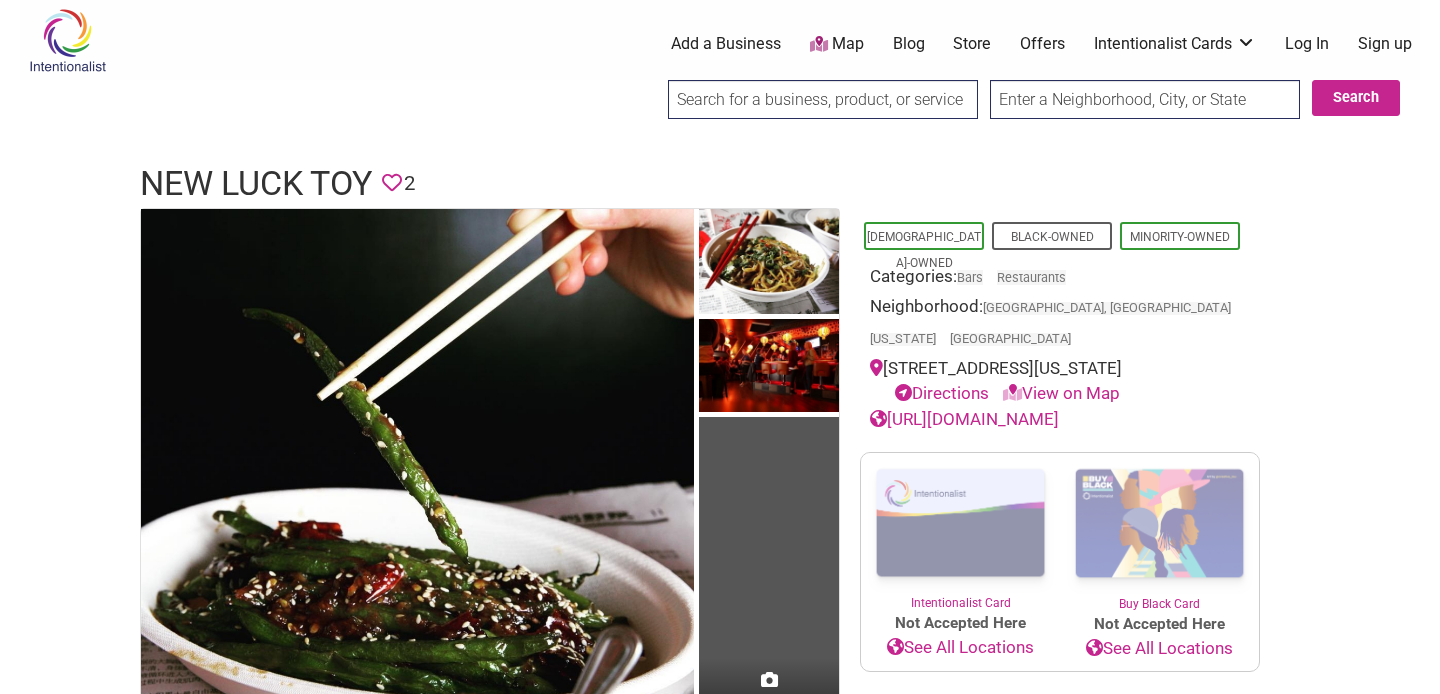 scroll, scrollTop: 0, scrollLeft: 0, axis: both 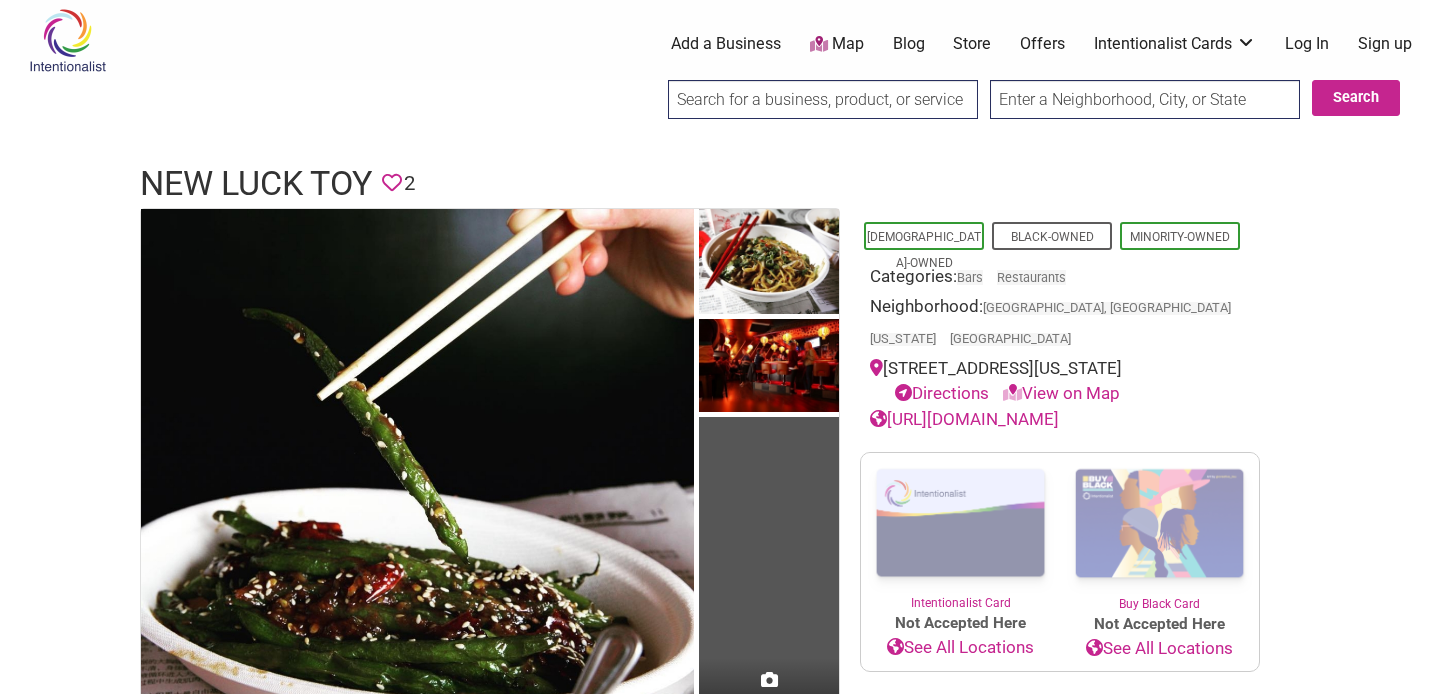 click on "http://Newlucktoy.bar/" at bounding box center (964, 419) 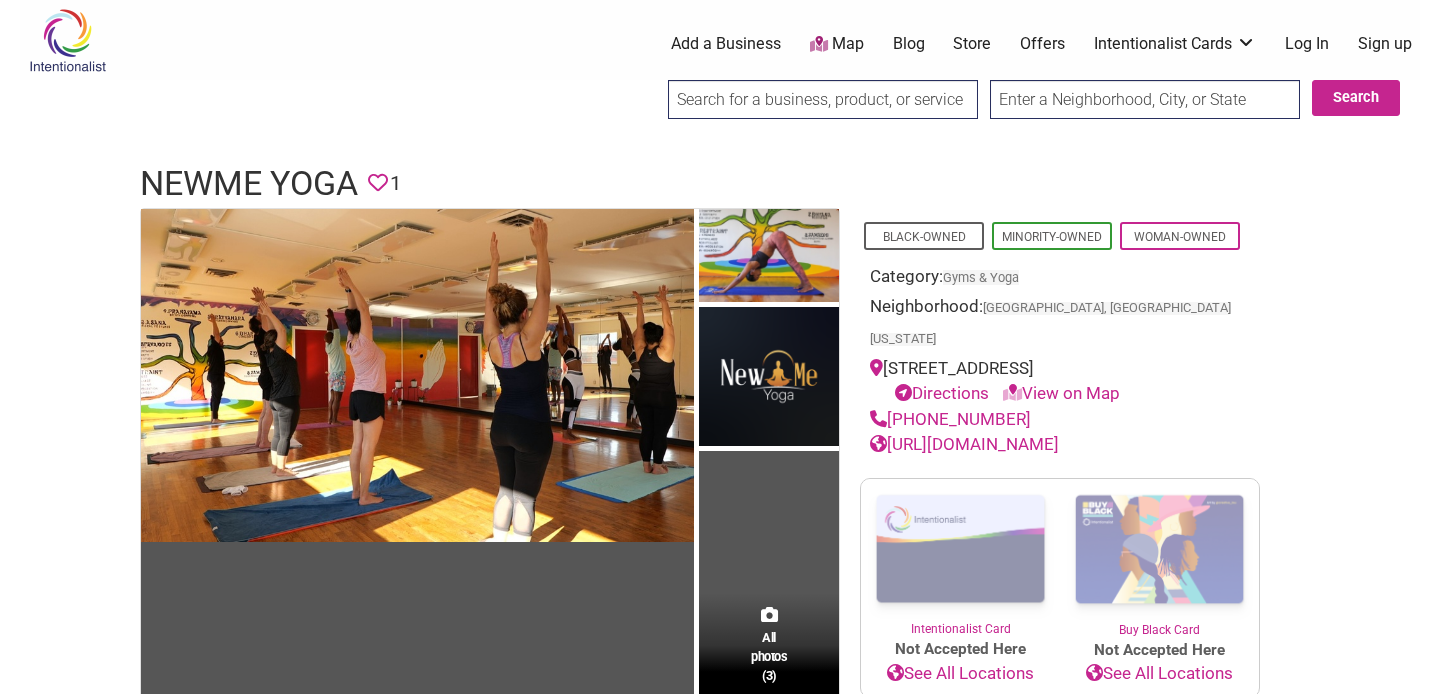 scroll, scrollTop: 0, scrollLeft: 0, axis: both 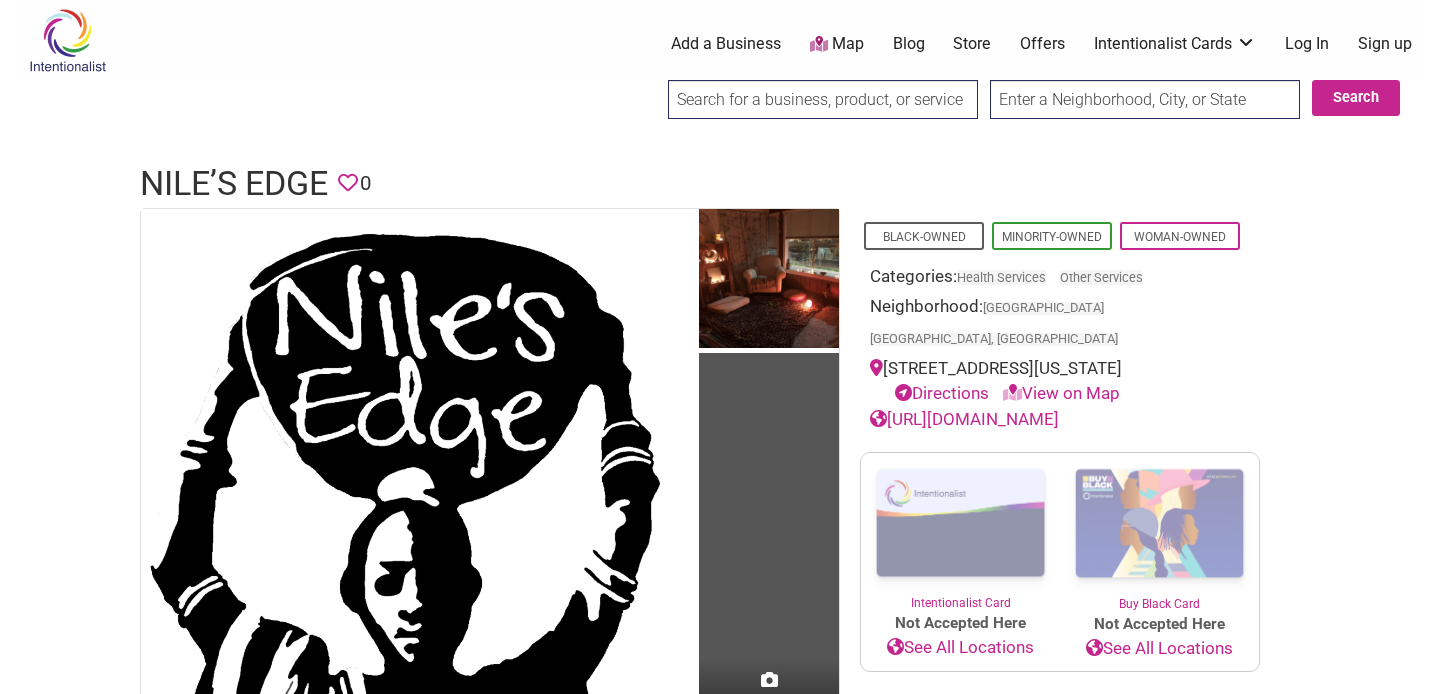 click on "[URL][DOMAIN_NAME]" at bounding box center (964, 419) 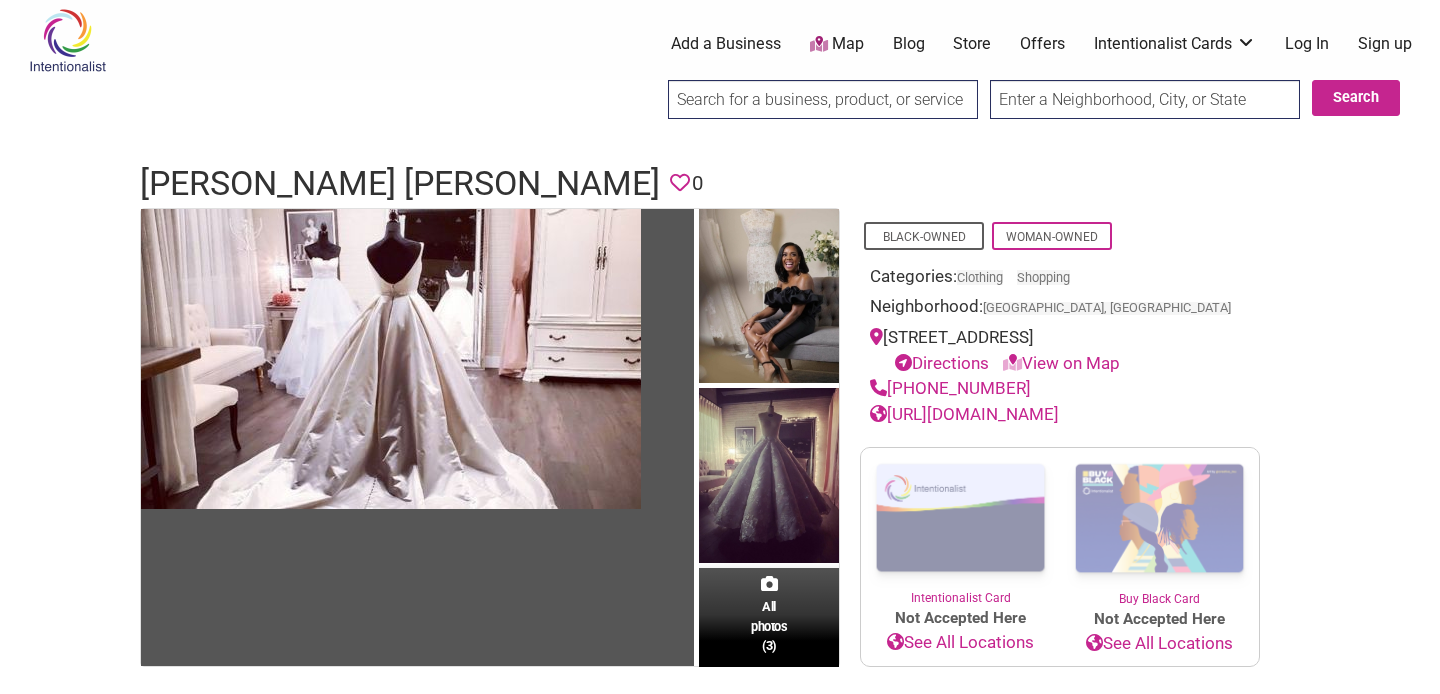 scroll, scrollTop: 0, scrollLeft: 0, axis: both 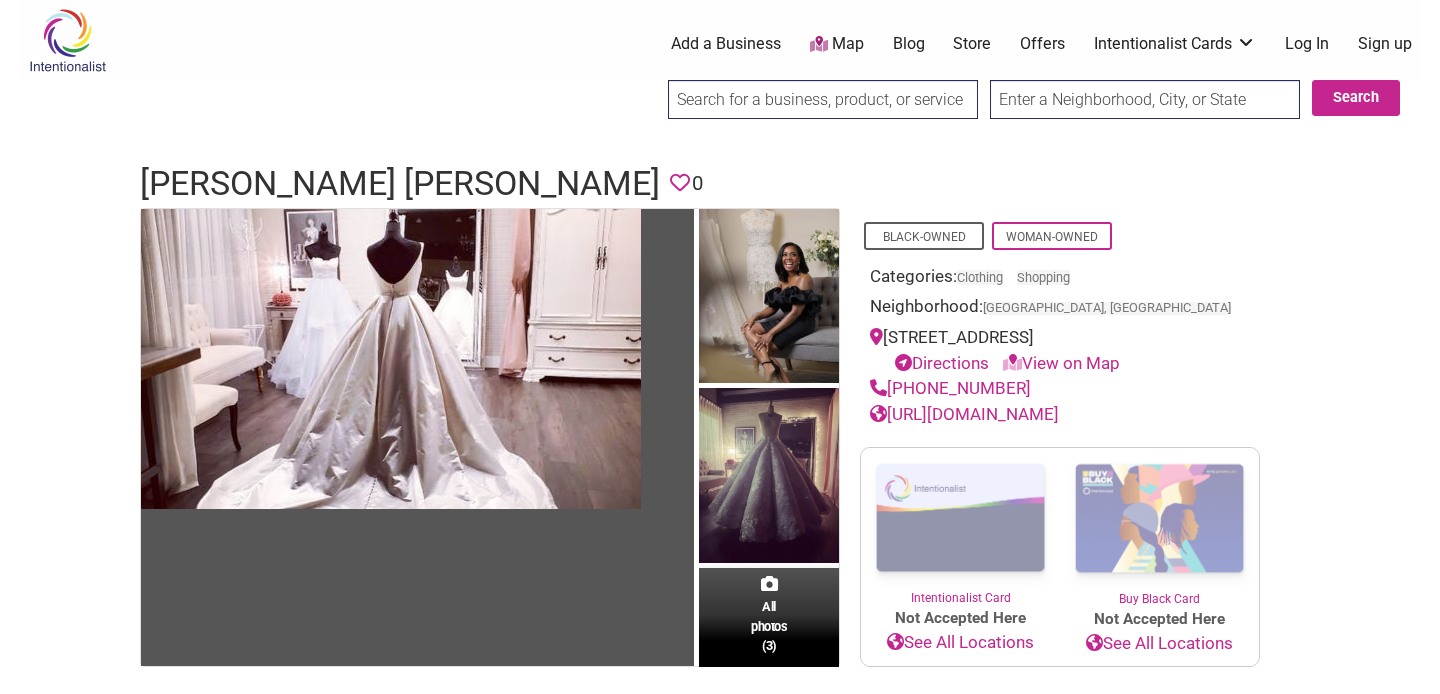click on "https://ninacherie.com/" at bounding box center [964, 414] 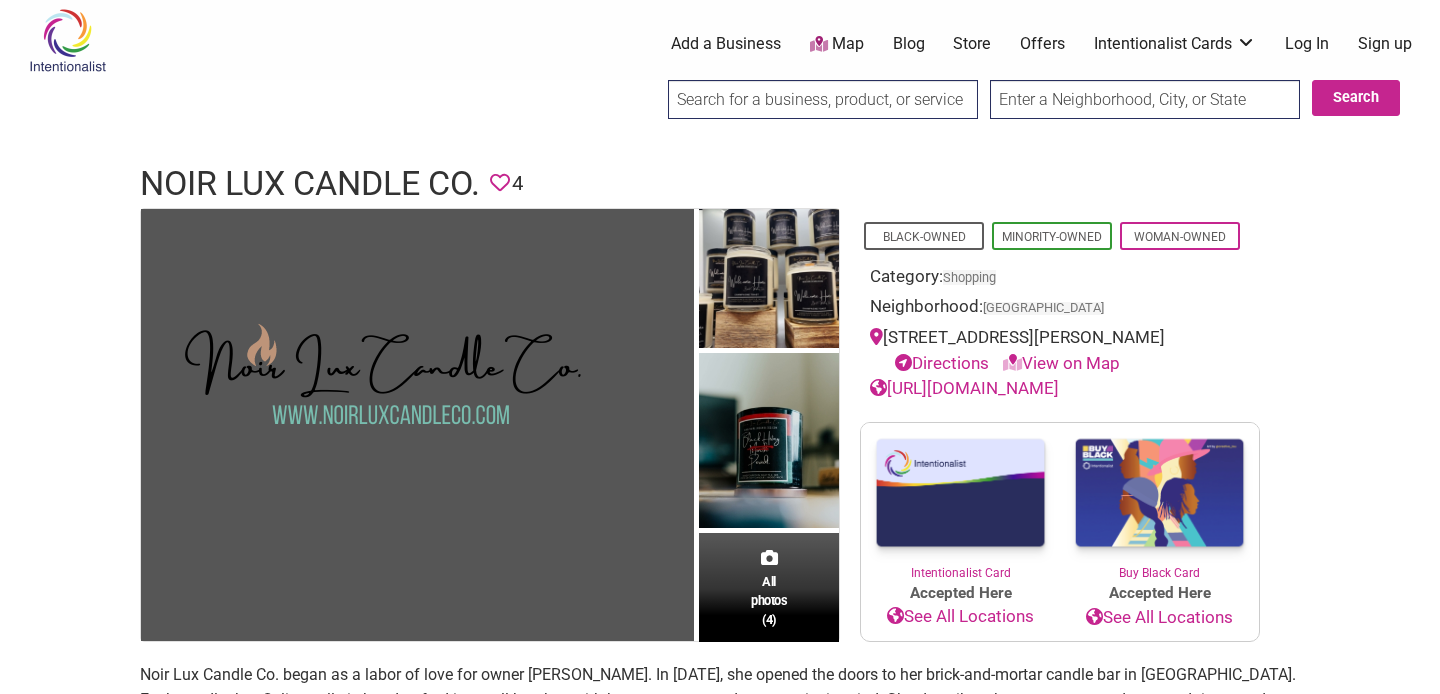 scroll, scrollTop: 0, scrollLeft: 0, axis: both 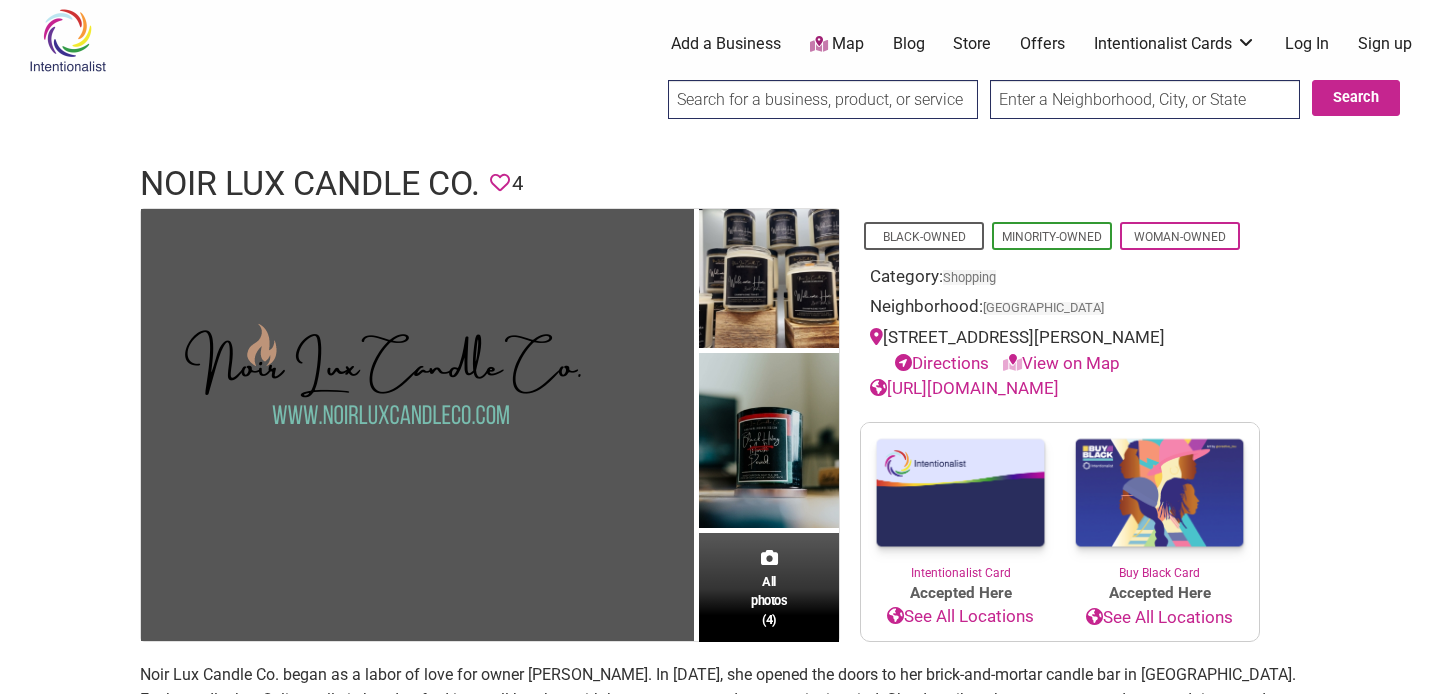 click on "[URL][DOMAIN_NAME]" at bounding box center [964, 388] 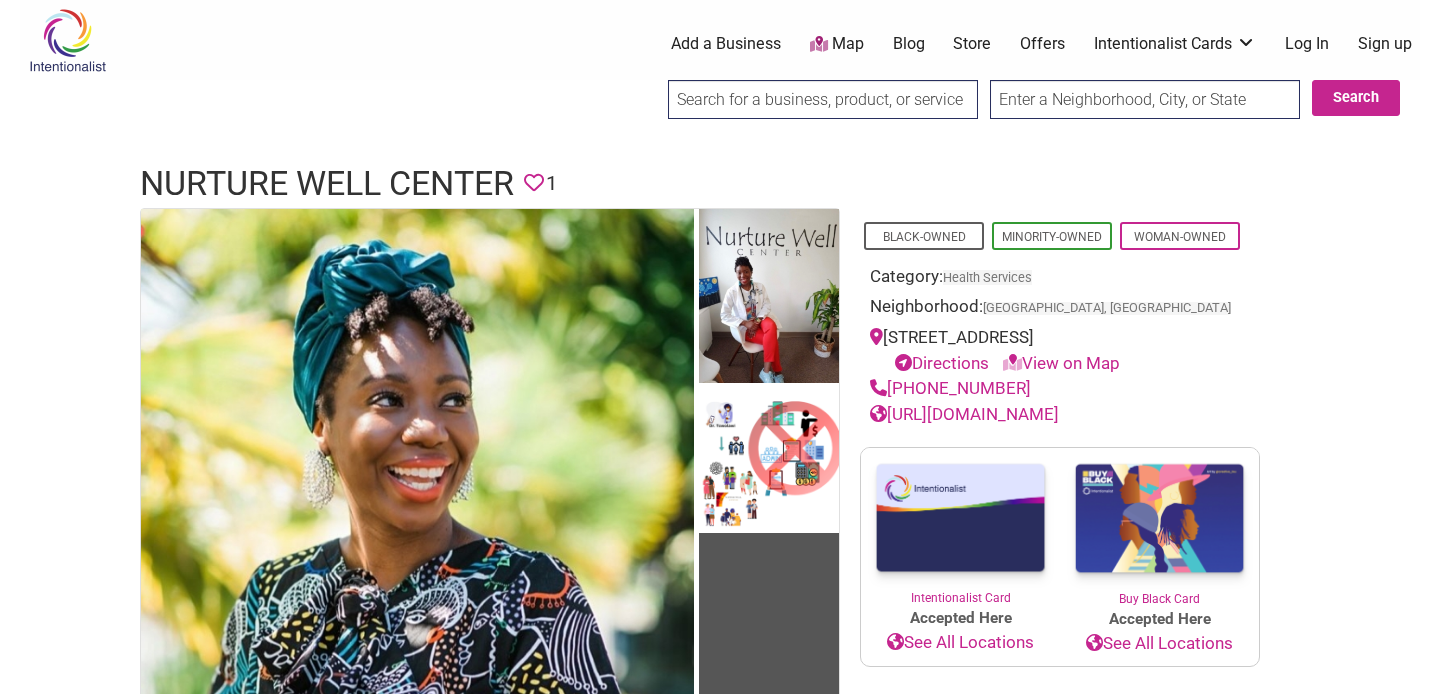 scroll, scrollTop: 0, scrollLeft: 0, axis: both 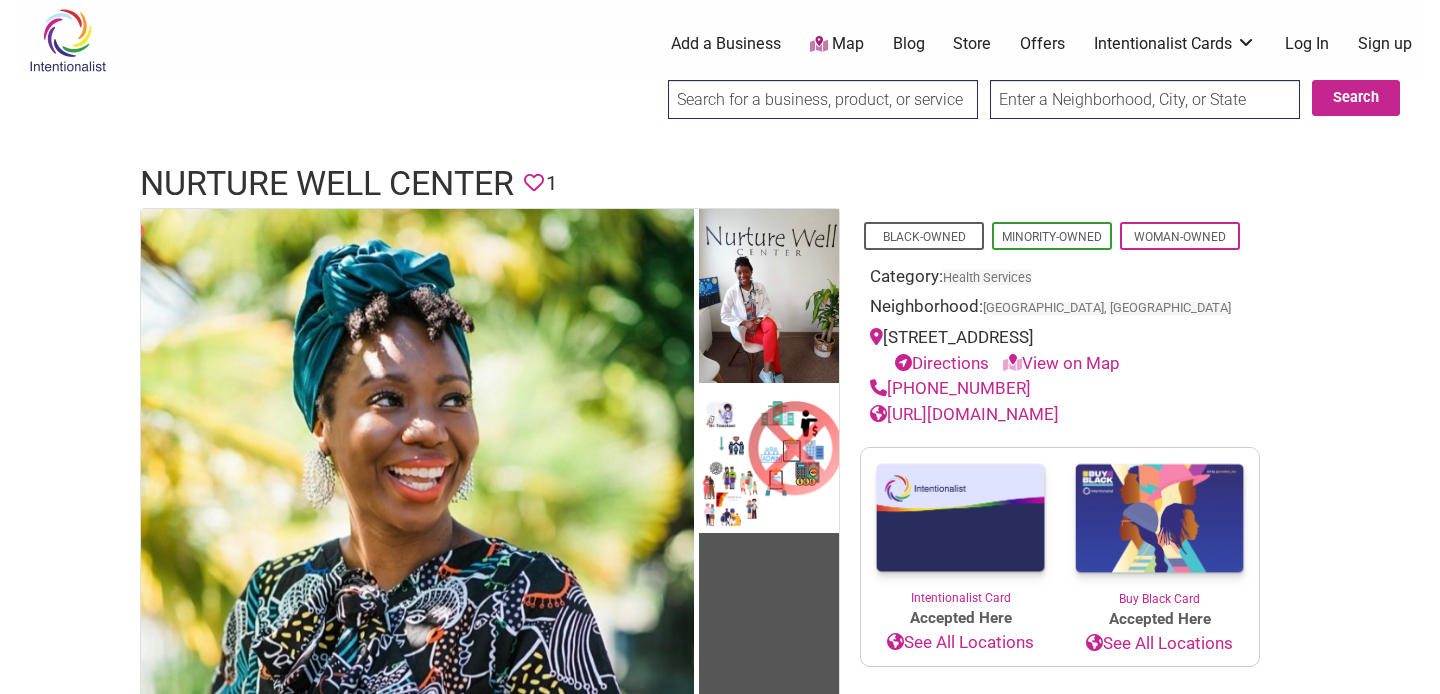 click on "[URL][DOMAIN_NAME]" at bounding box center (964, 414) 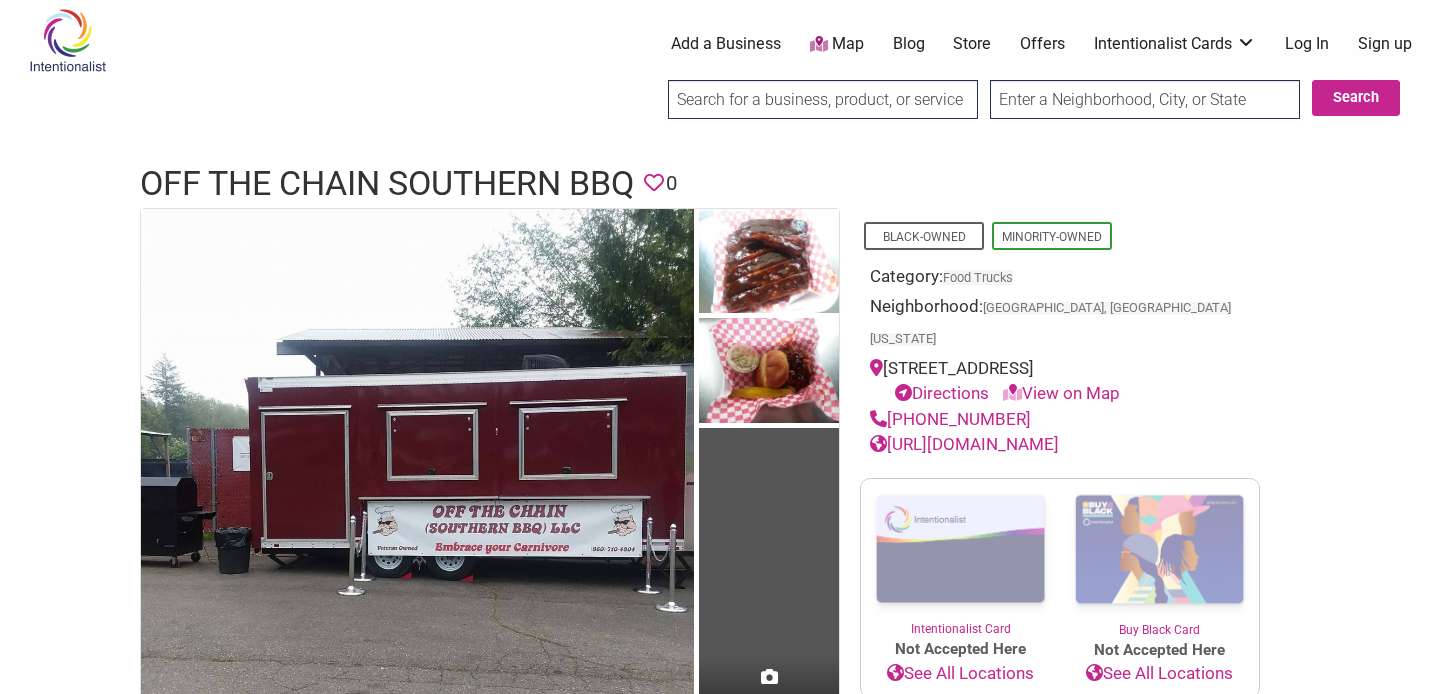 scroll, scrollTop: 0, scrollLeft: 0, axis: both 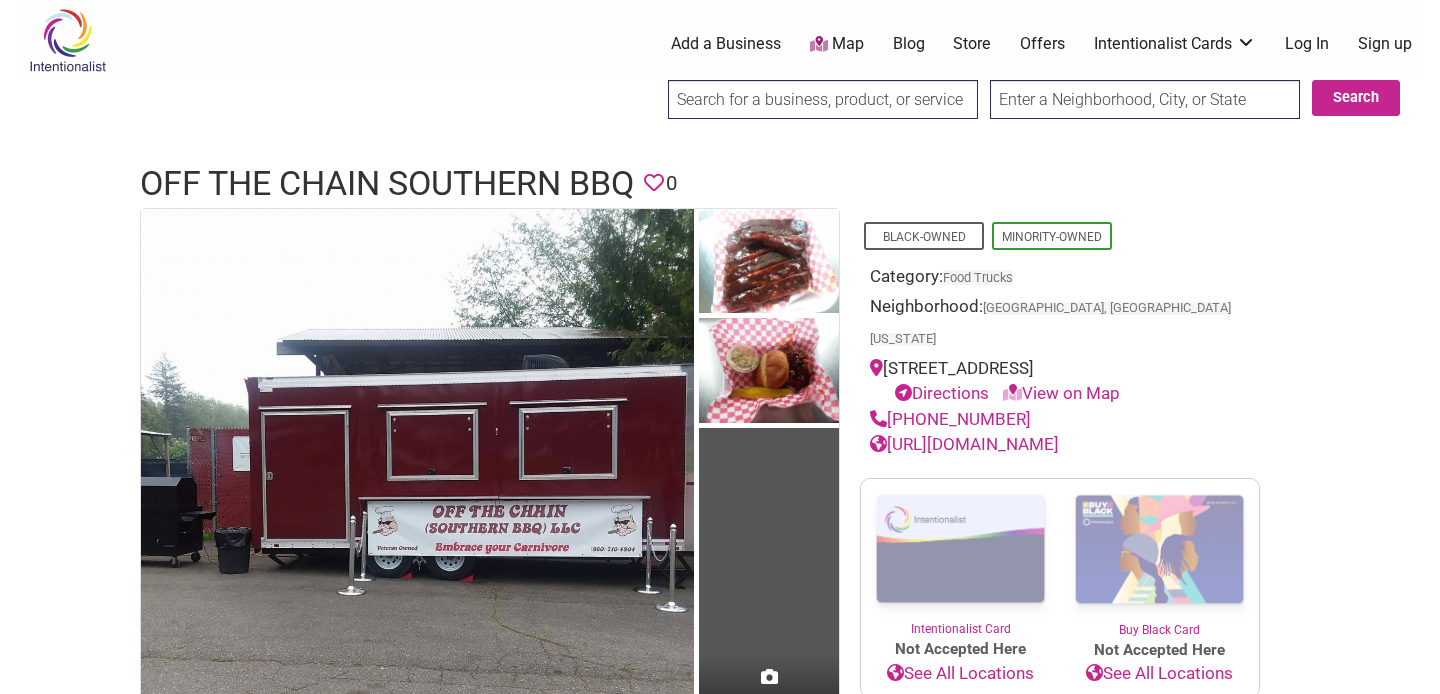 click on "https://www.facebook.com/OTCSouthernBBQ/" at bounding box center [964, 444] 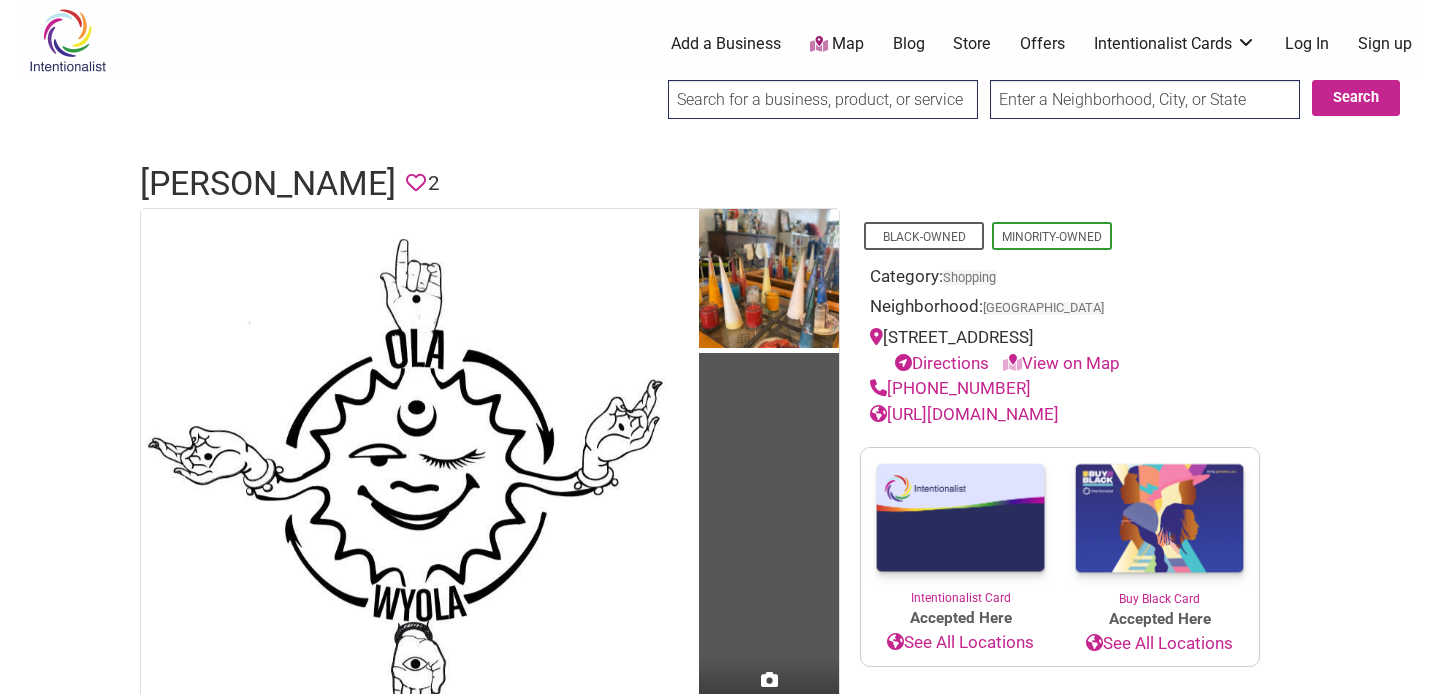 scroll, scrollTop: 0, scrollLeft: 0, axis: both 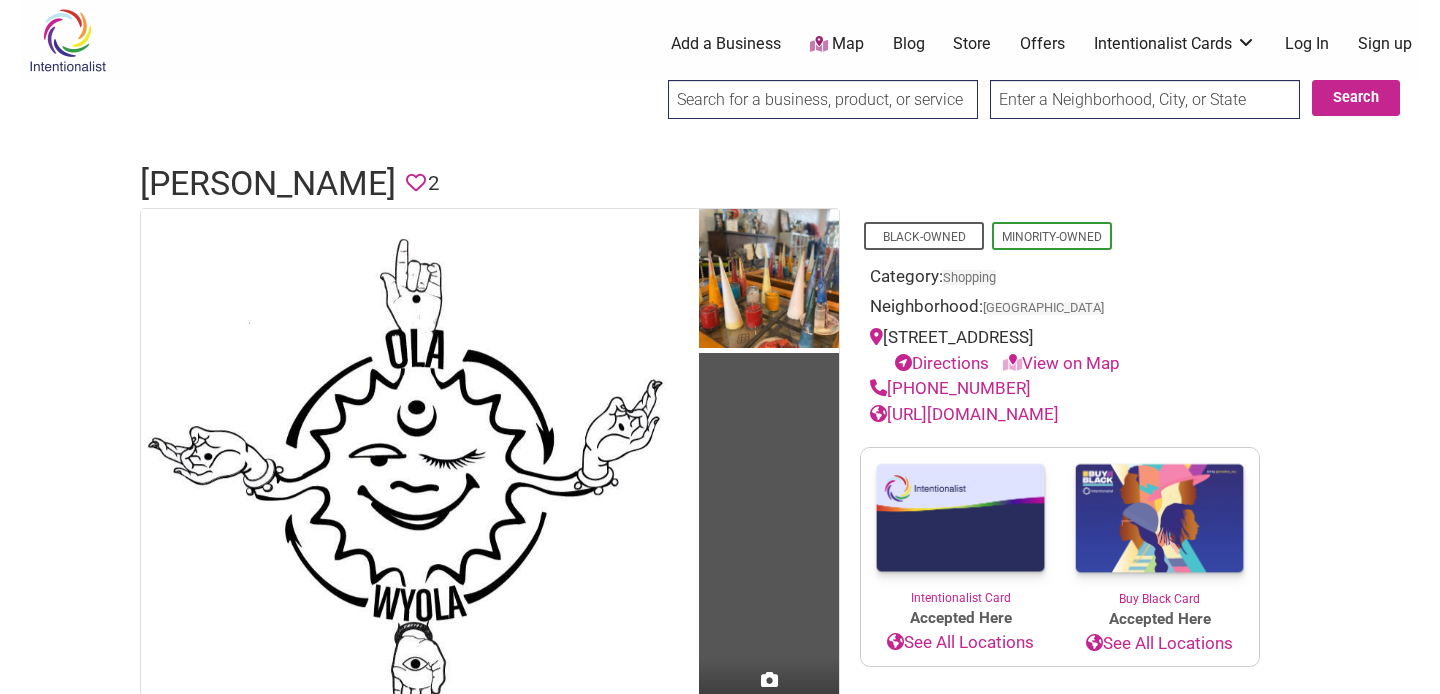 click on "https://www.olawyola.com" at bounding box center [964, 414] 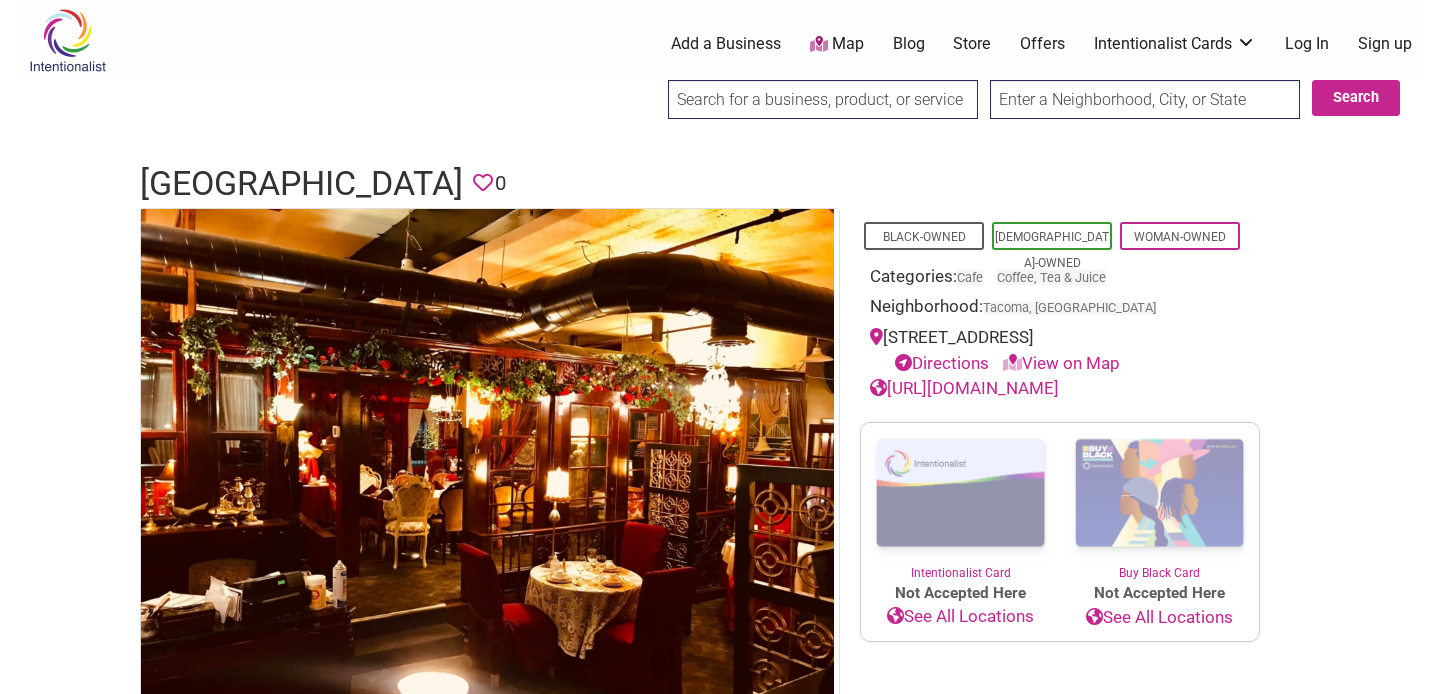 scroll, scrollTop: 0, scrollLeft: 0, axis: both 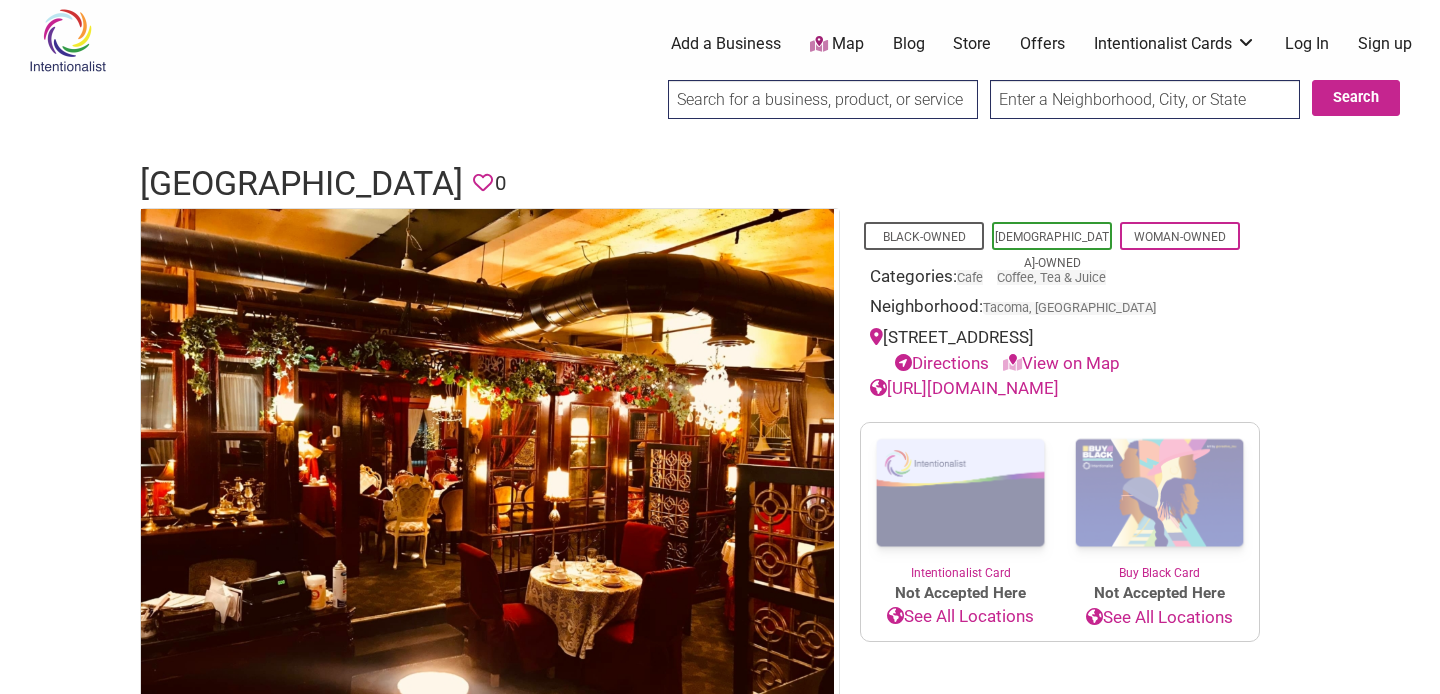 click on "[URL][DOMAIN_NAME]" at bounding box center [964, 388] 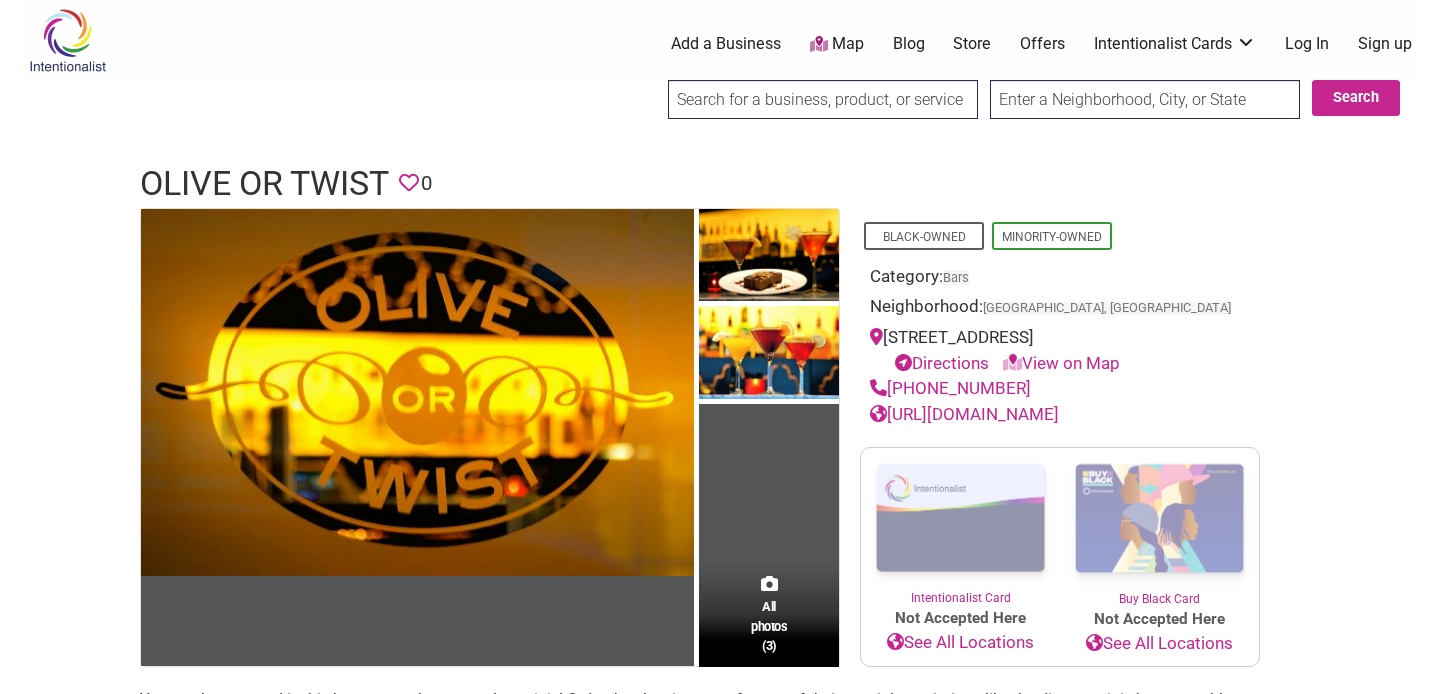 scroll, scrollTop: 0, scrollLeft: 0, axis: both 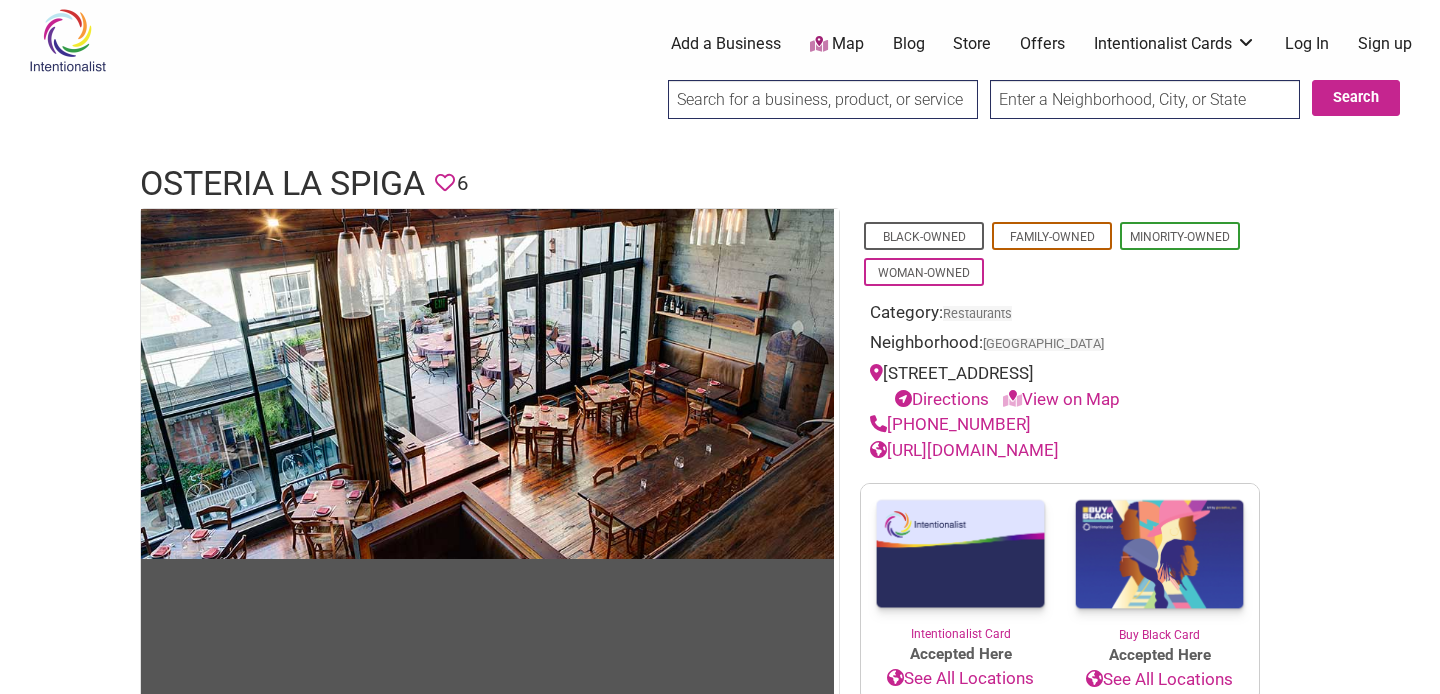 click on "[URL][DOMAIN_NAME]" at bounding box center (964, 450) 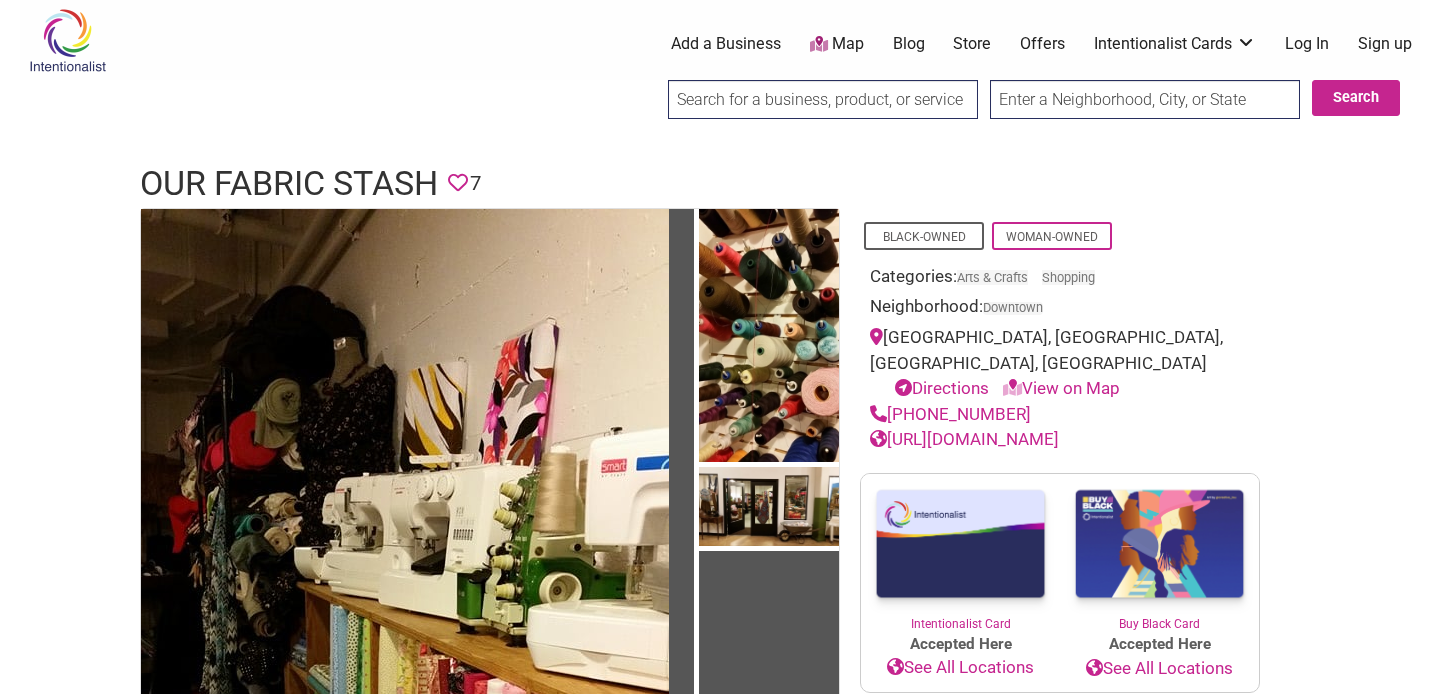 scroll, scrollTop: 0, scrollLeft: 0, axis: both 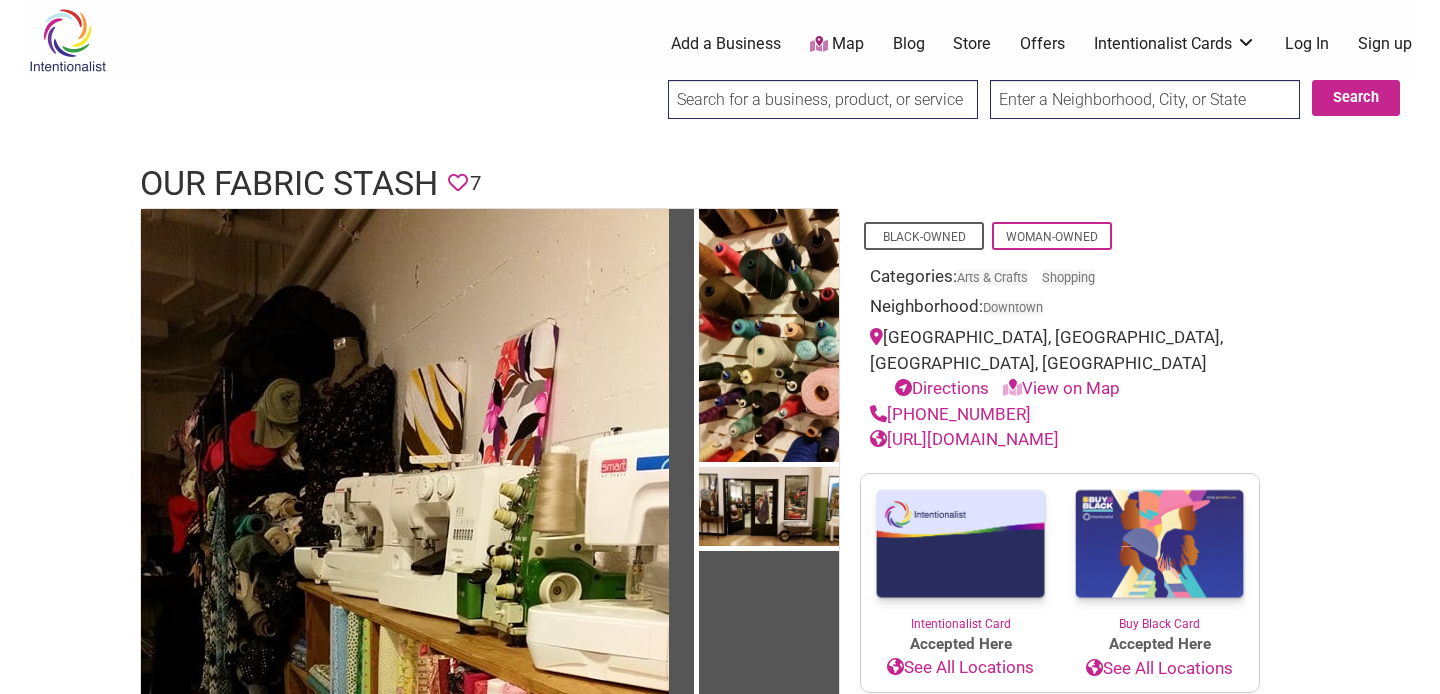 click on "[URL][DOMAIN_NAME]" at bounding box center (964, 439) 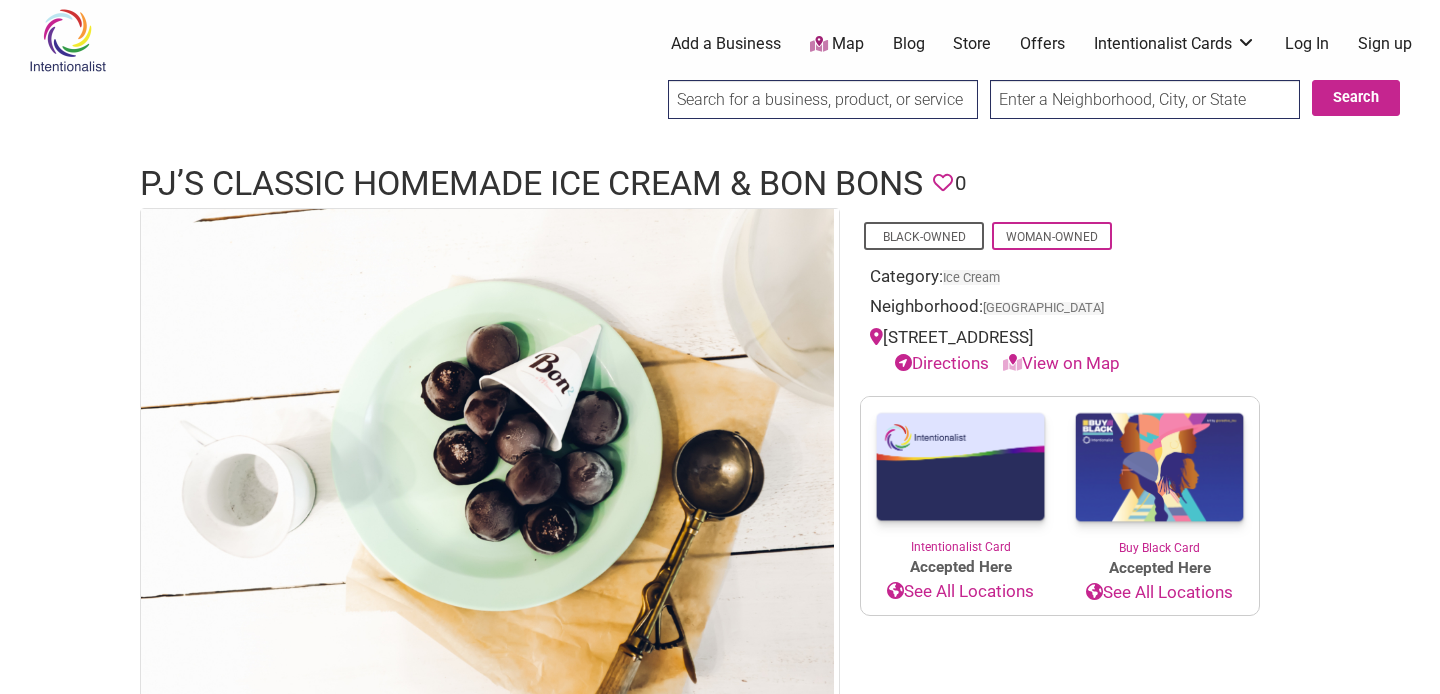 scroll, scrollTop: 0, scrollLeft: 0, axis: both 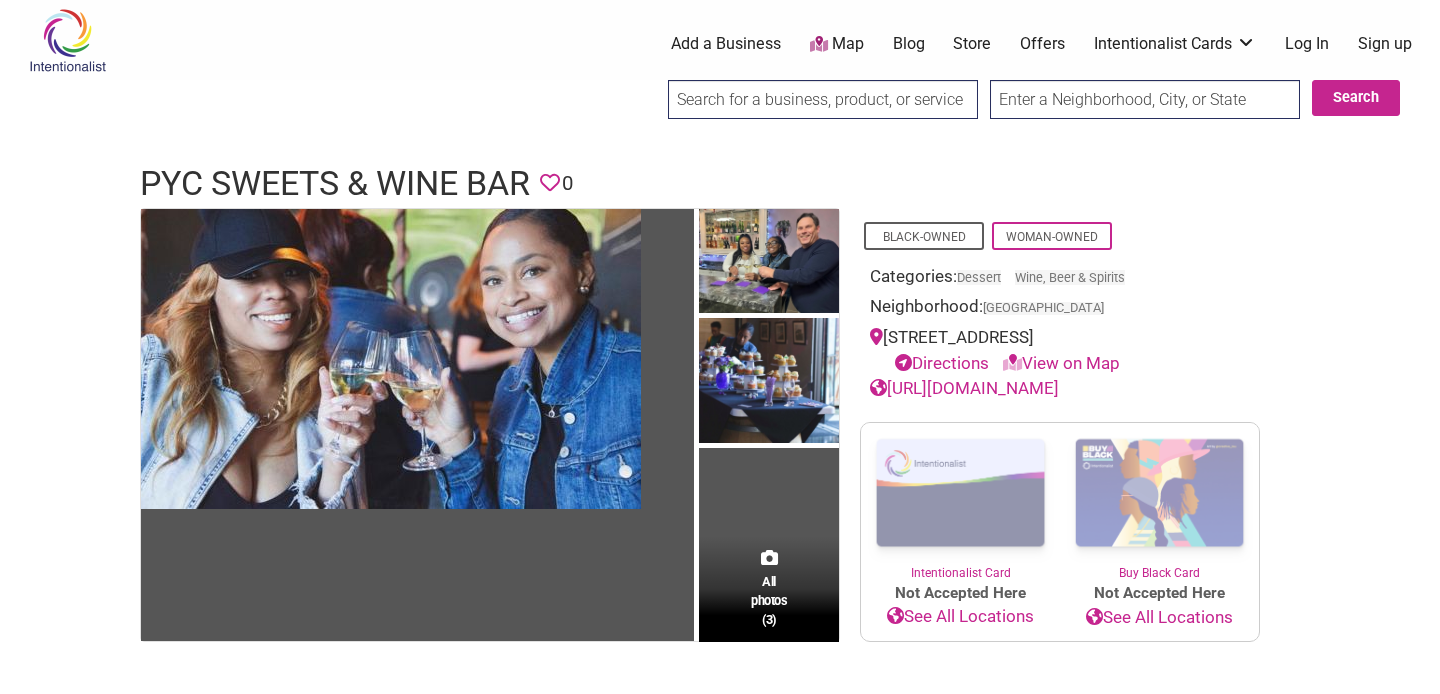 click on "[URL][DOMAIN_NAME]" at bounding box center (964, 388) 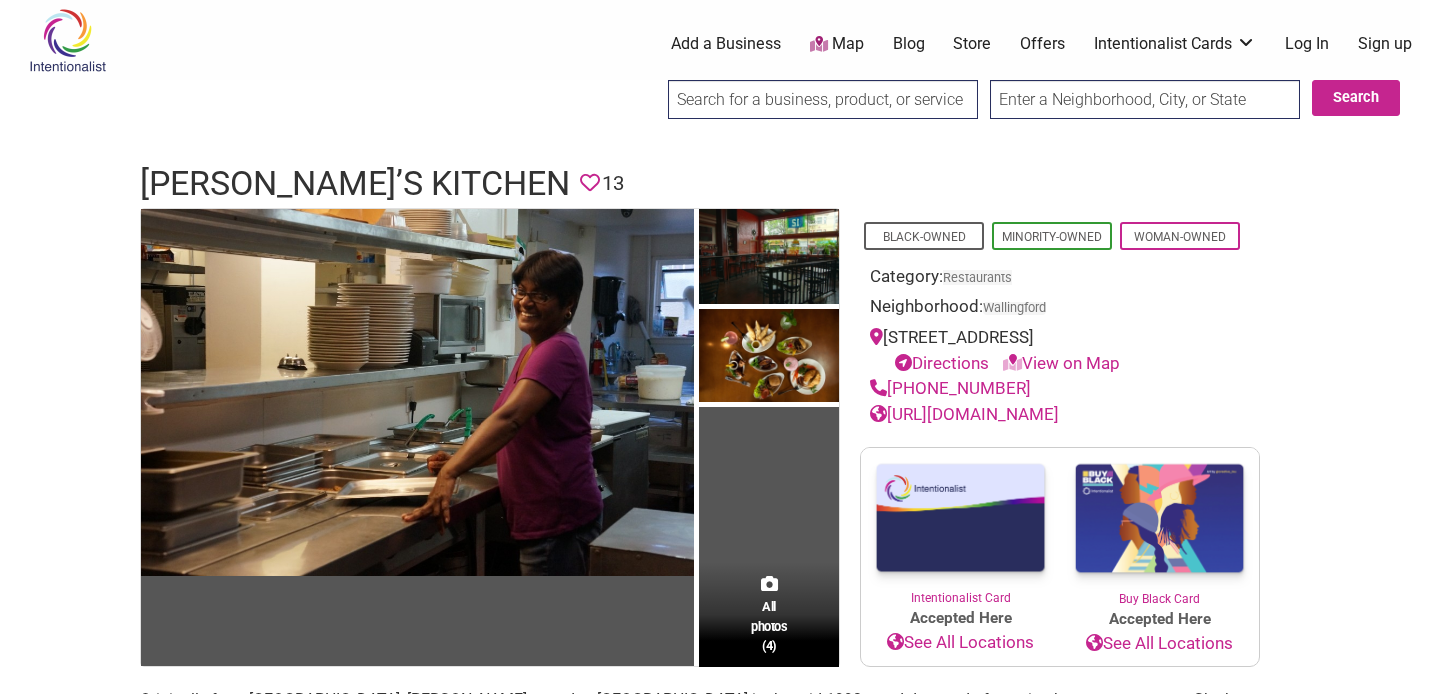 scroll, scrollTop: 0, scrollLeft: 0, axis: both 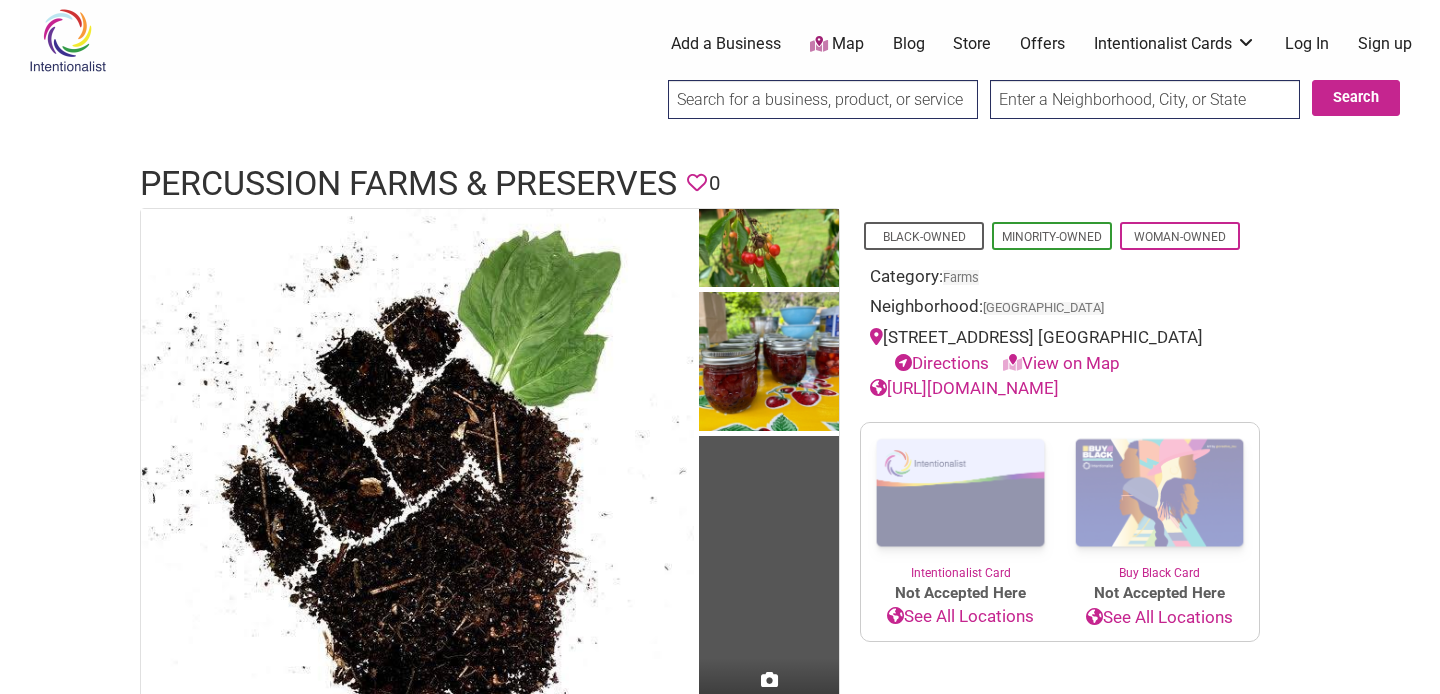 click on "https://percussionfarms.org/" at bounding box center [964, 388] 